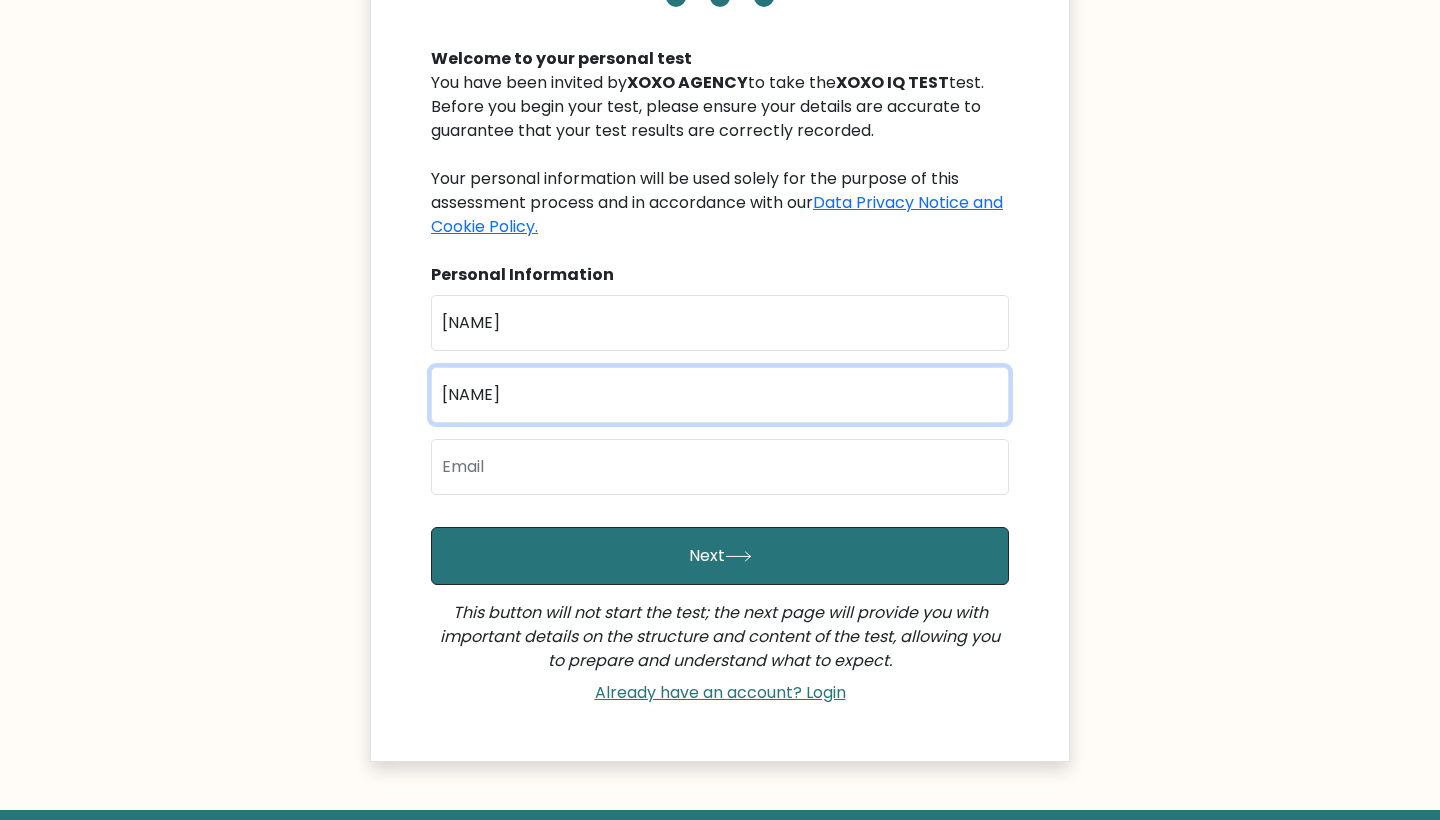 type on "adedoyin" 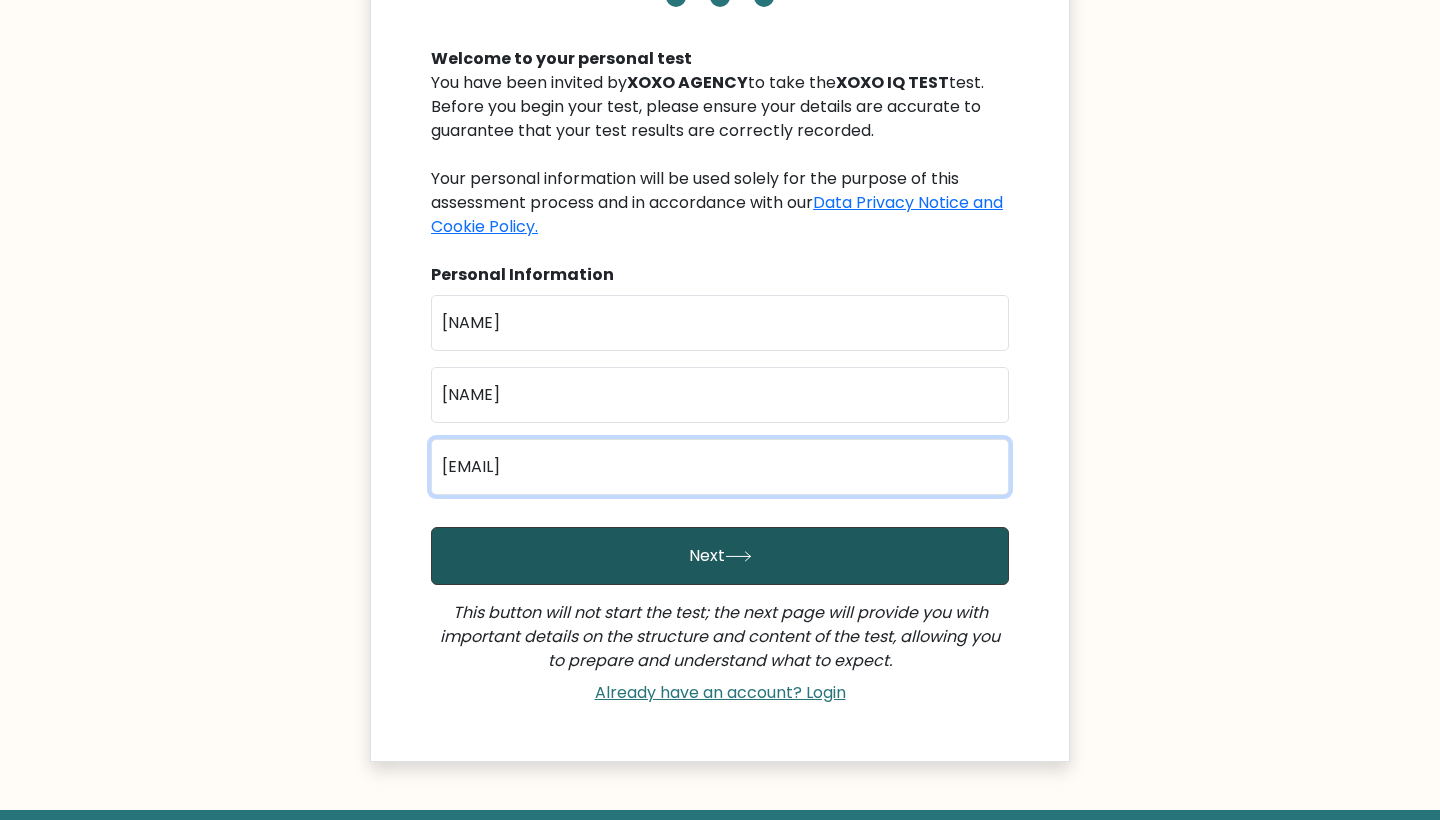 type on "adedoyintejumade@gmail.com" 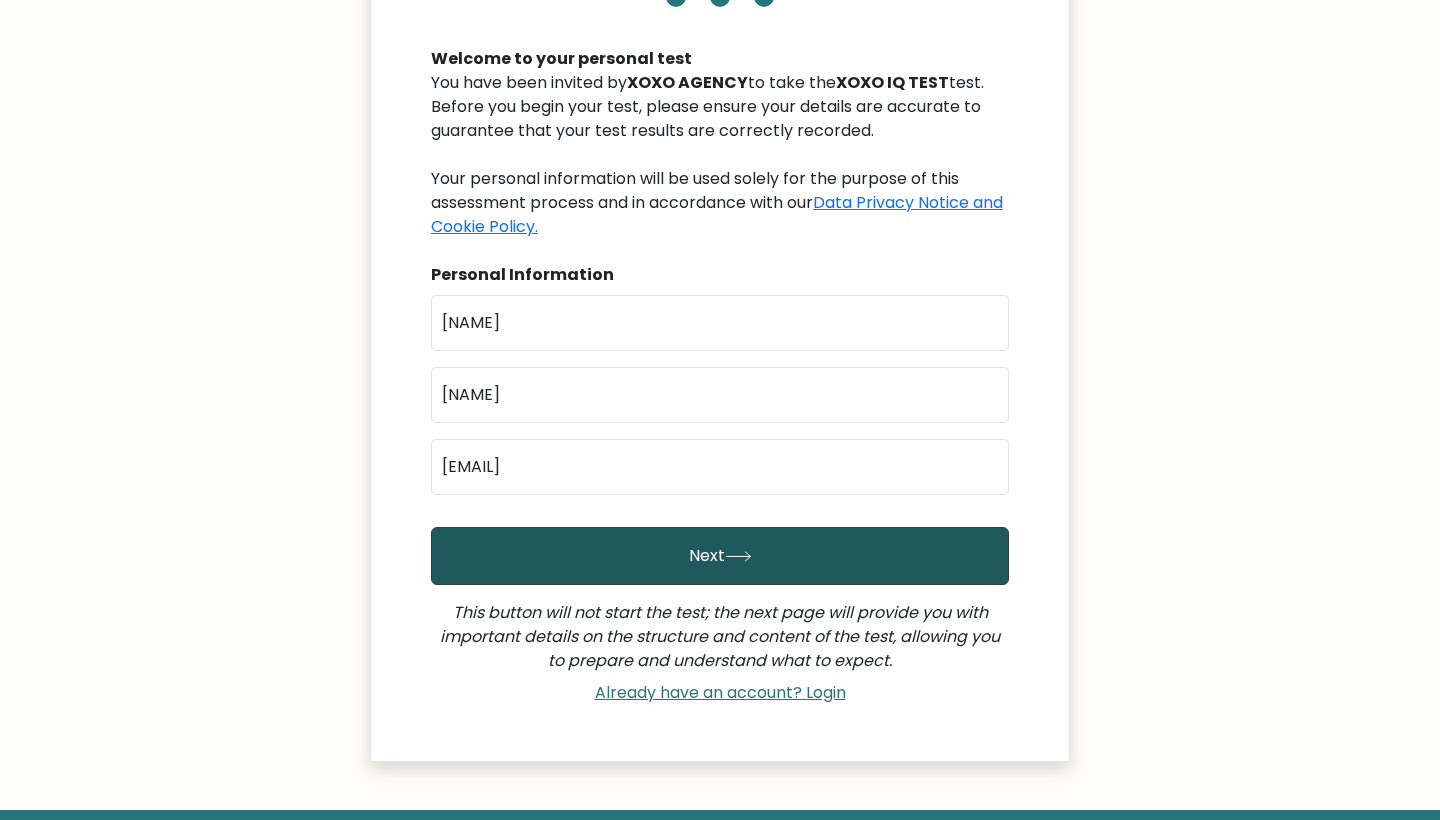 click on "Next" at bounding box center (720, 556) 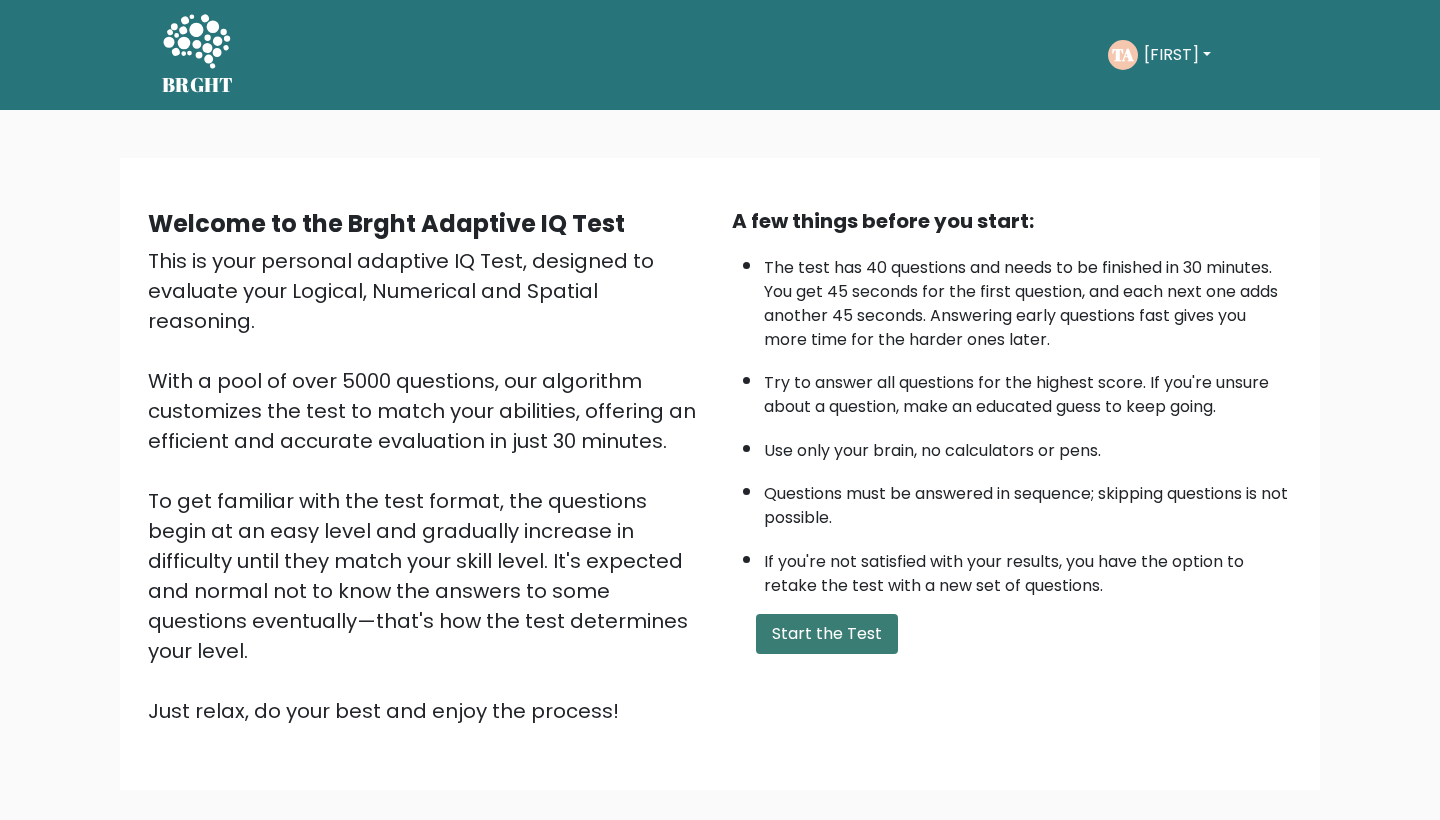 click on "Start the Test" at bounding box center [827, 634] 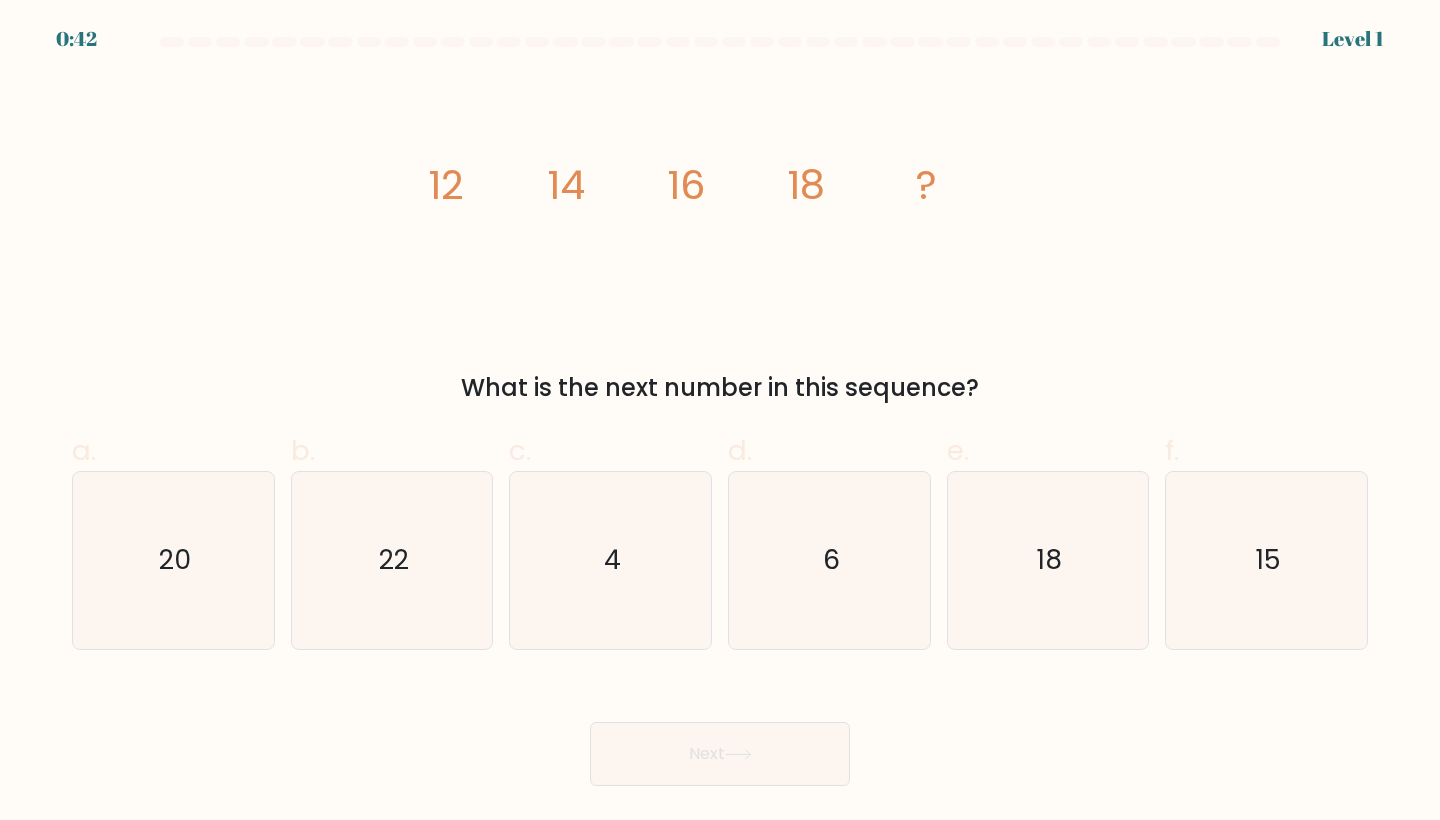 scroll, scrollTop: 0, scrollLeft: 0, axis: both 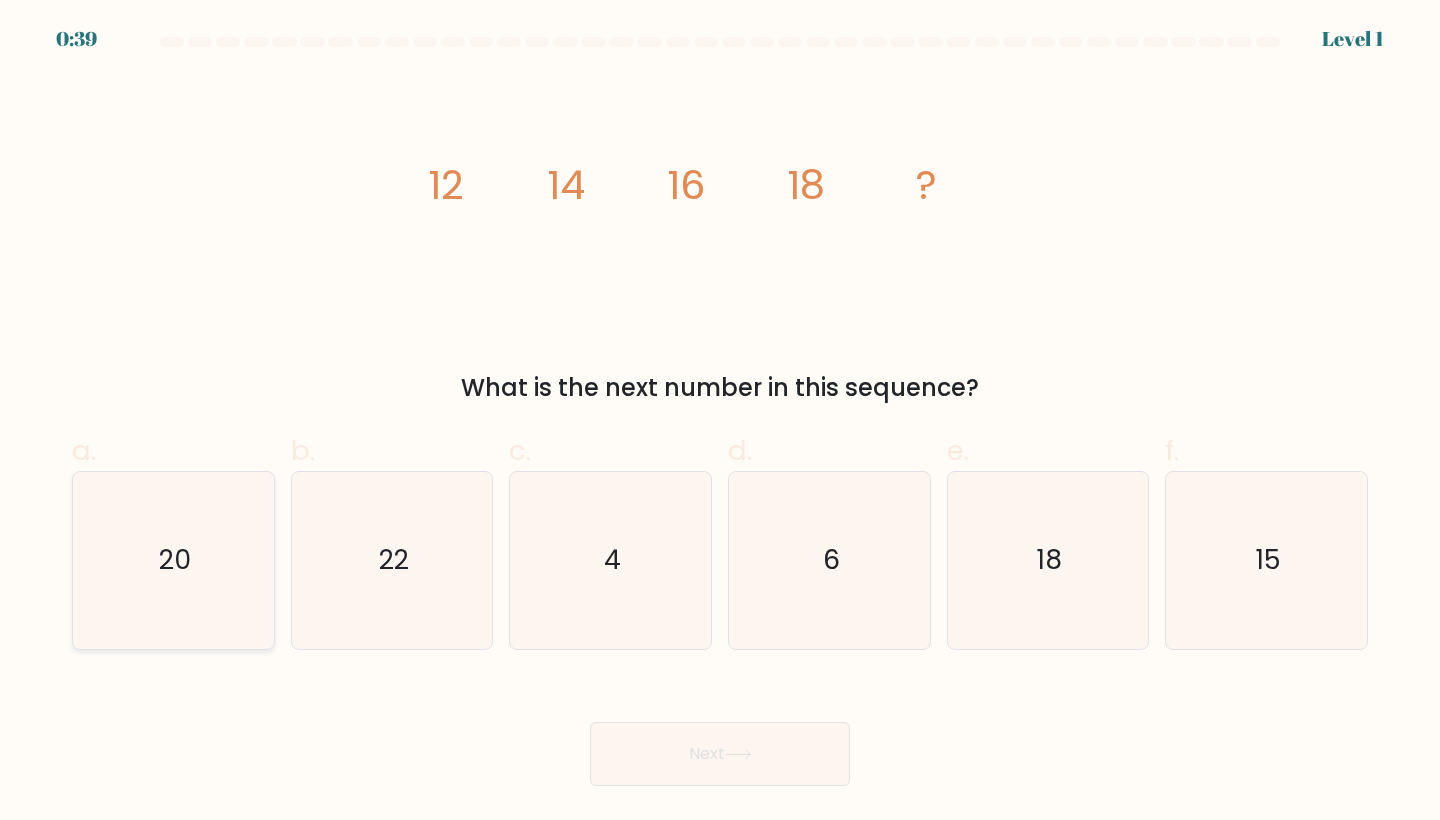 radio on "true" 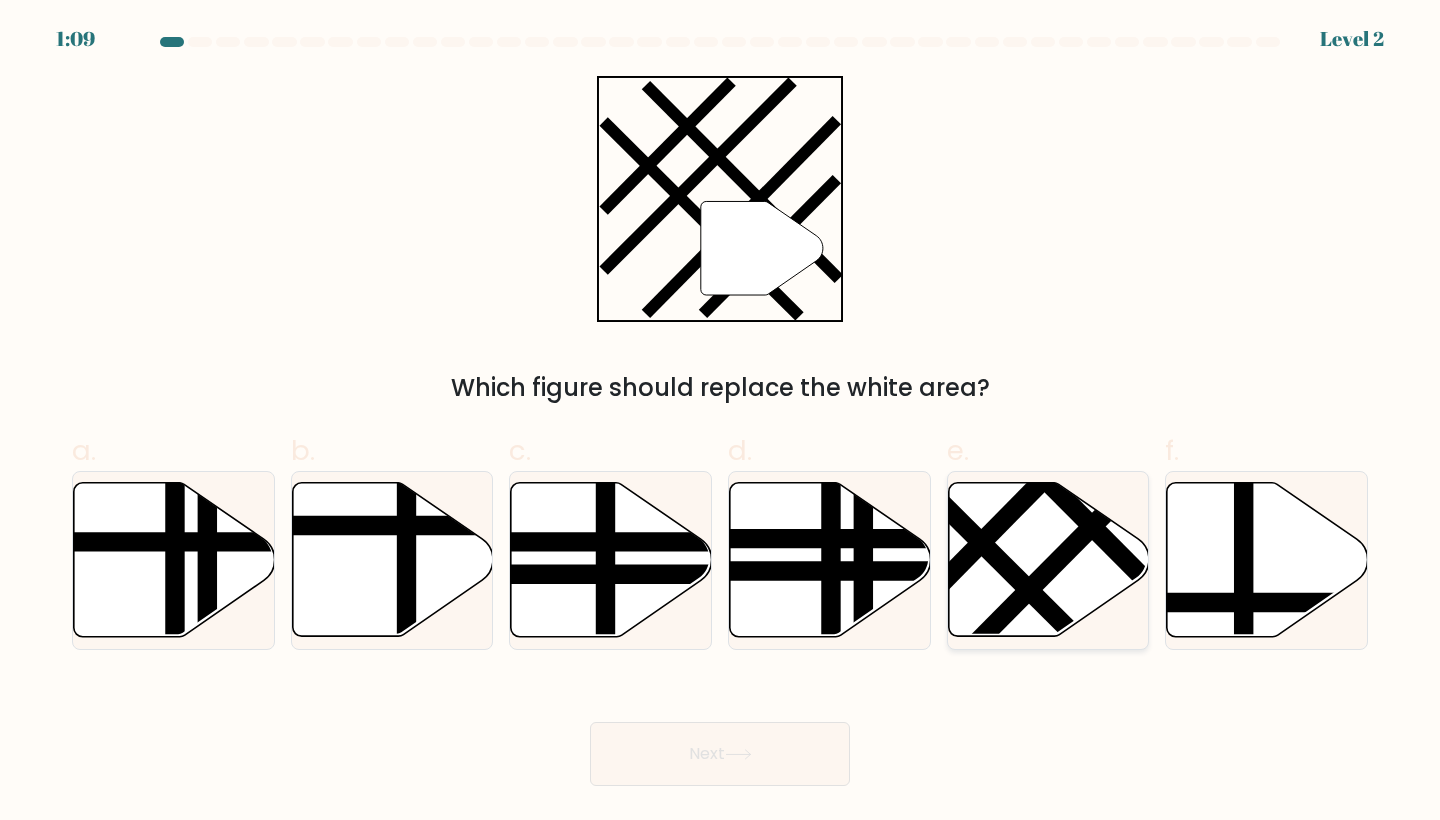 click at bounding box center (1048, 560) 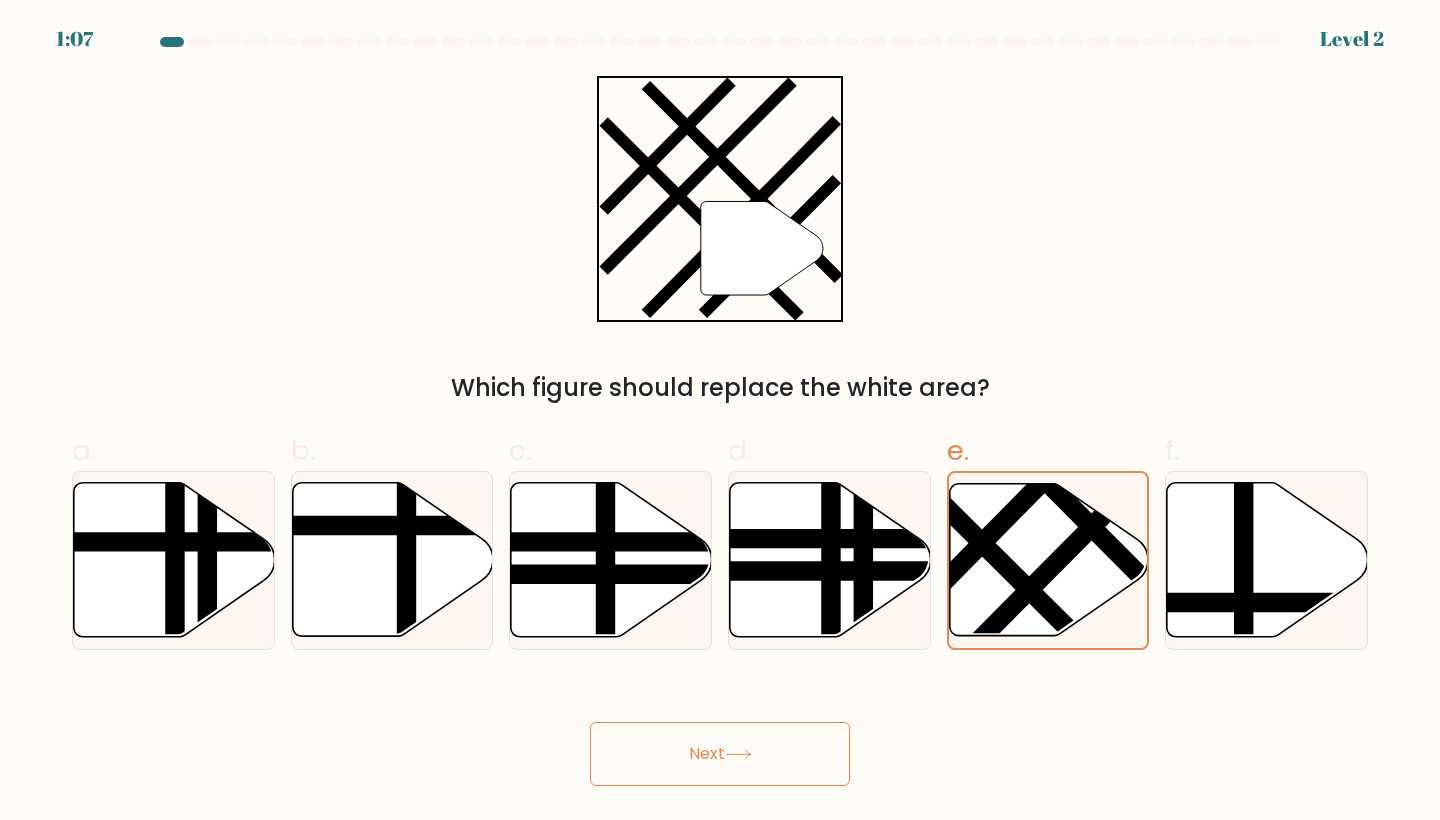 click at bounding box center [738, 754] 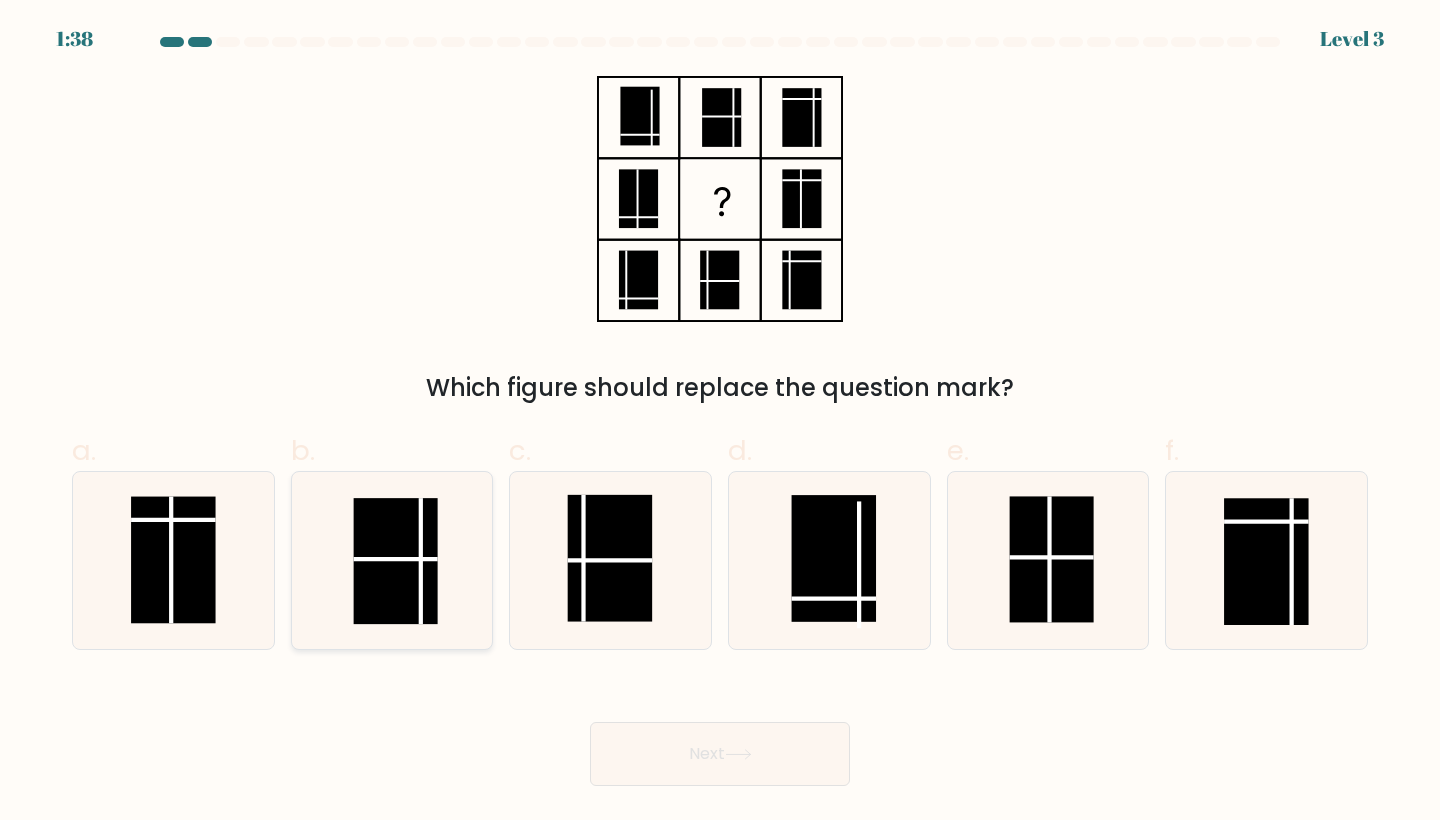 click at bounding box center (395, 562) 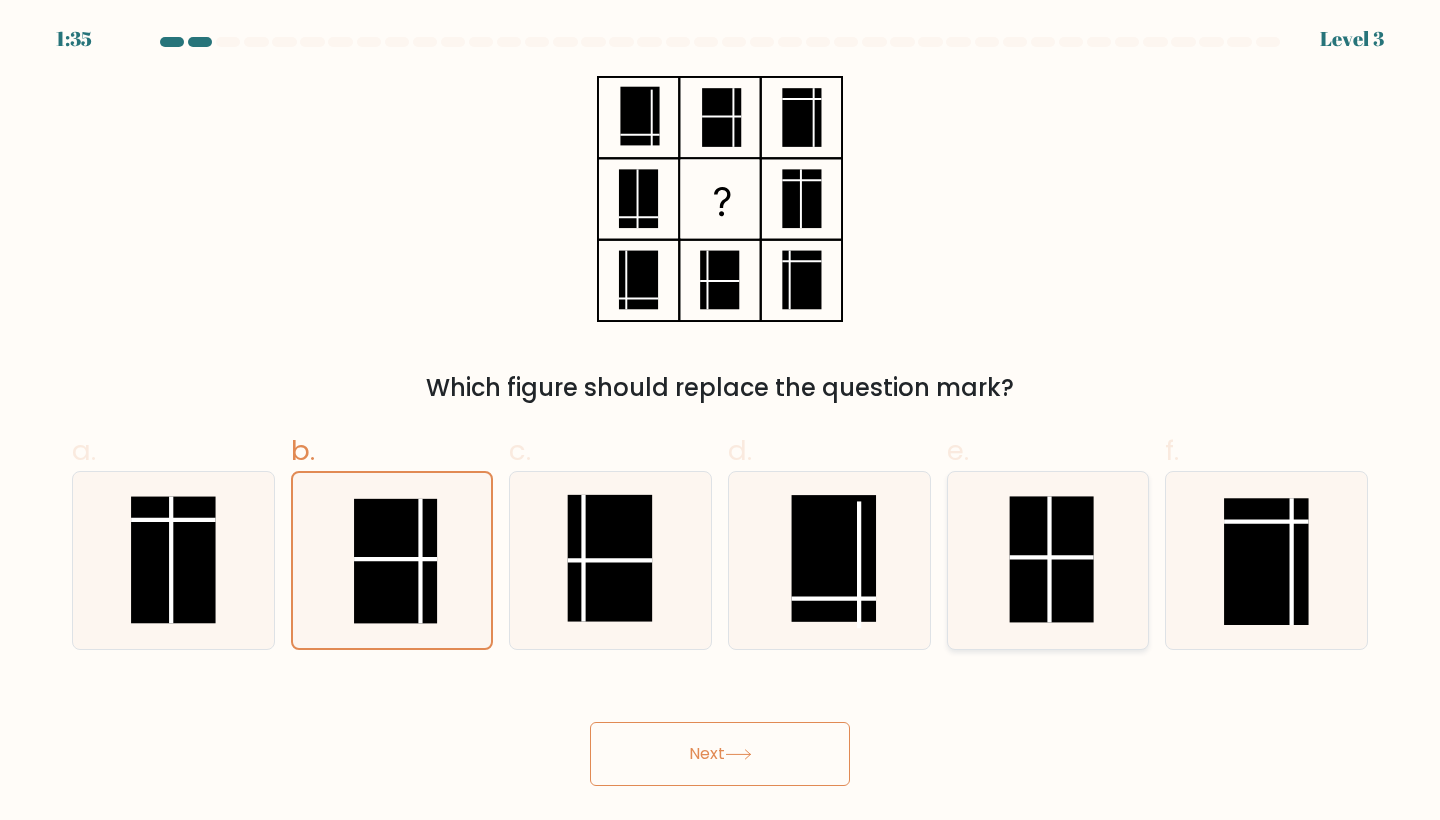 click at bounding box center [1051, 558] 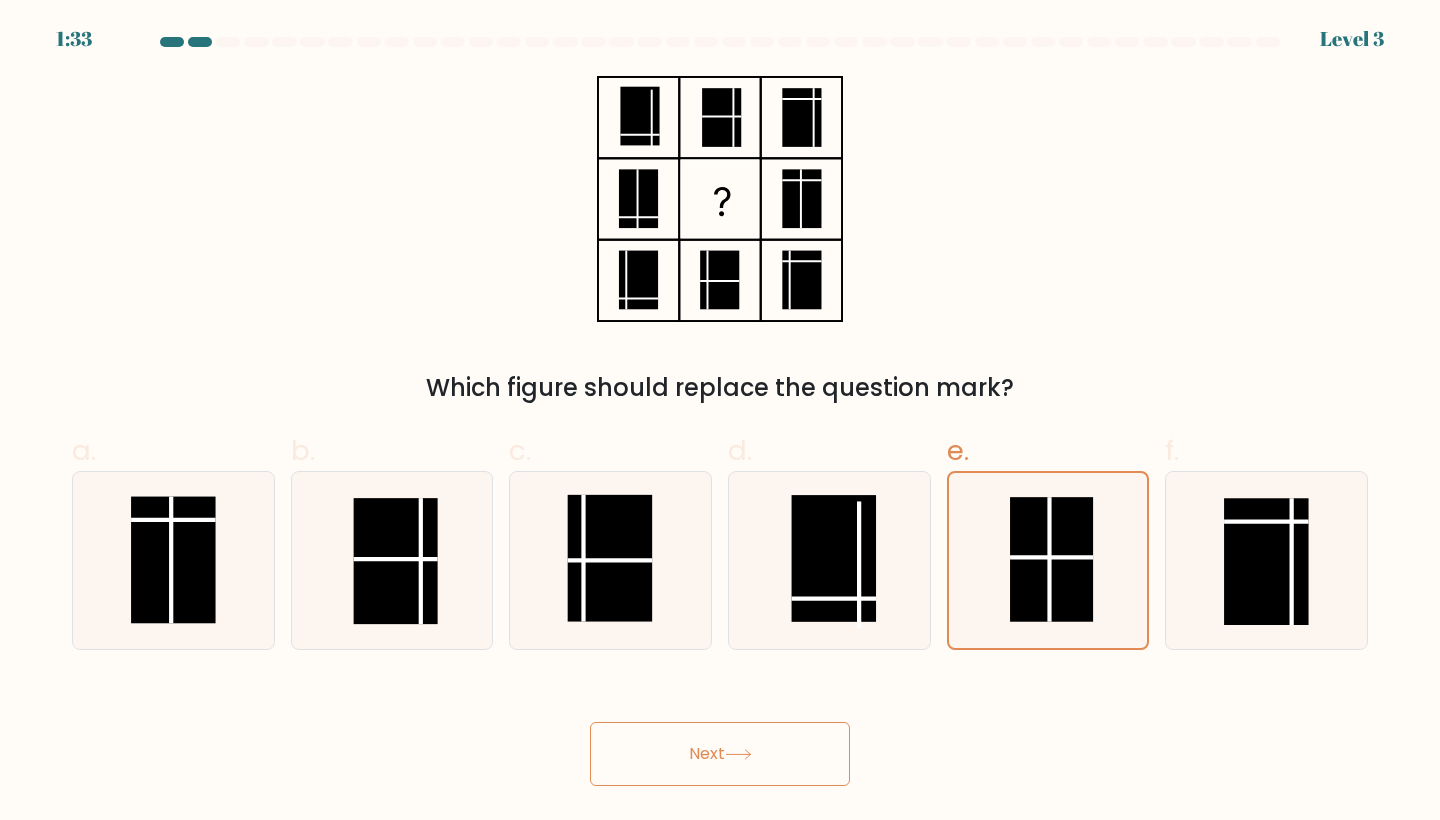 click on "Next" at bounding box center [720, 754] 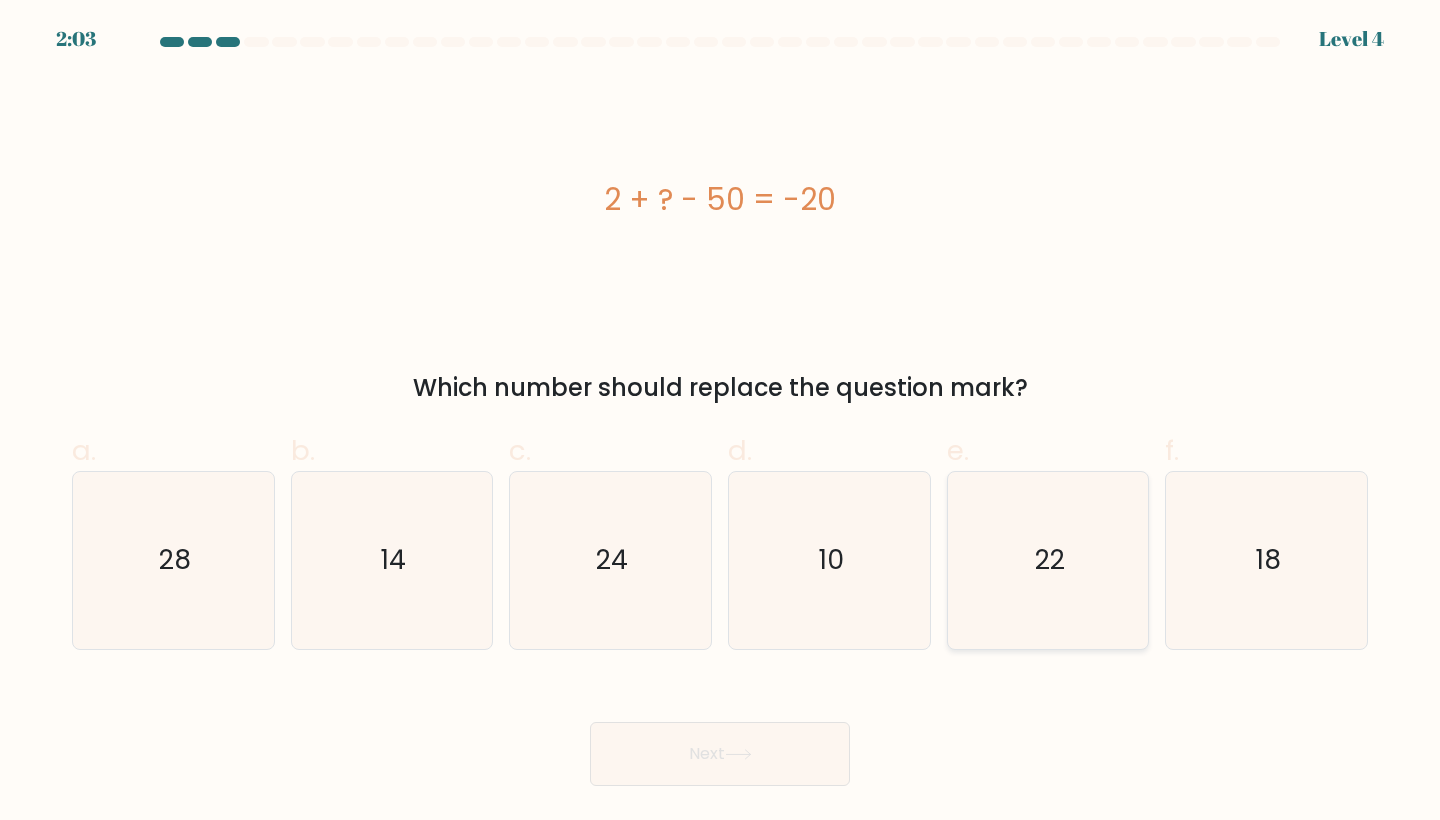 click on "22" at bounding box center [1048, 560] 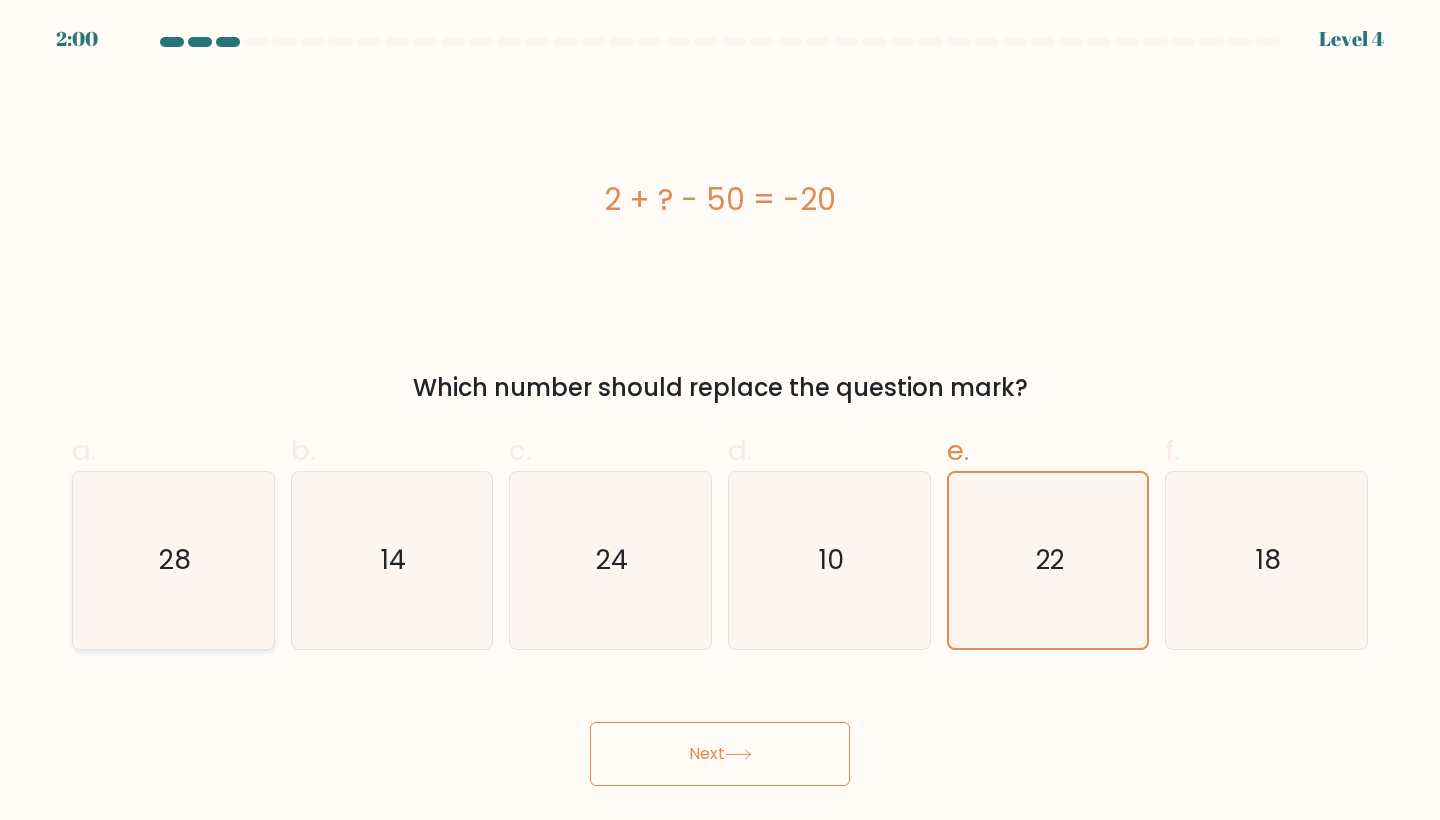 click on "28" at bounding box center (173, 560) 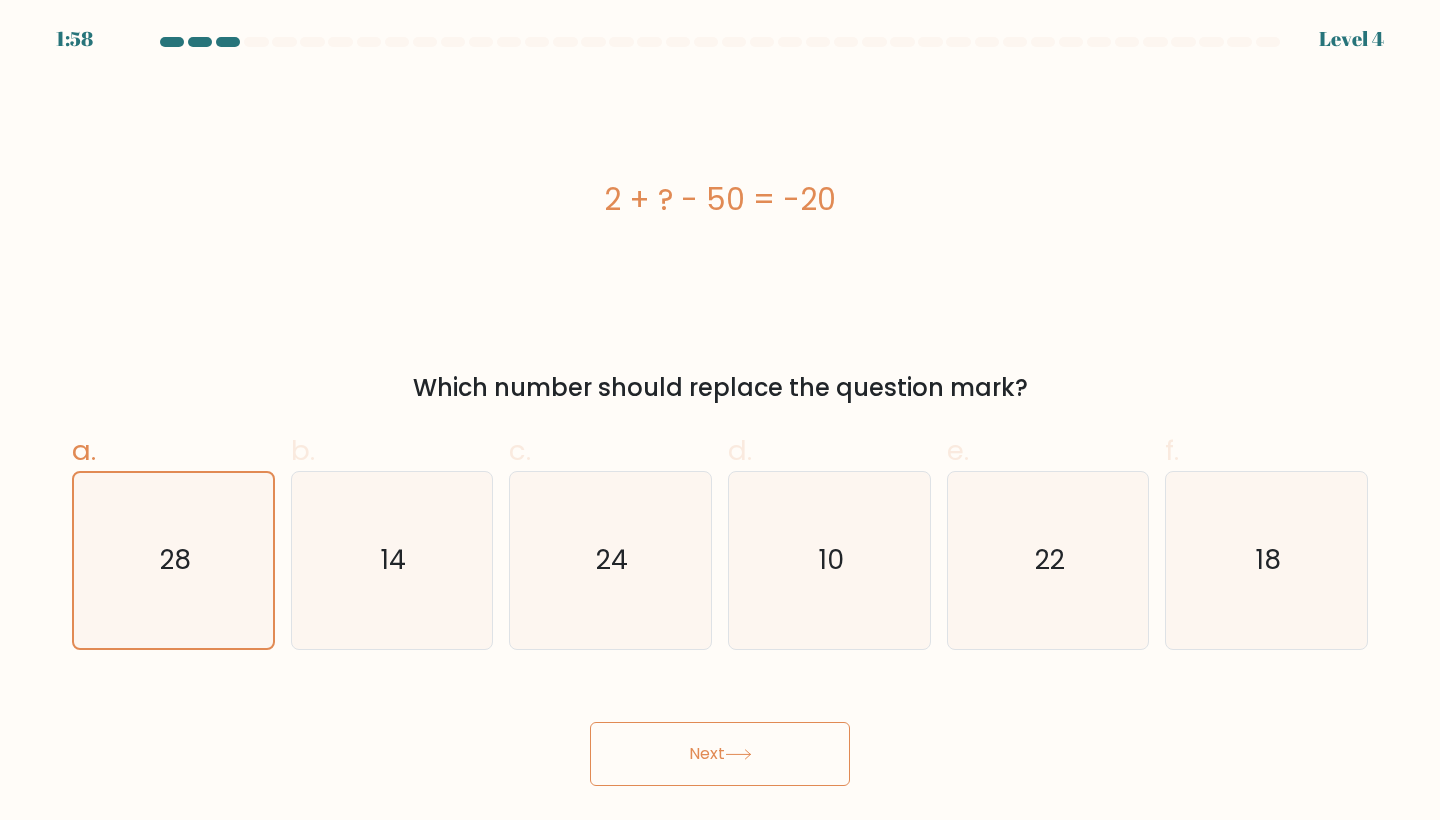 click on "Next" at bounding box center (720, 754) 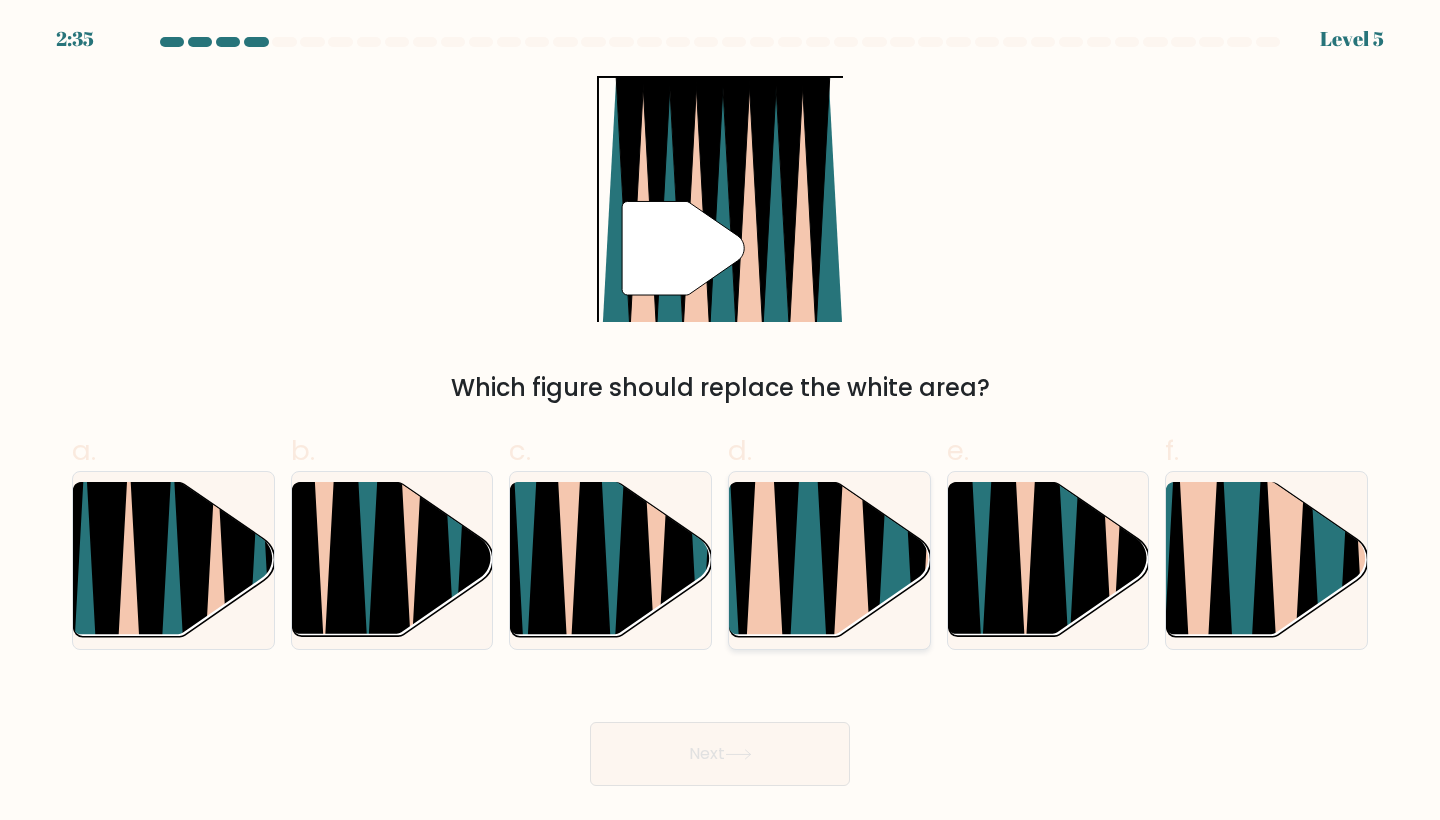 click at bounding box center [808, 480] 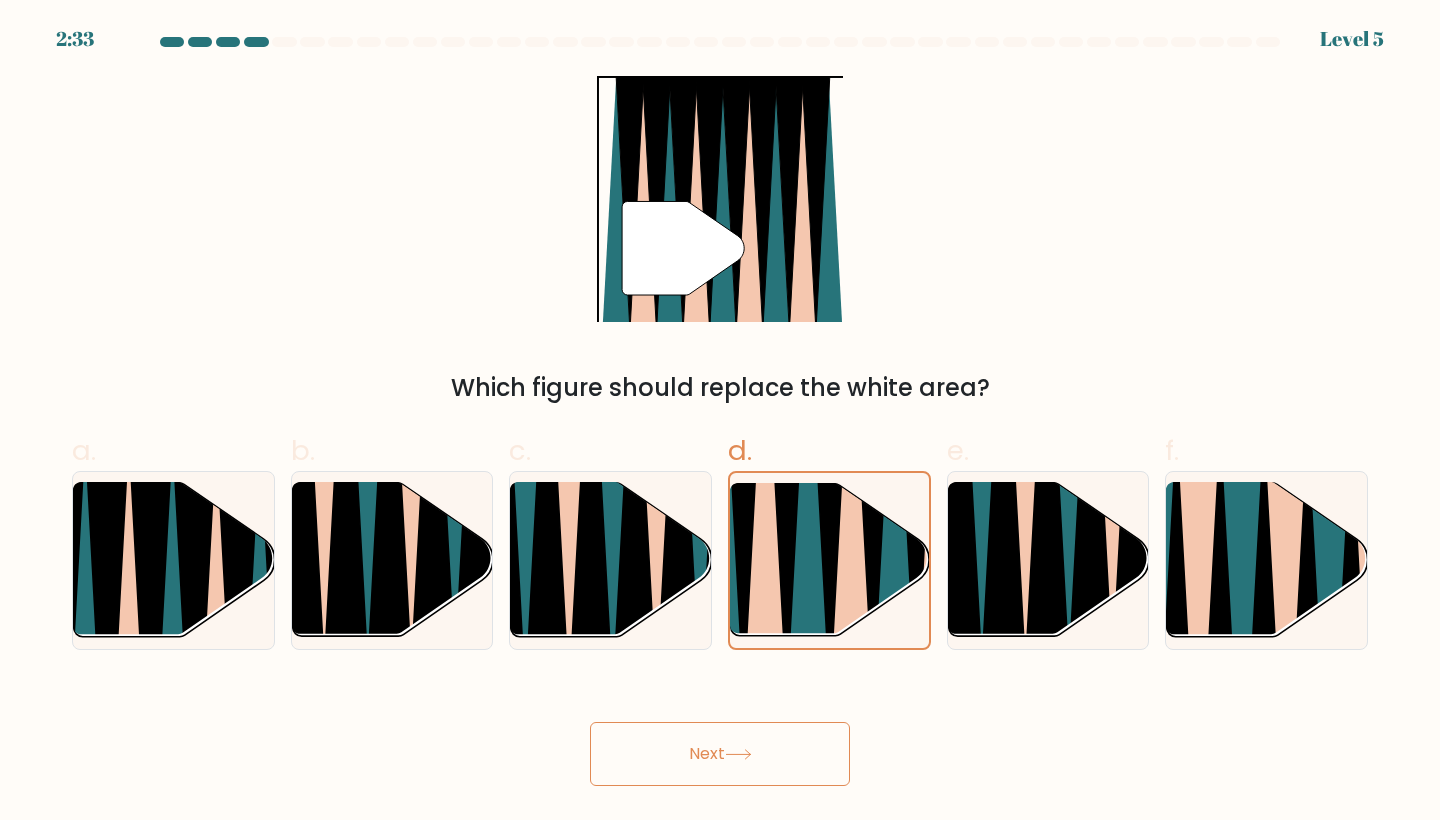 click at bounding box center [738, 754] 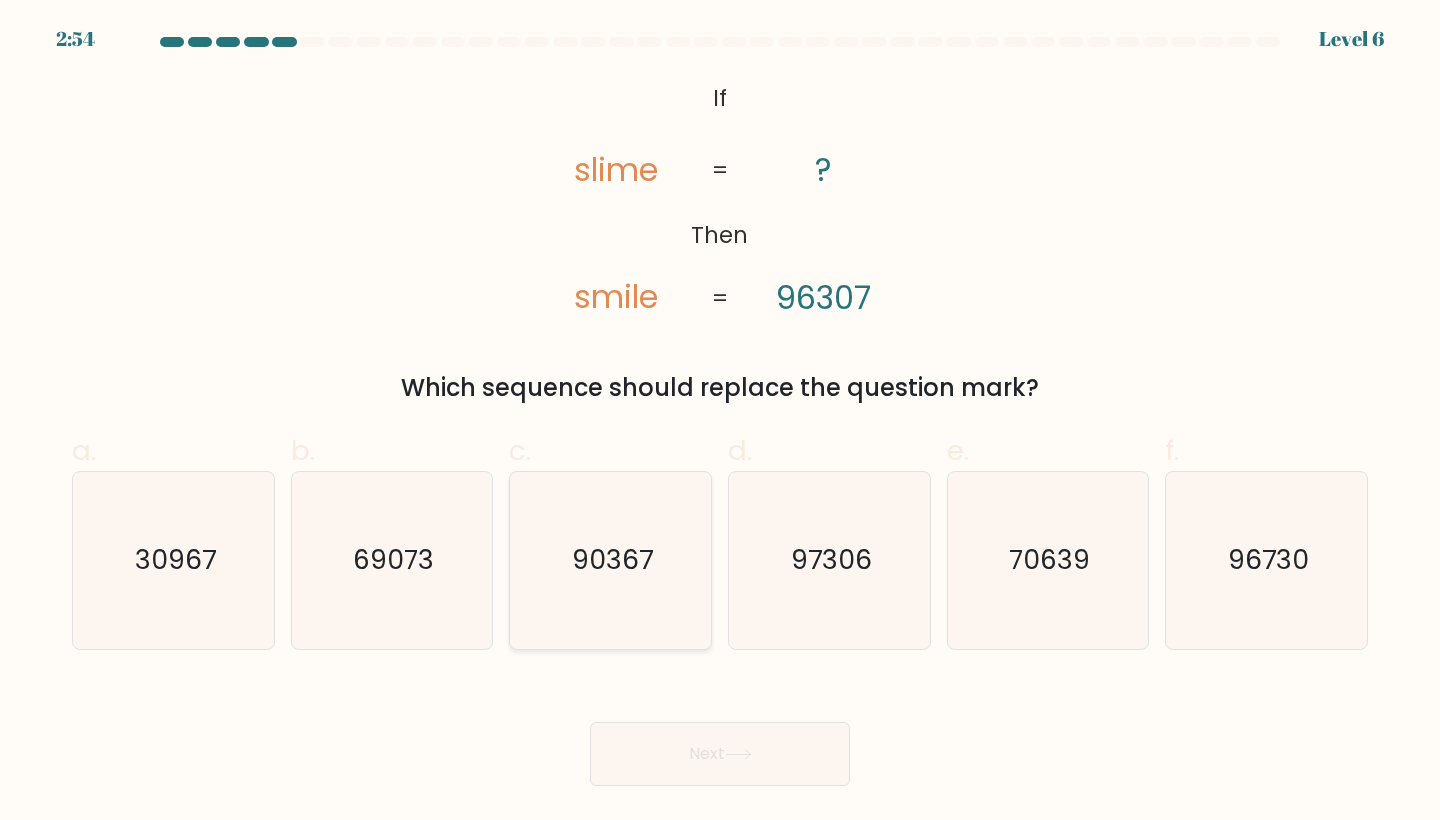 click on "90367" at bounding box center [610, 560] 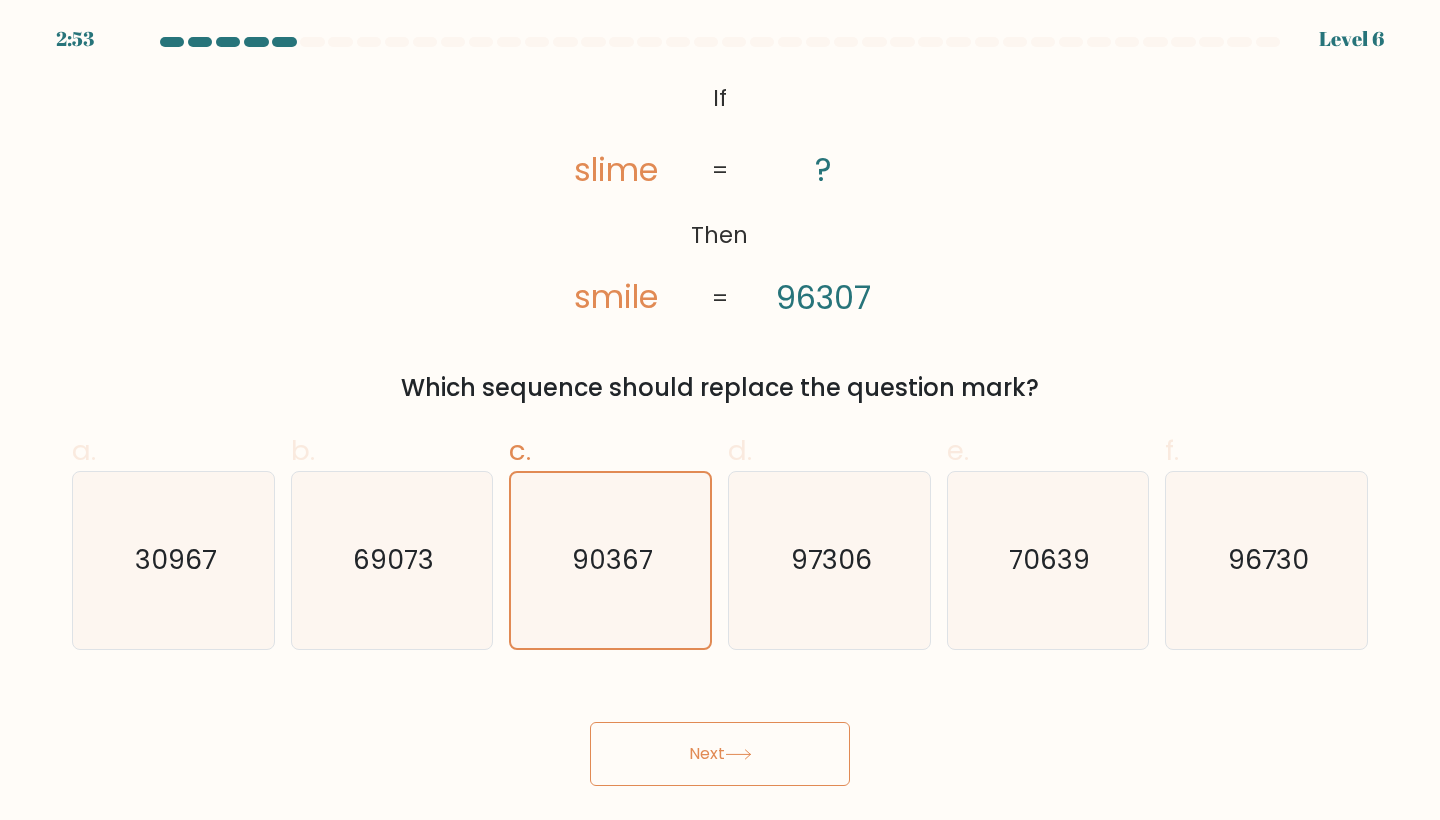 click on "Next" at bounding box center [720, 754] 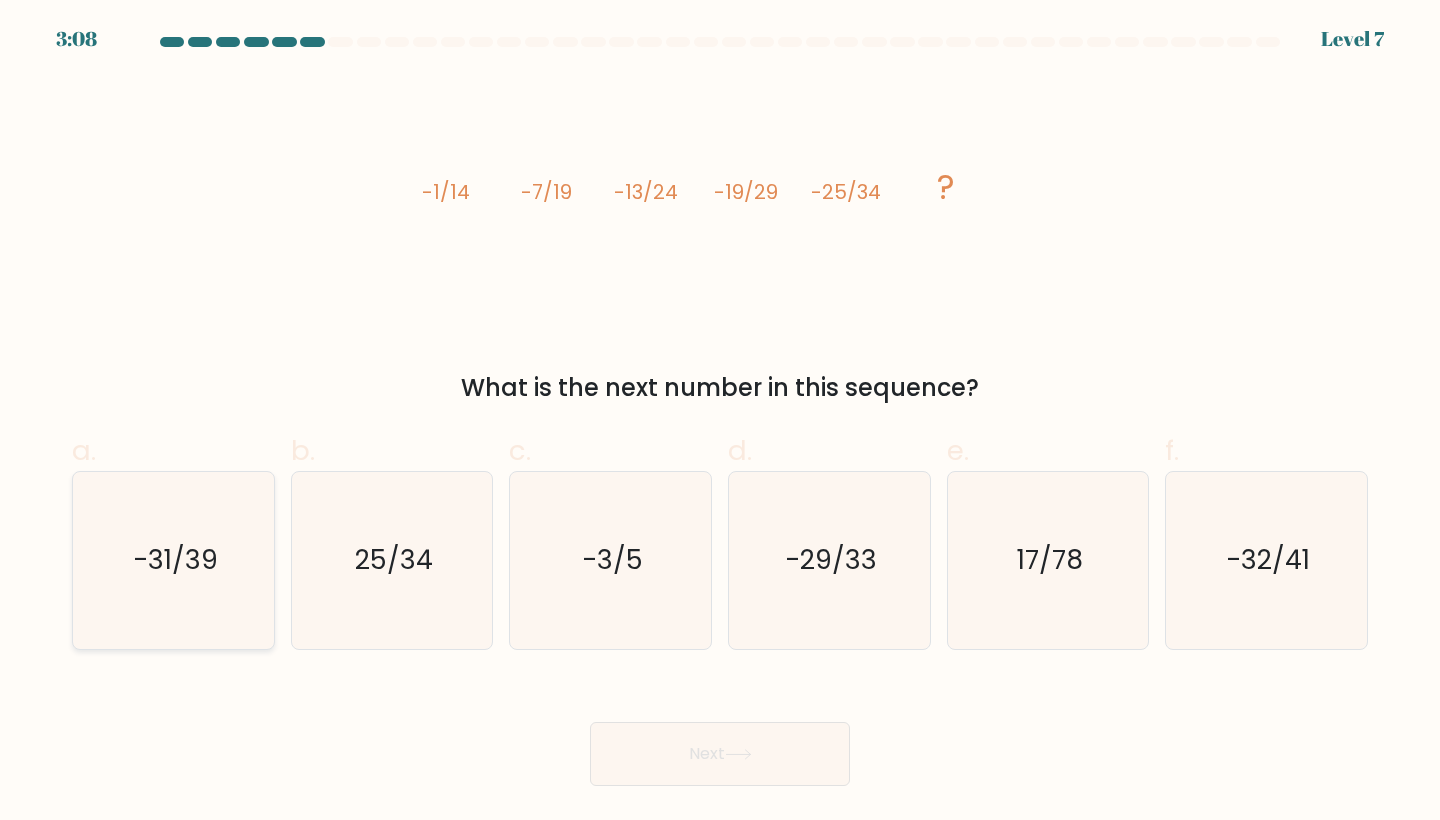 click on "-31/39" at bounding box center [173, 560] 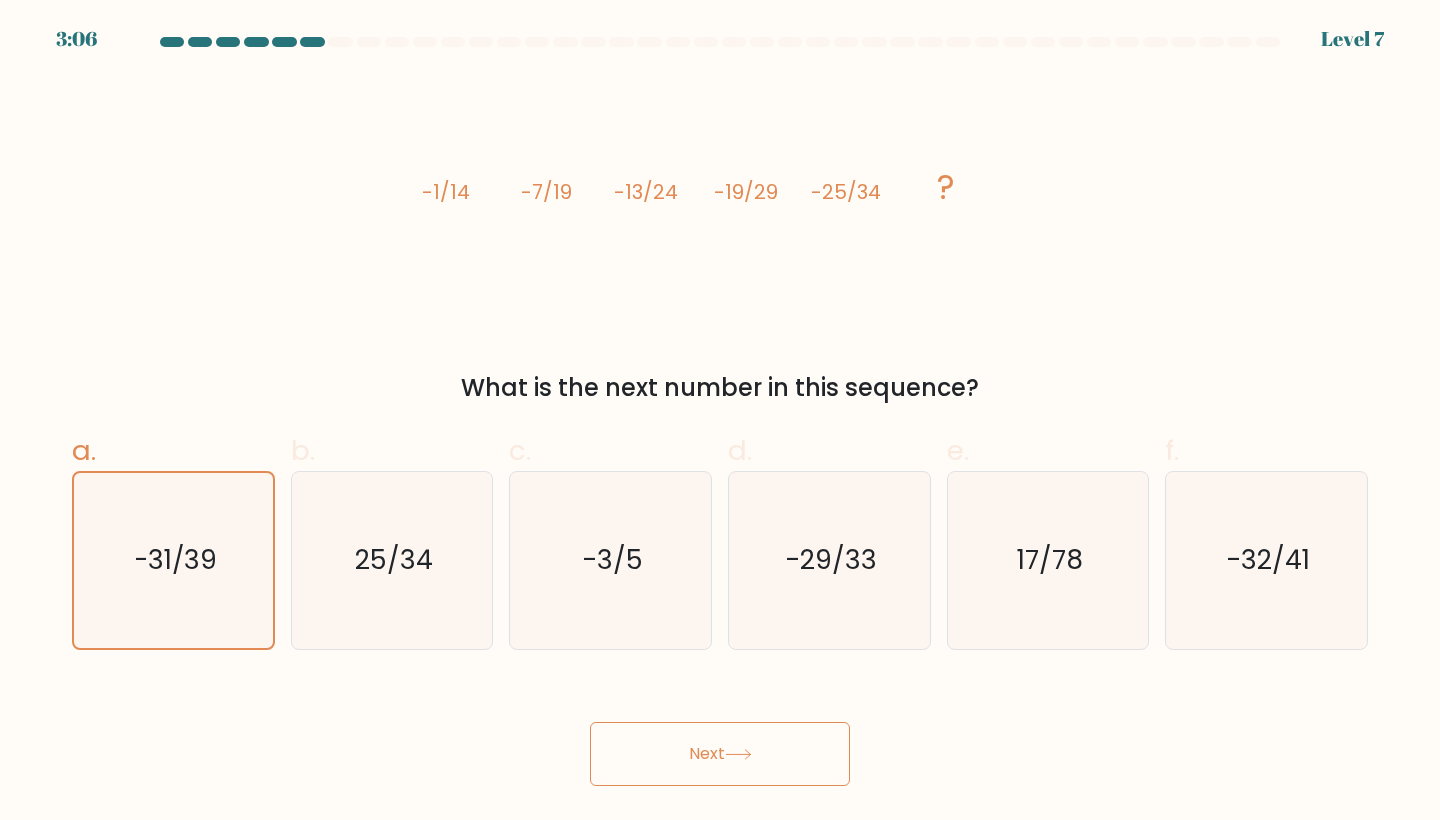 click on "Next" at bounding box center (720, 754) 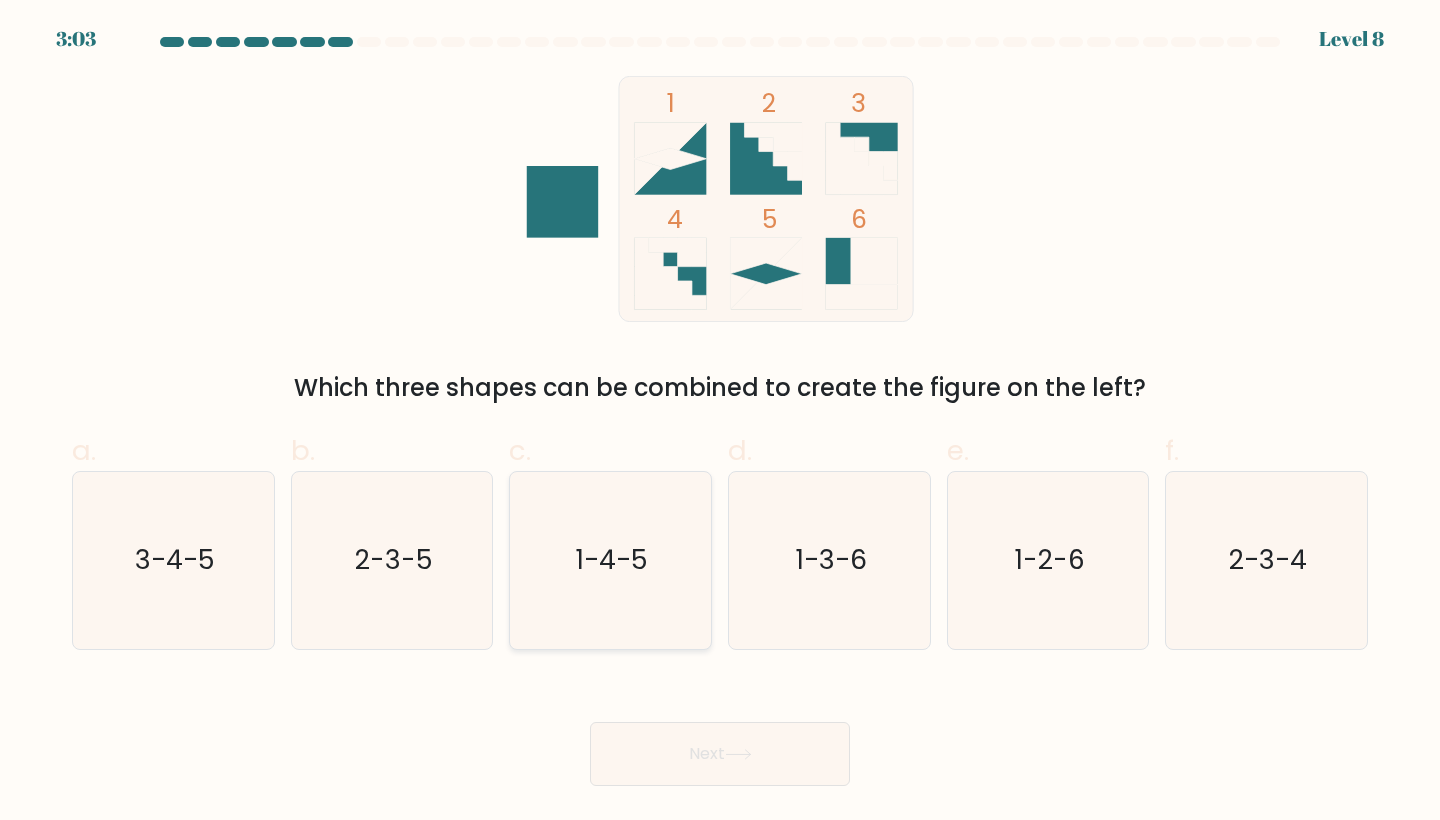 click on "1-4-5" at bounding box center [610, 560] 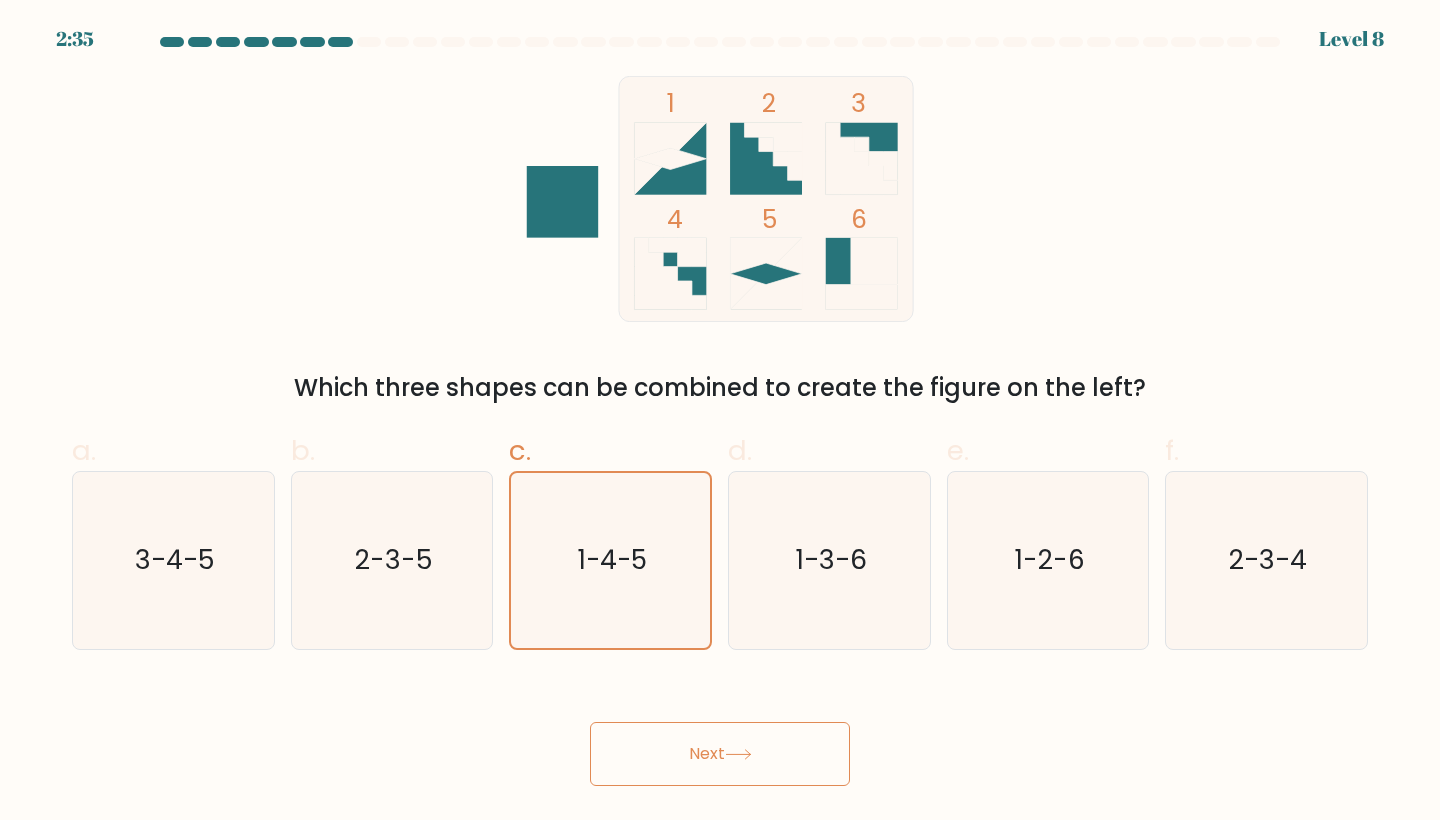 click on "Next" at bounding box center [720, 754] 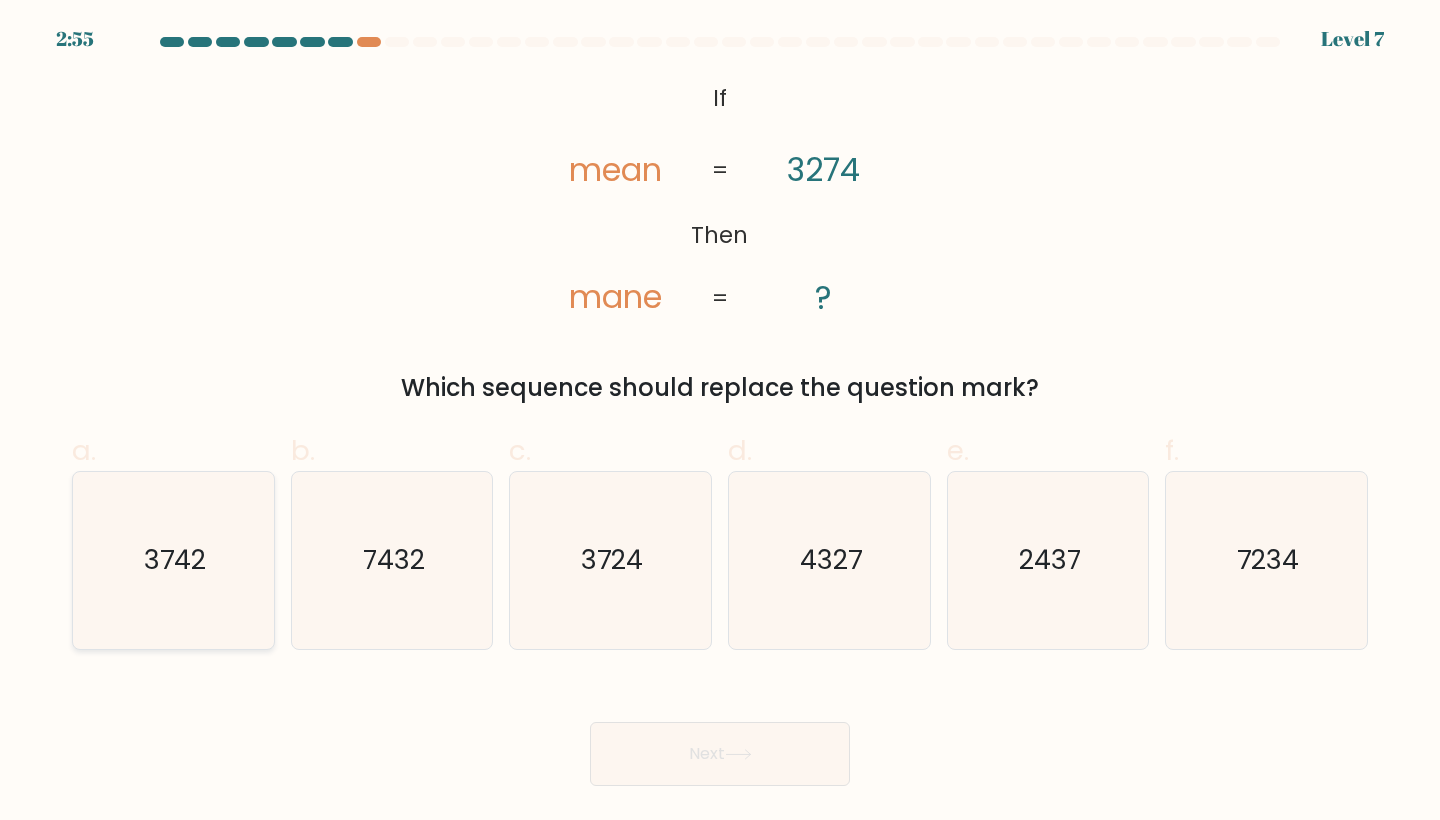click on "3742" at bounding box center [173, 560] 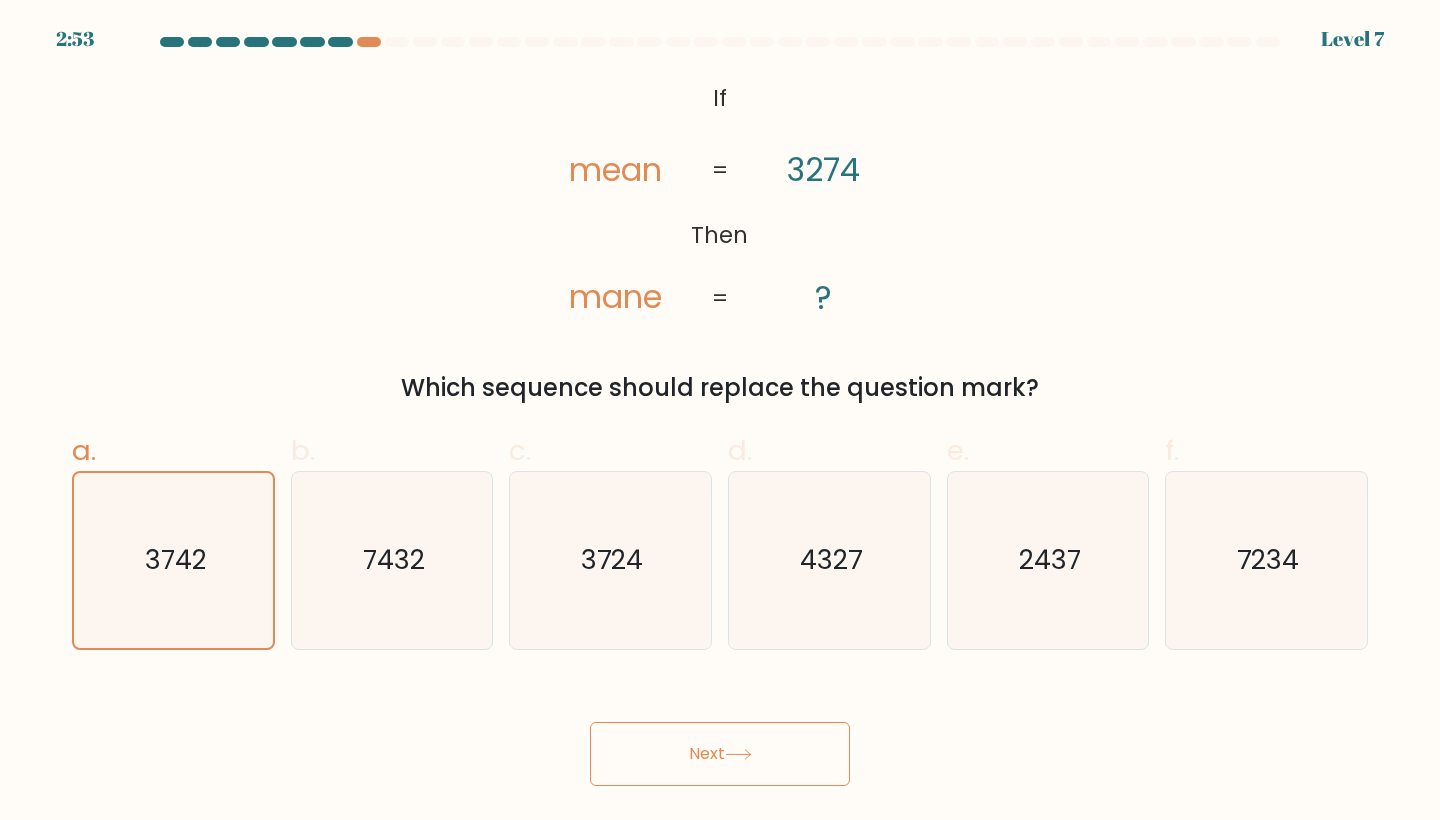 click on "Next" at bounding box center [720, 754] 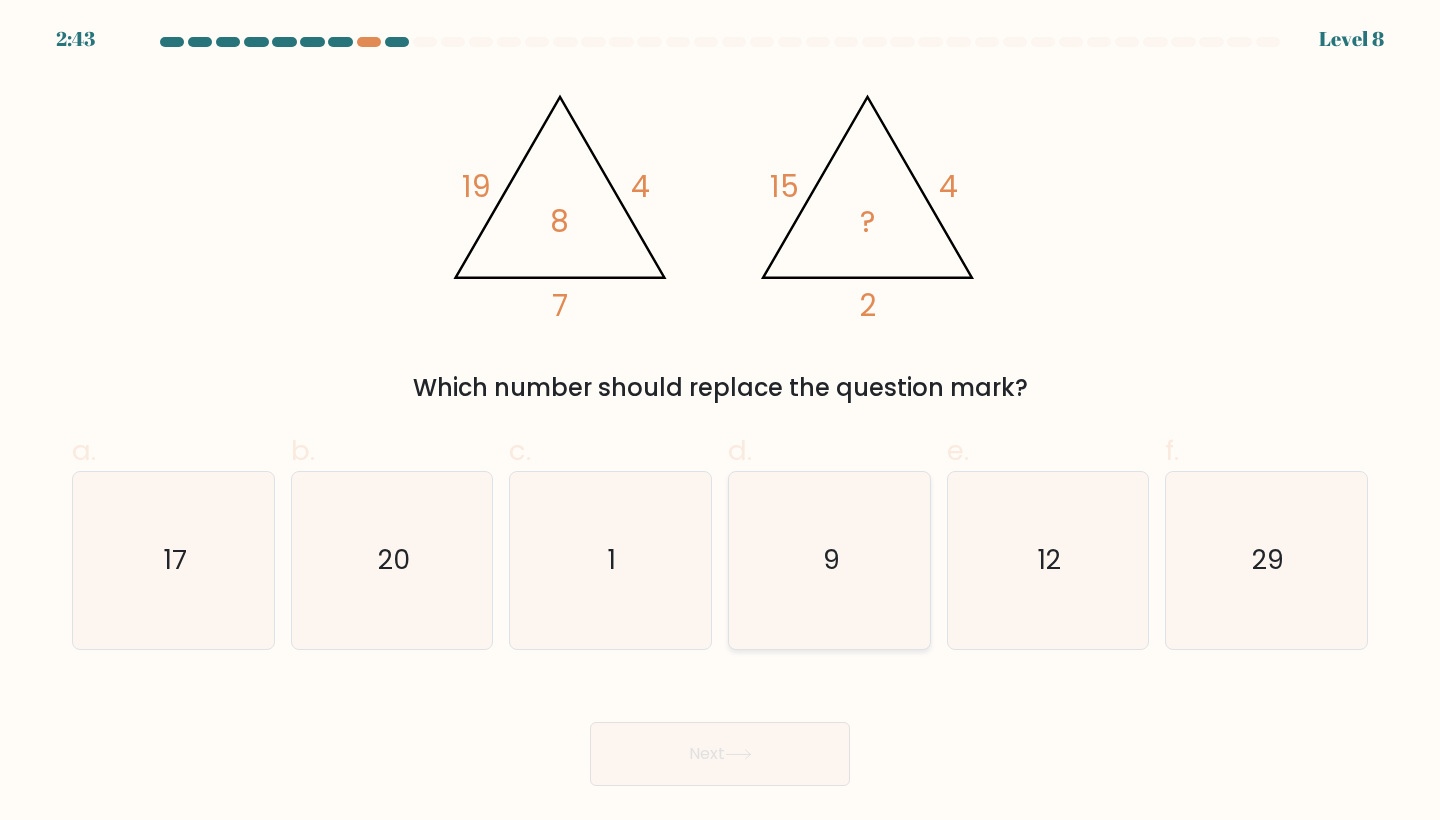 click on "9" at bounding box center [829, 560] 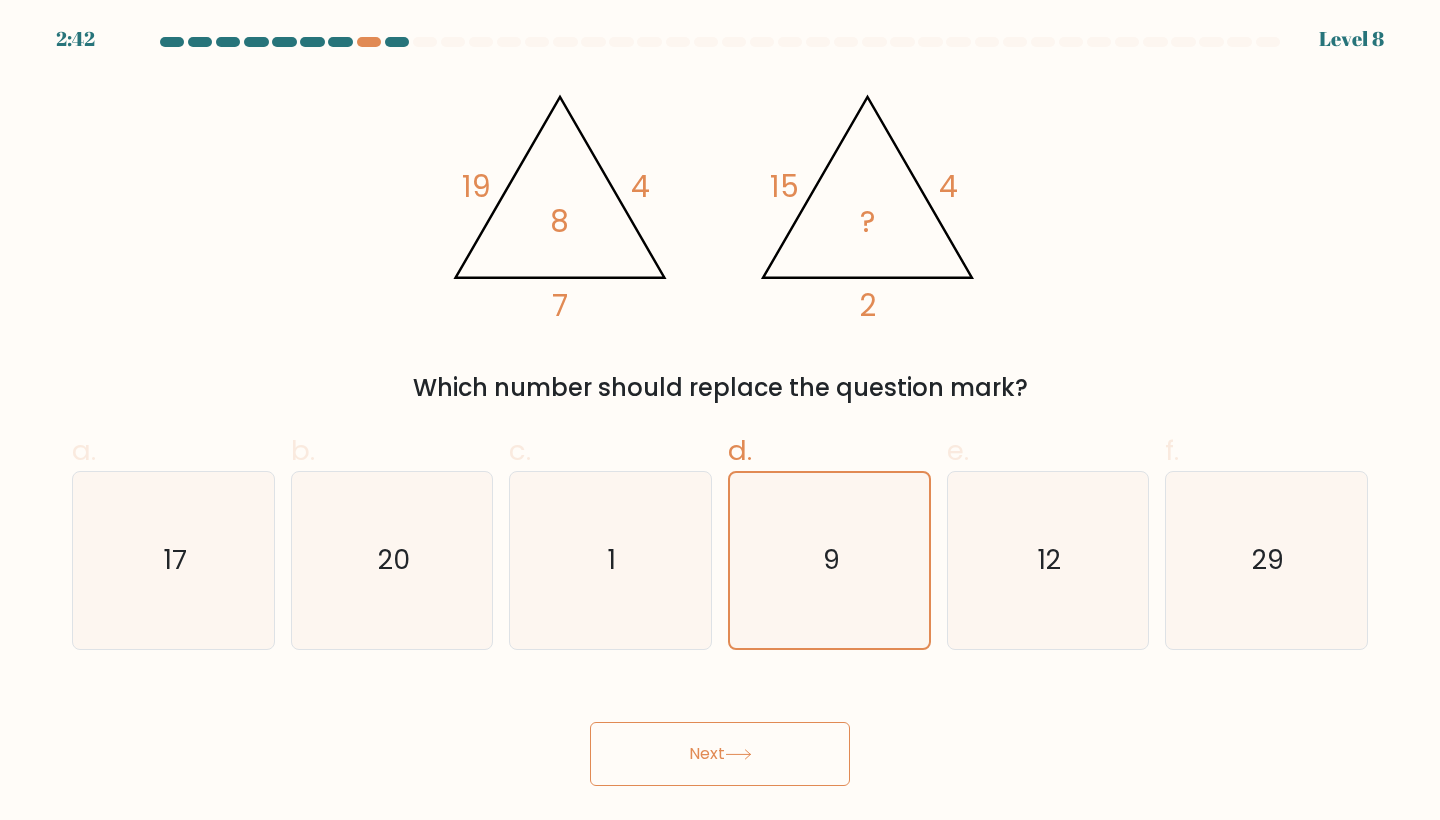 click on "Next" at bounding box center (720, 754) 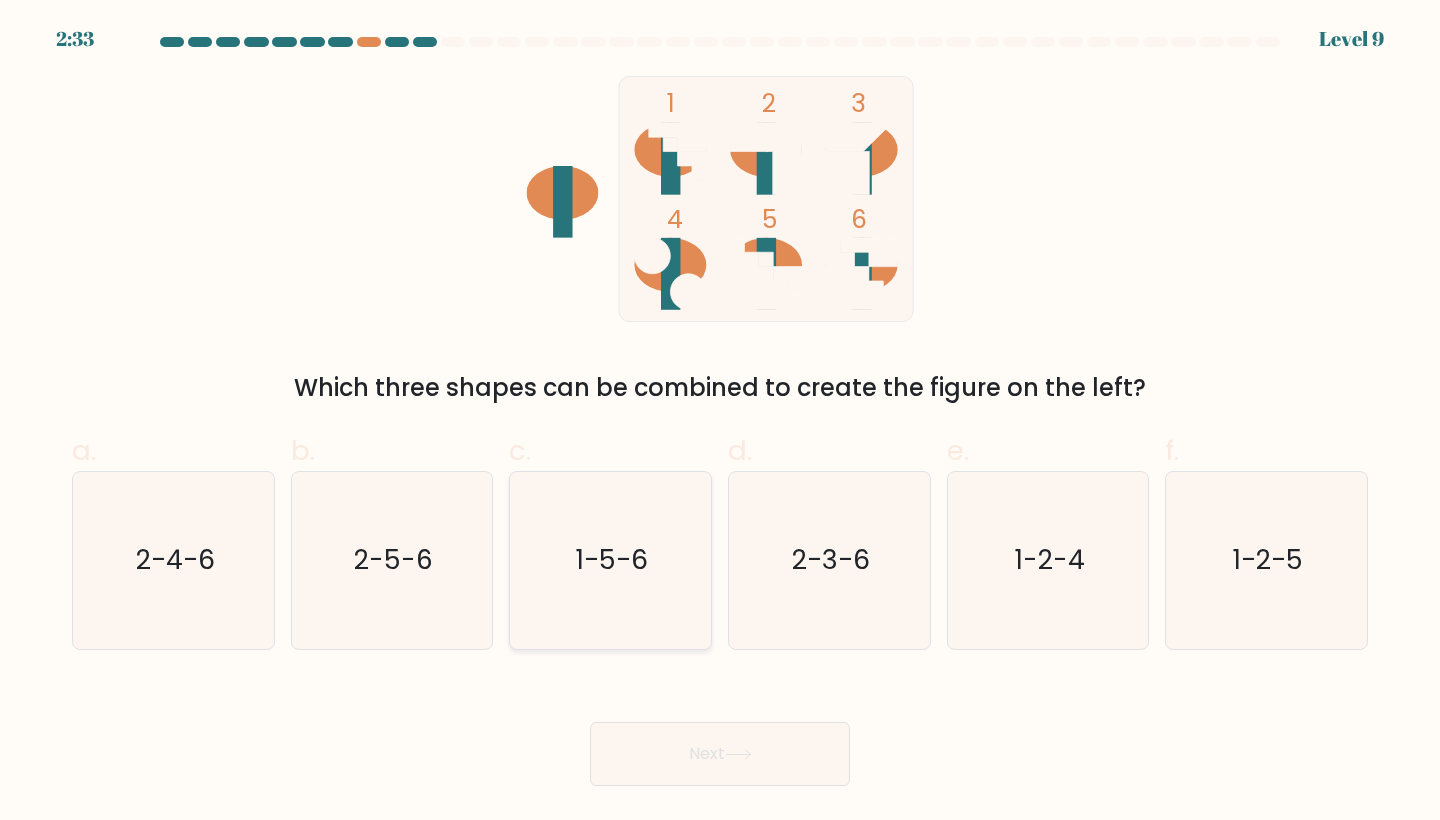 click on "1-5-6" at bounding box center (610, 560) 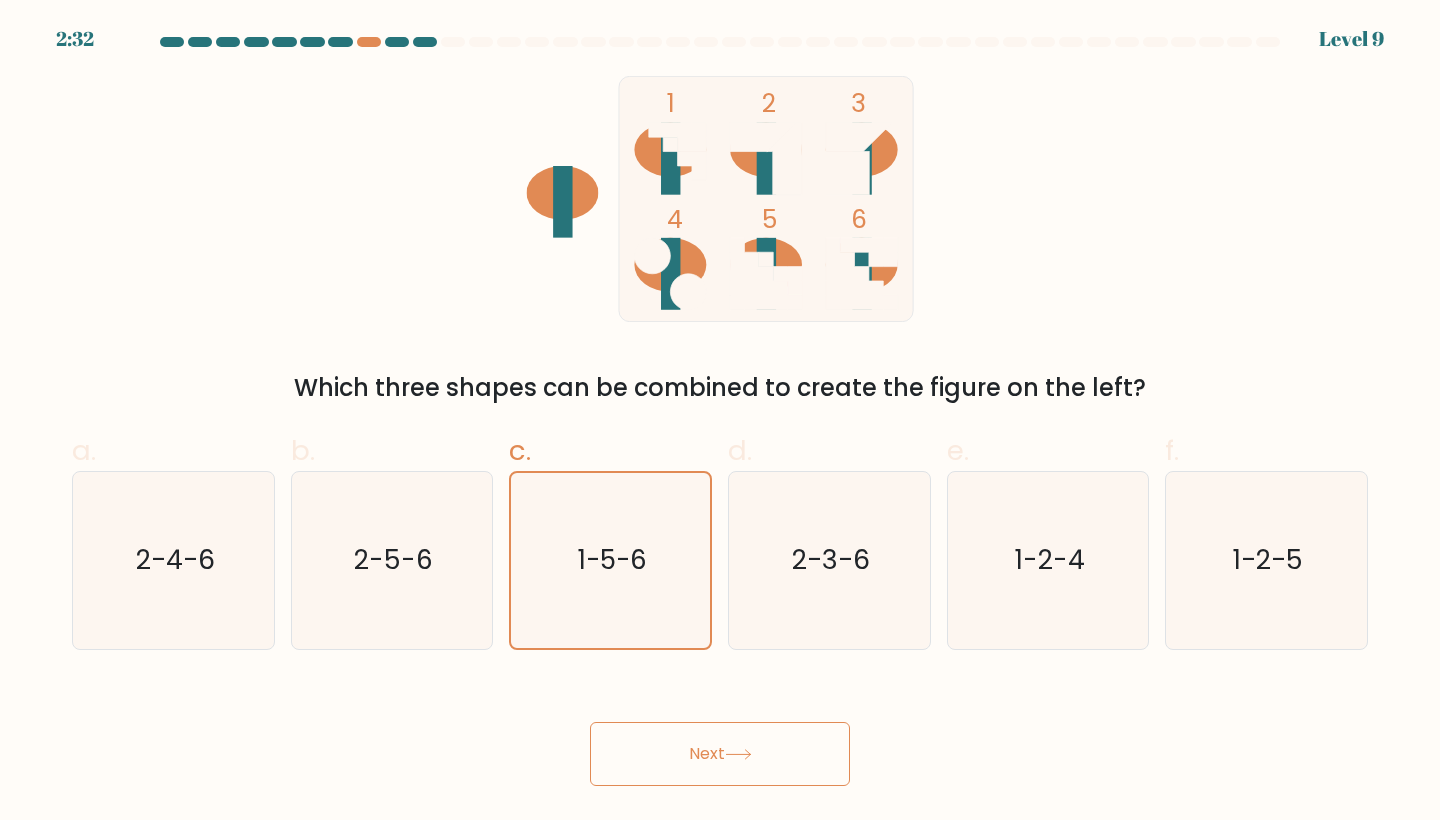 click on "Next" at bounding box center (720, 754) 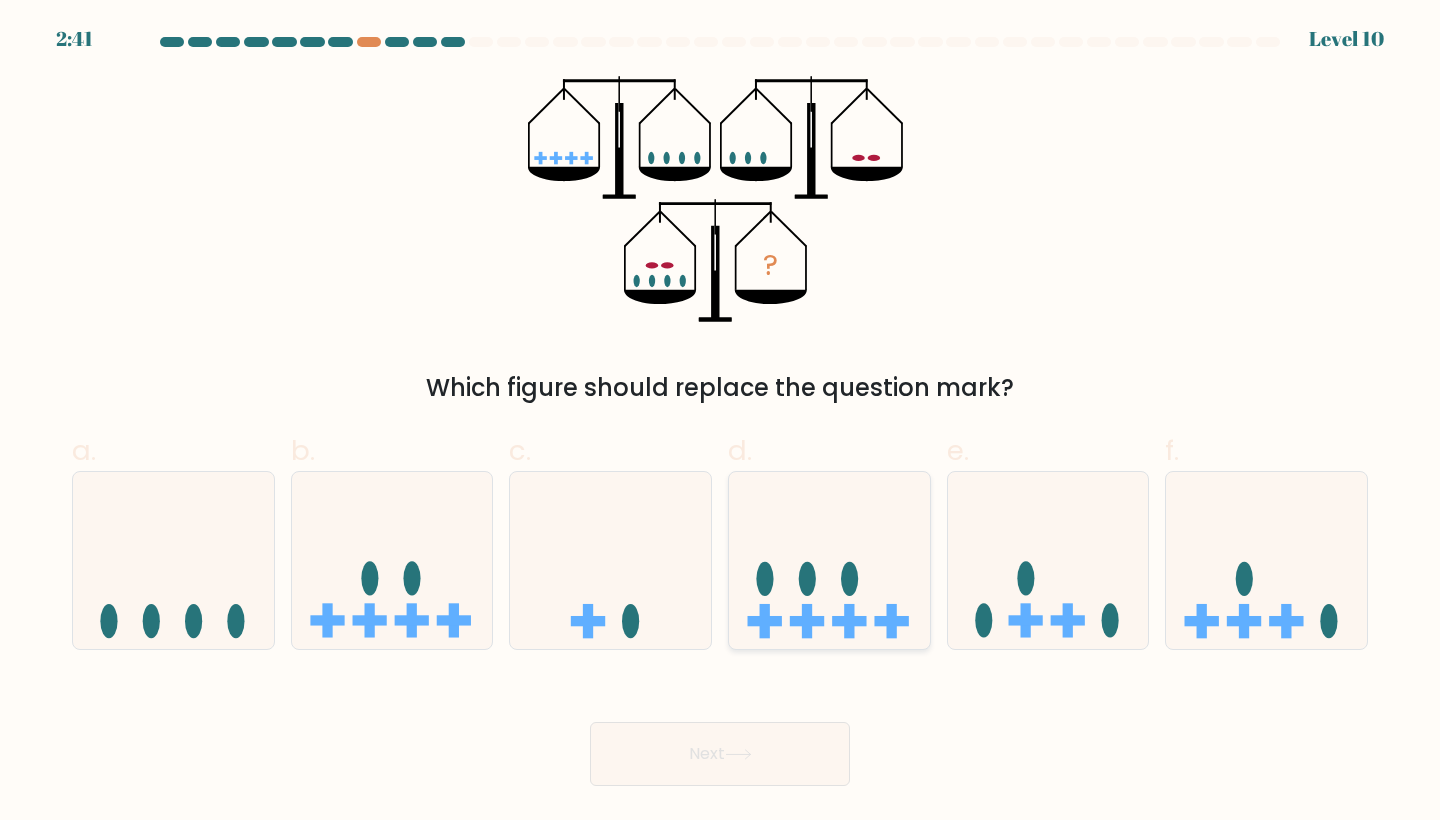 click at bounding box center (807, 579) 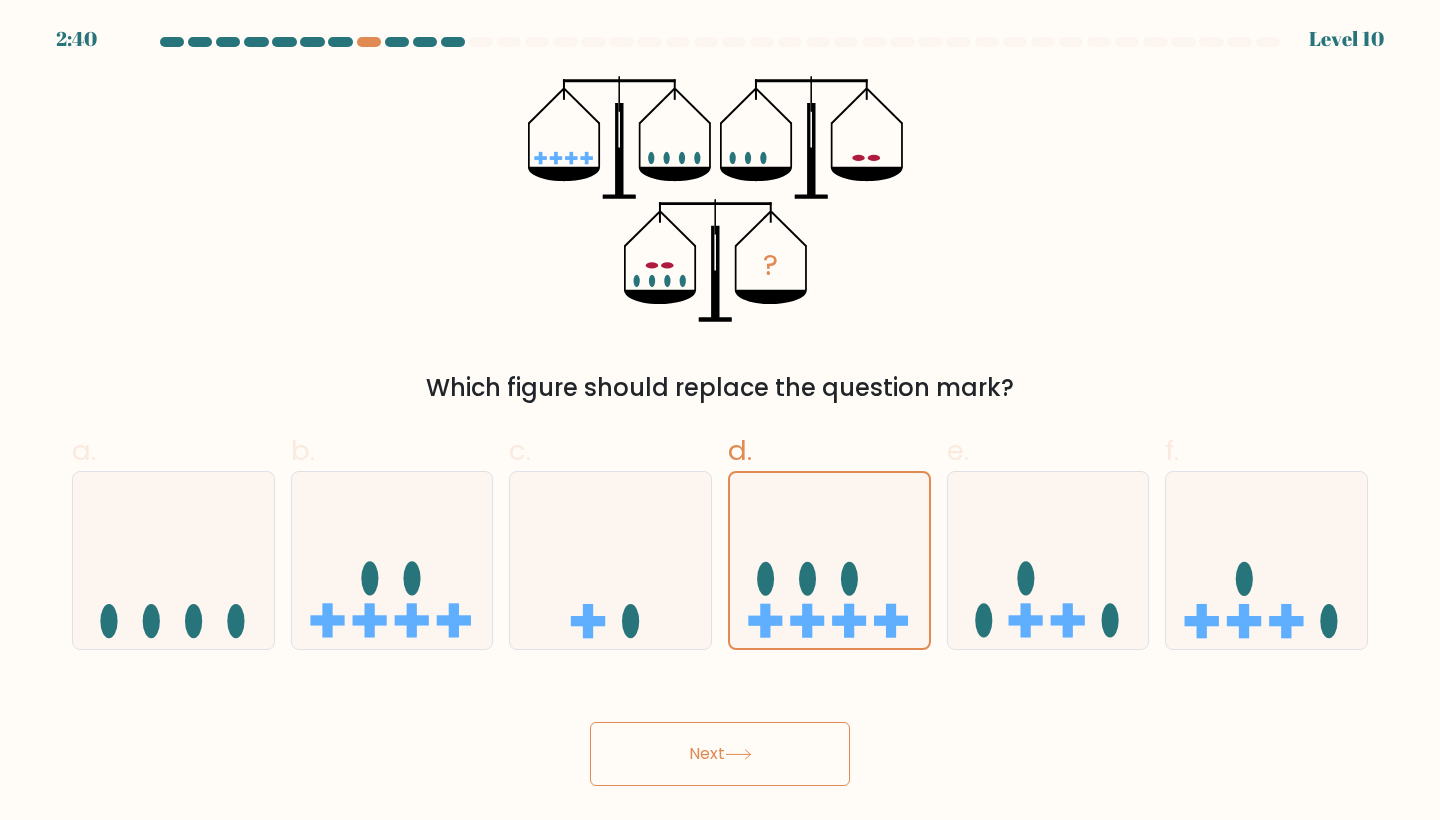 click on "Next" at bounding box center [720, 754] 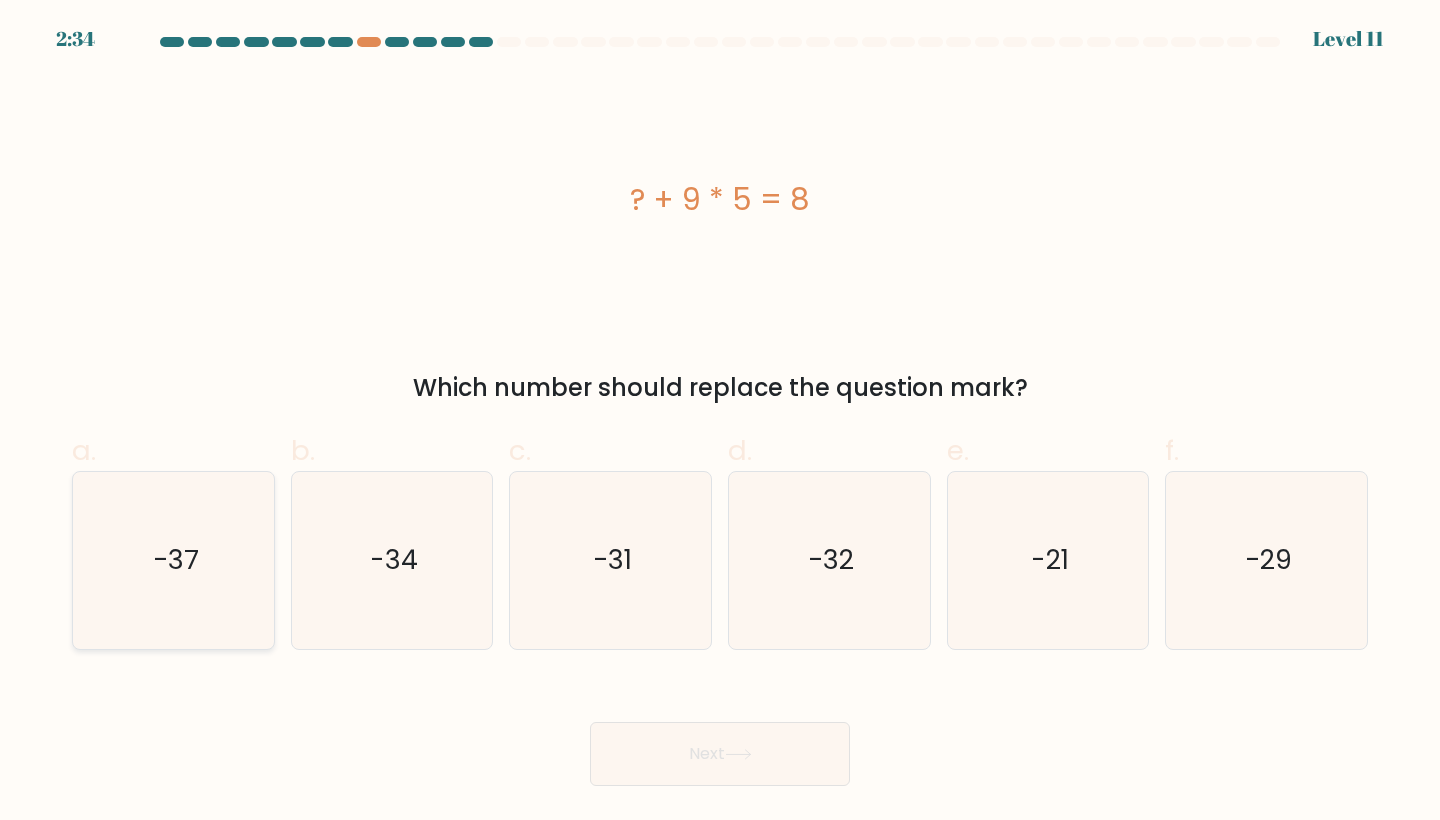click on "-37" at bounding box center [173, 560] 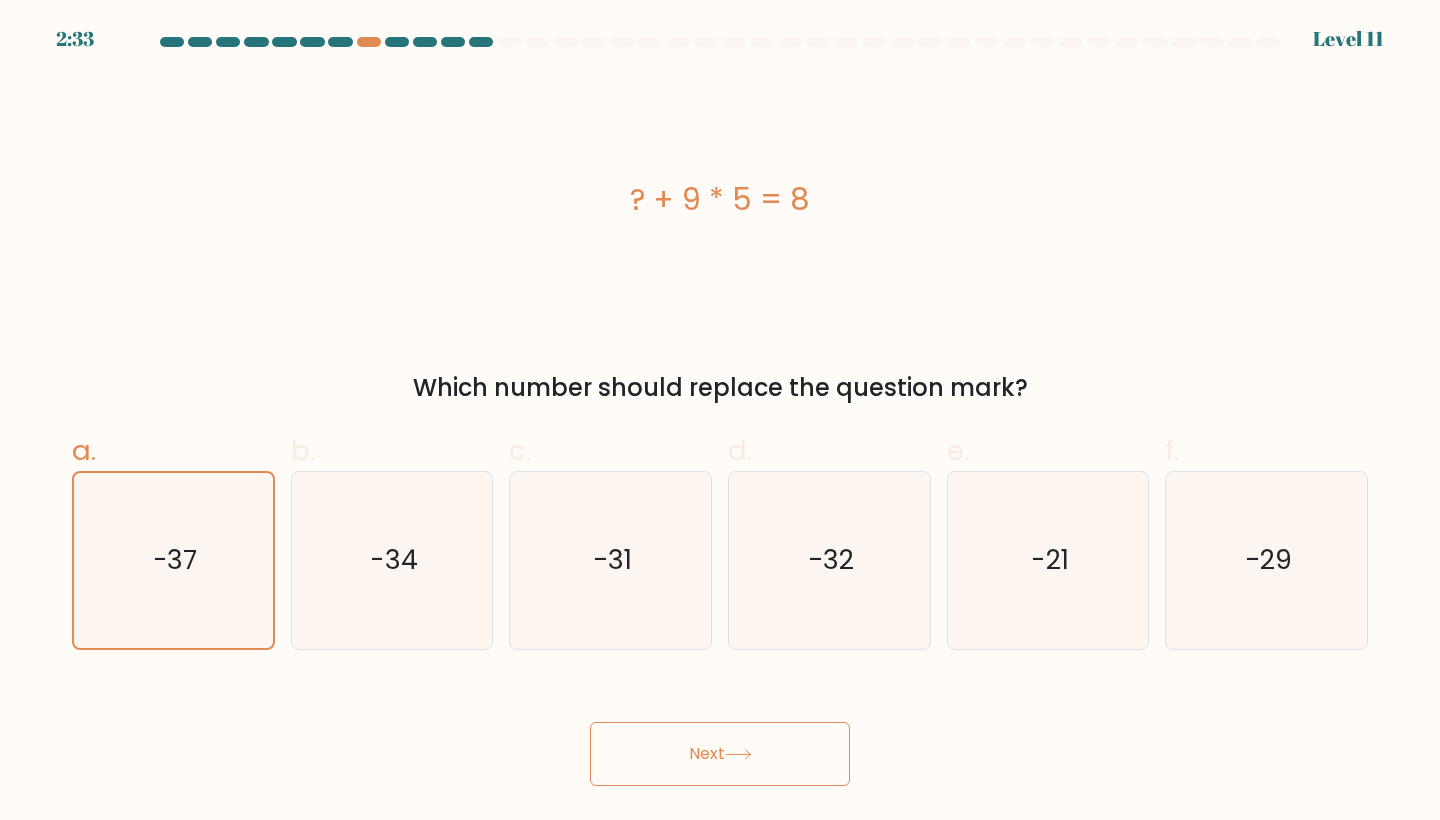 click on "Next" at bounding box center [720, 754] 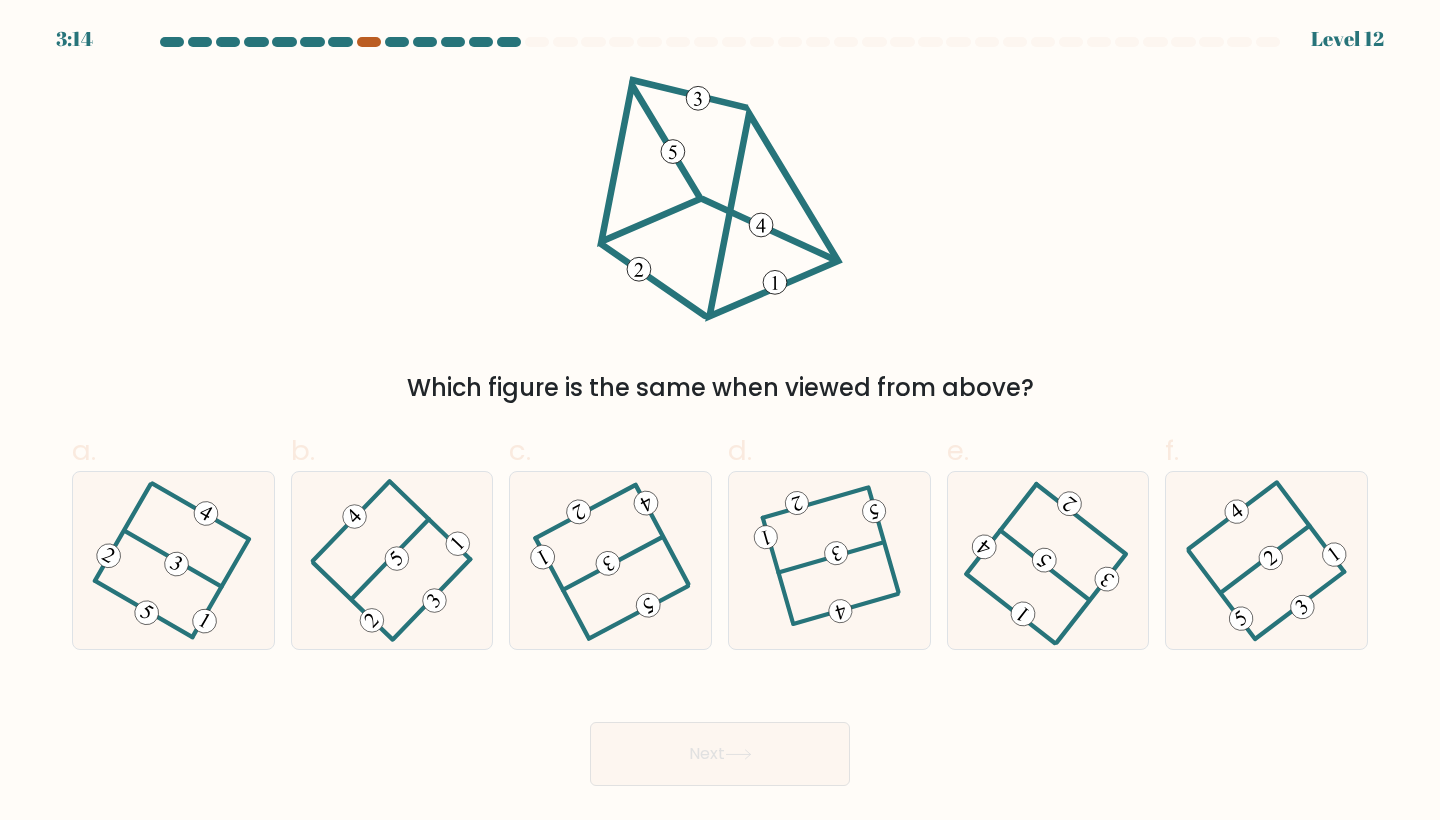 click at bounding box center (369, 42) 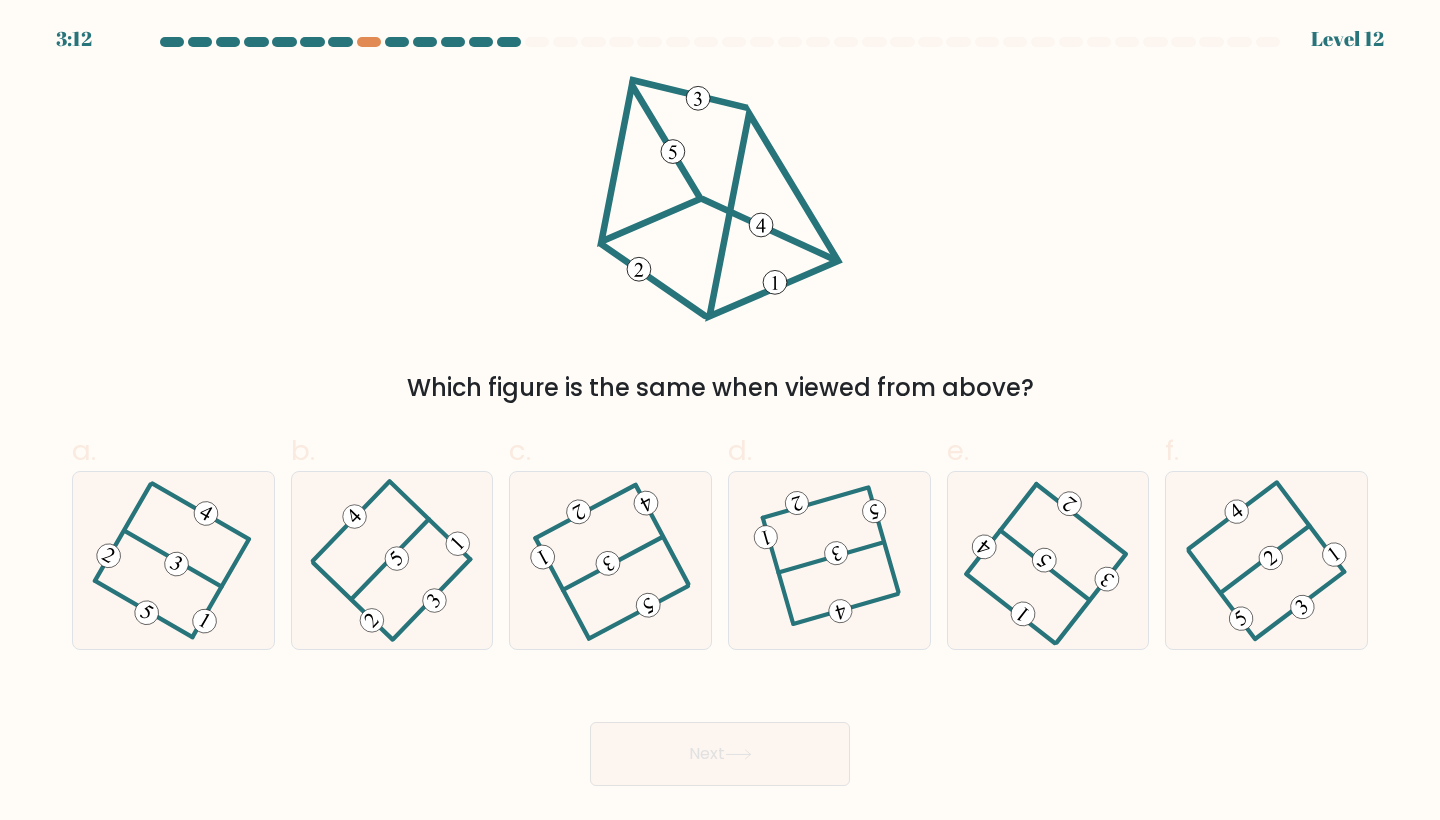 scroll, scrollTop: 0, scrollLeft: 0, axis: both 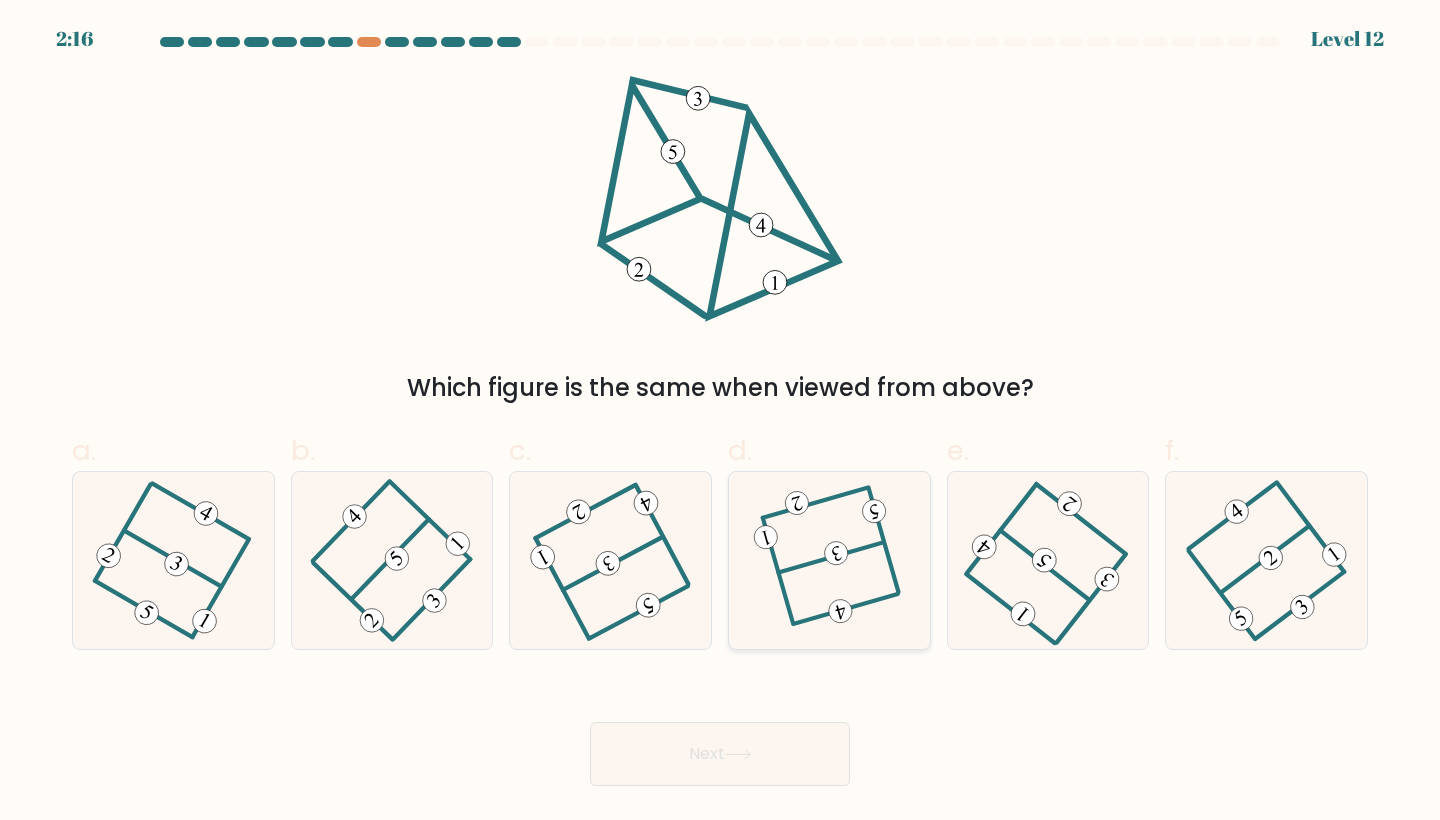 click at bounding box center [830, 560] 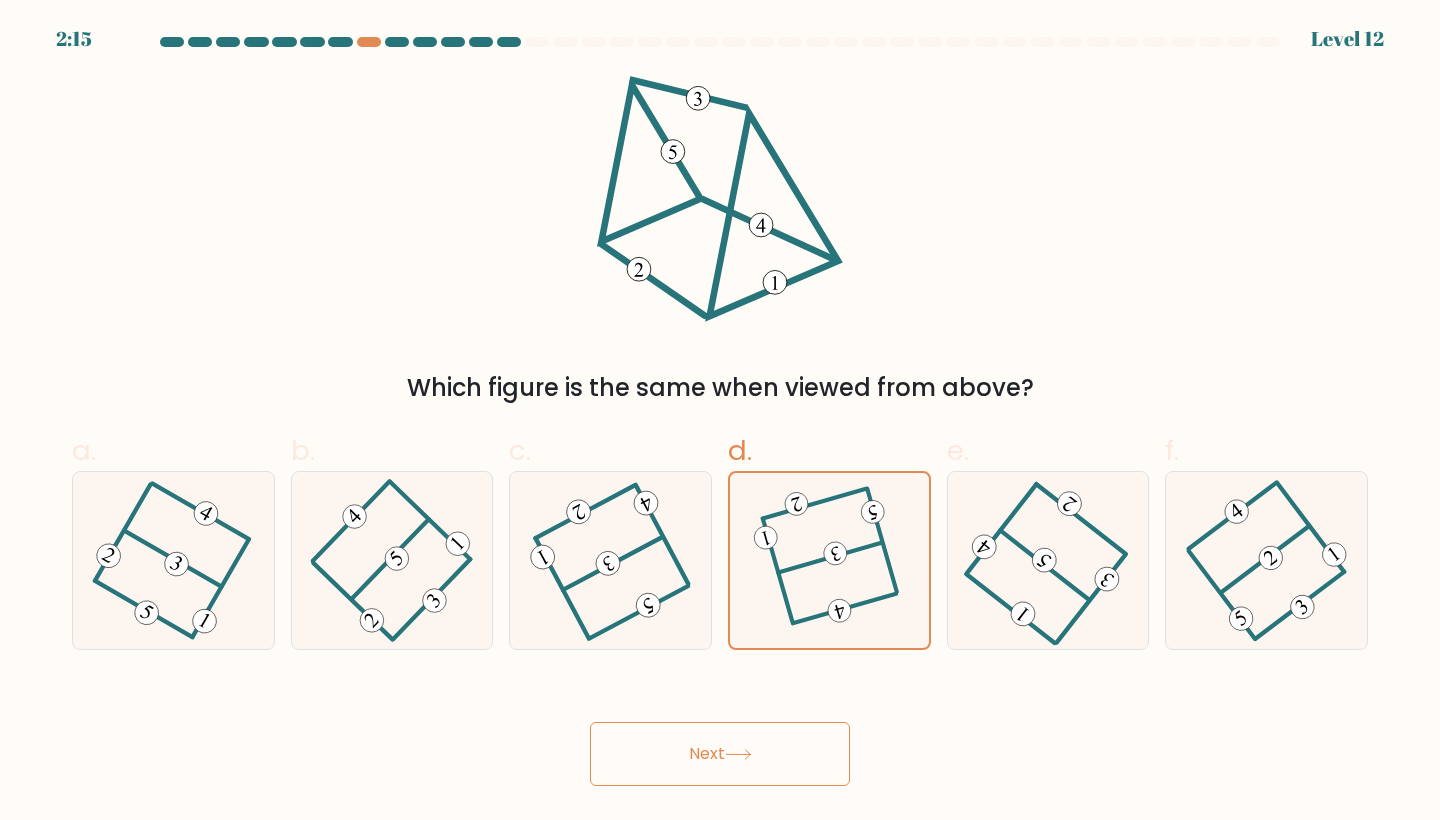 click on "Next" at bounding box center [720, 754] 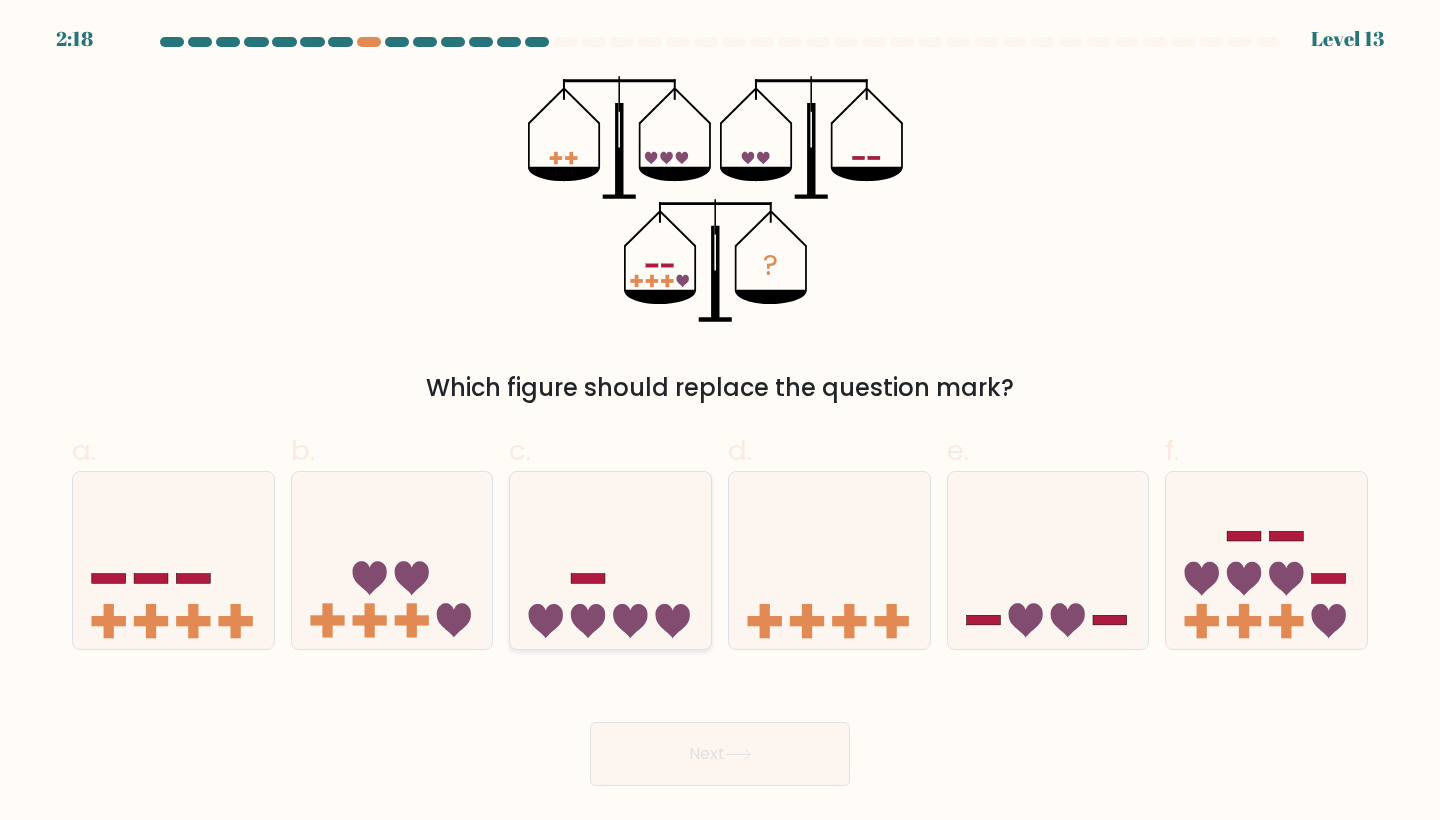 click at bounding box center (610, 560) 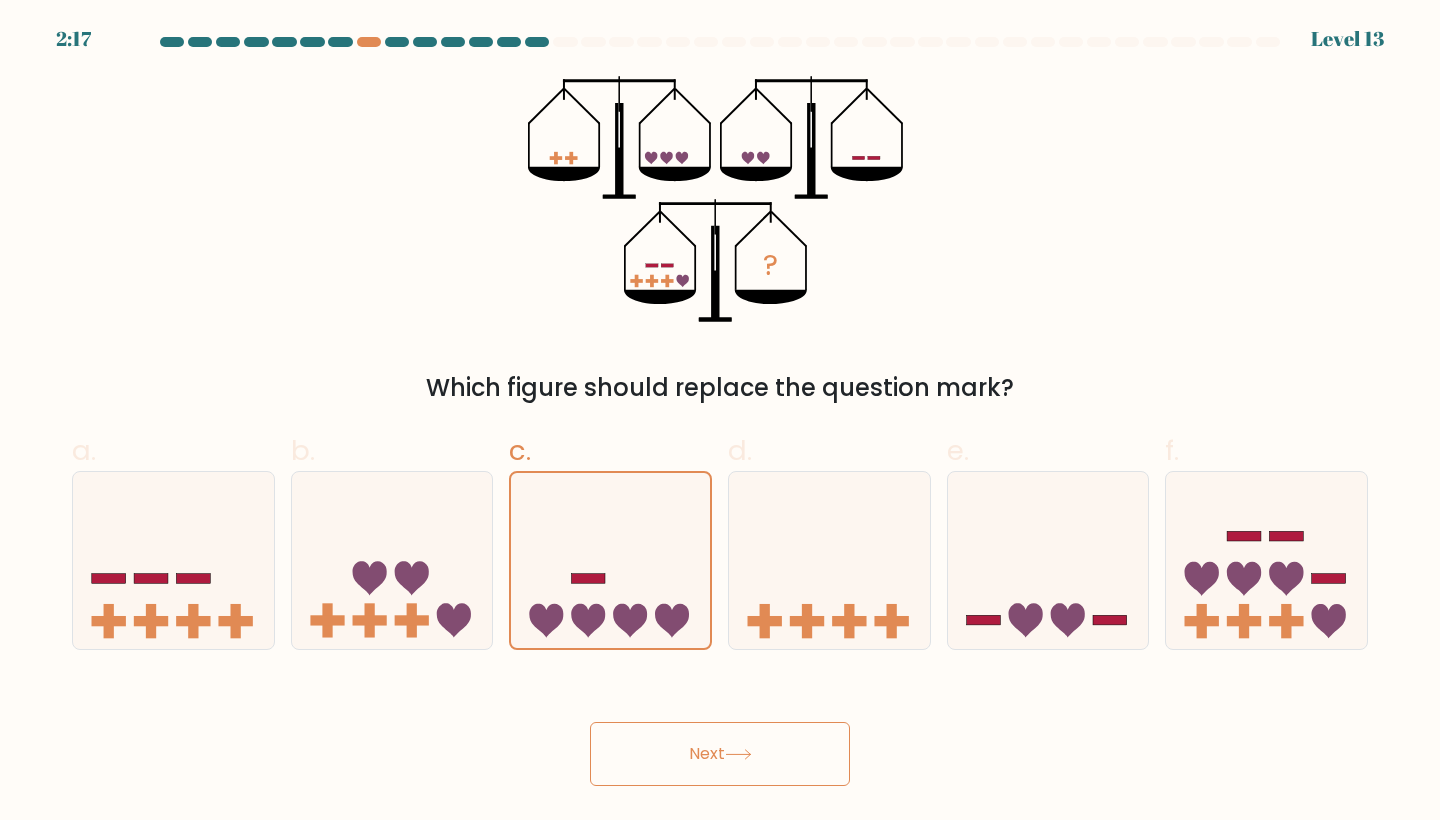 click on "Next" at bounding box center (720, 754) 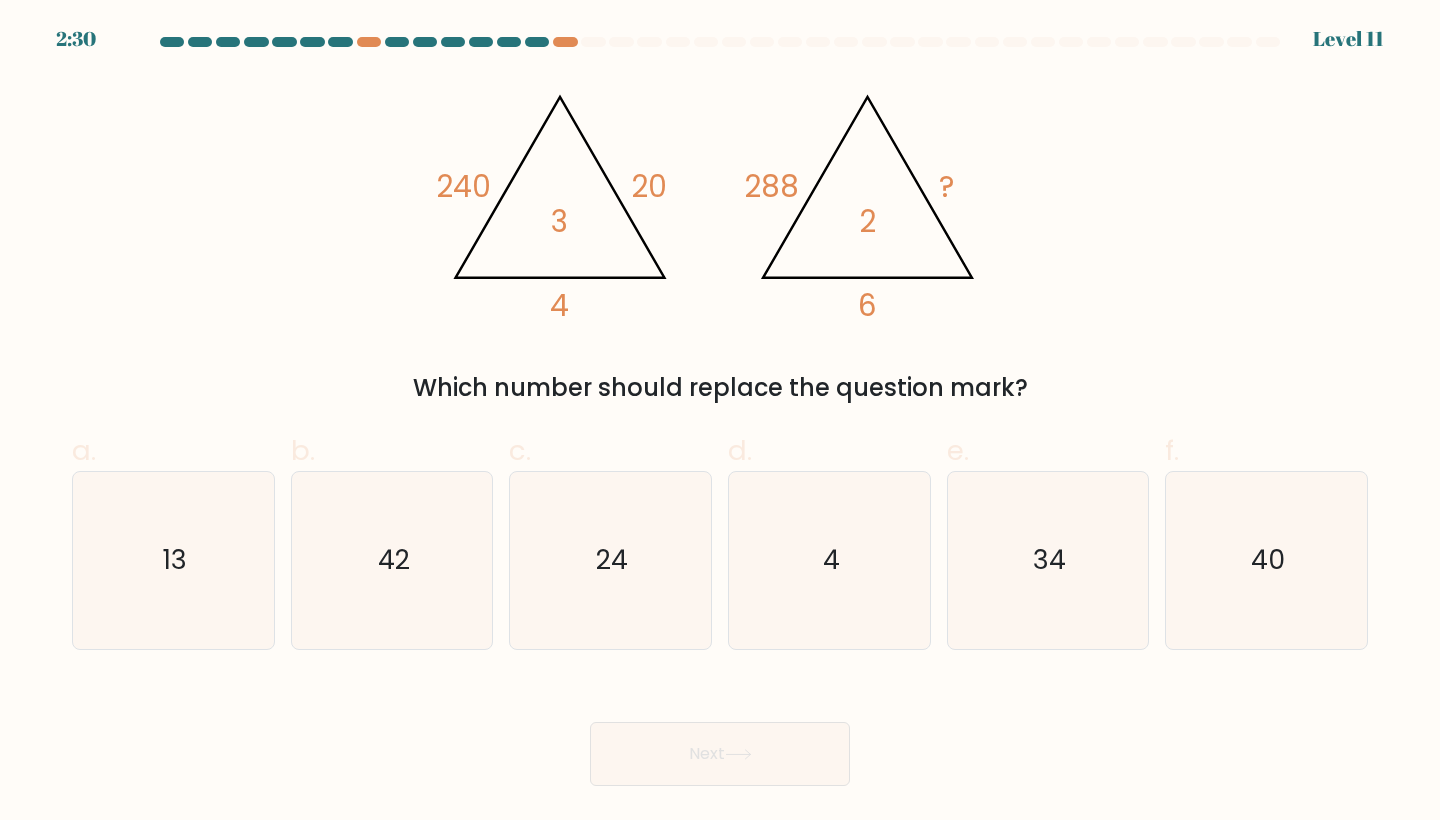 click on "d.
4" at bounding box center [829, 540] 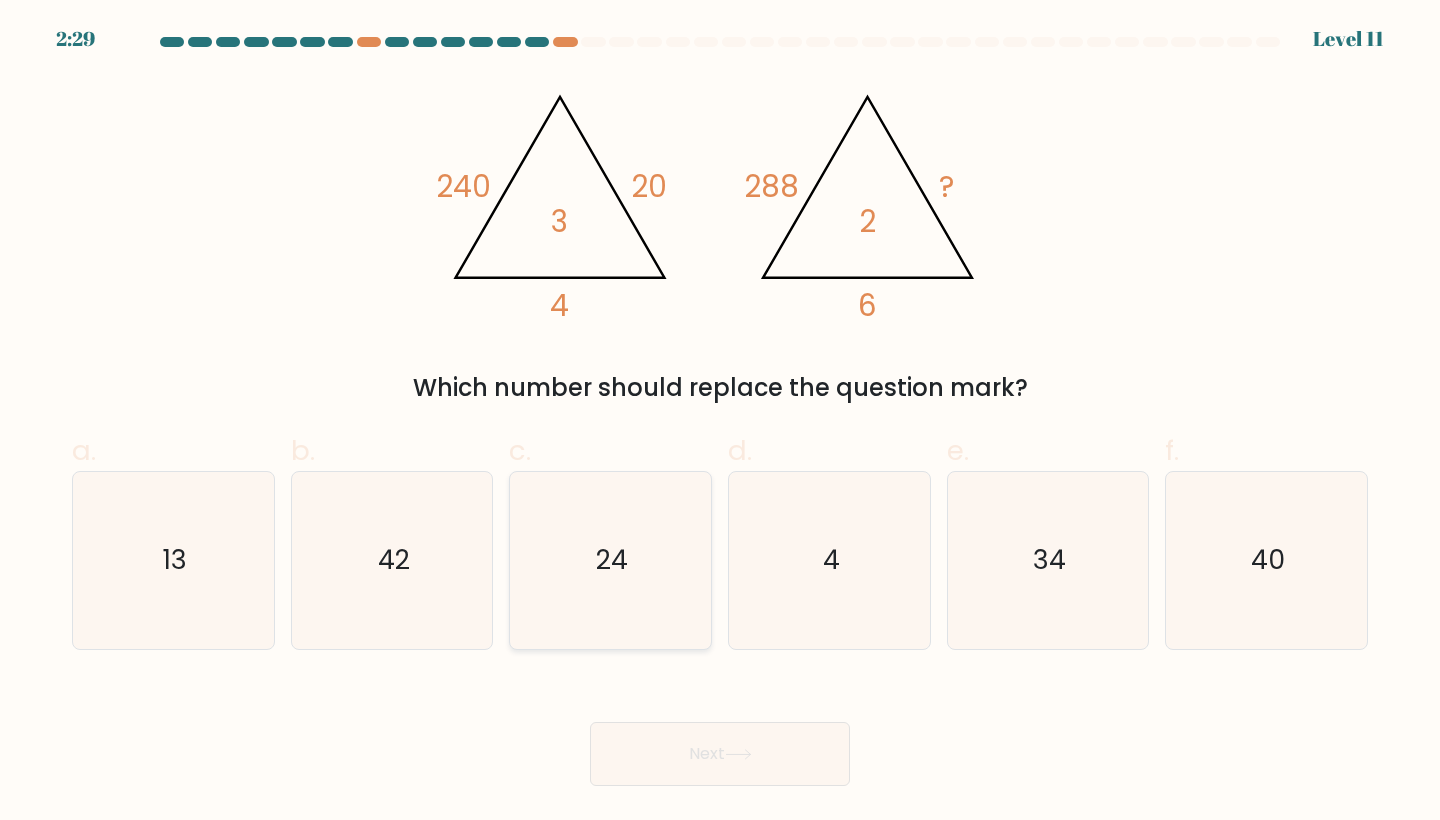 click on "24" at bounding box center (610, 560) 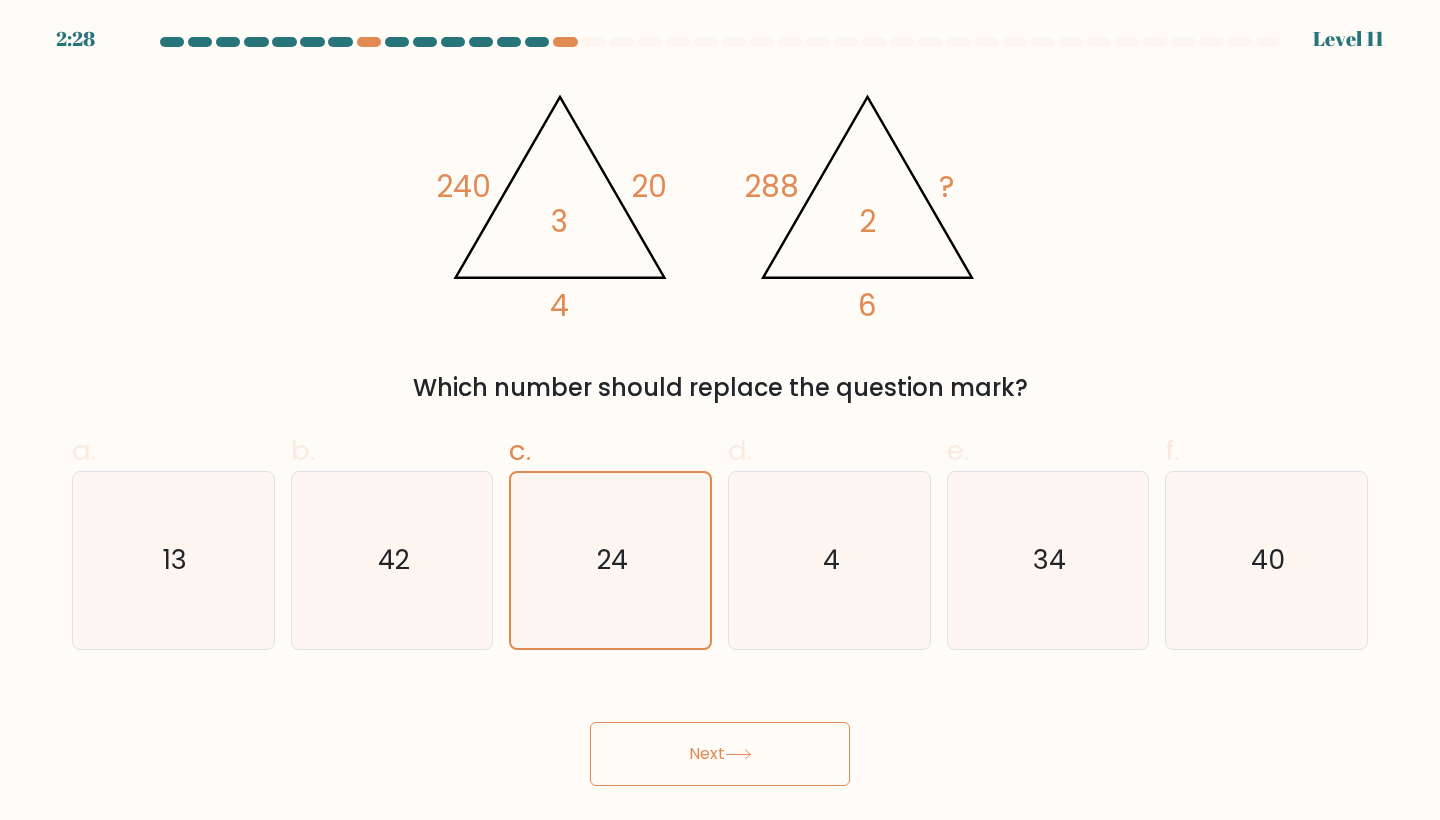 click on "Next" at bounding box center [720, 754] 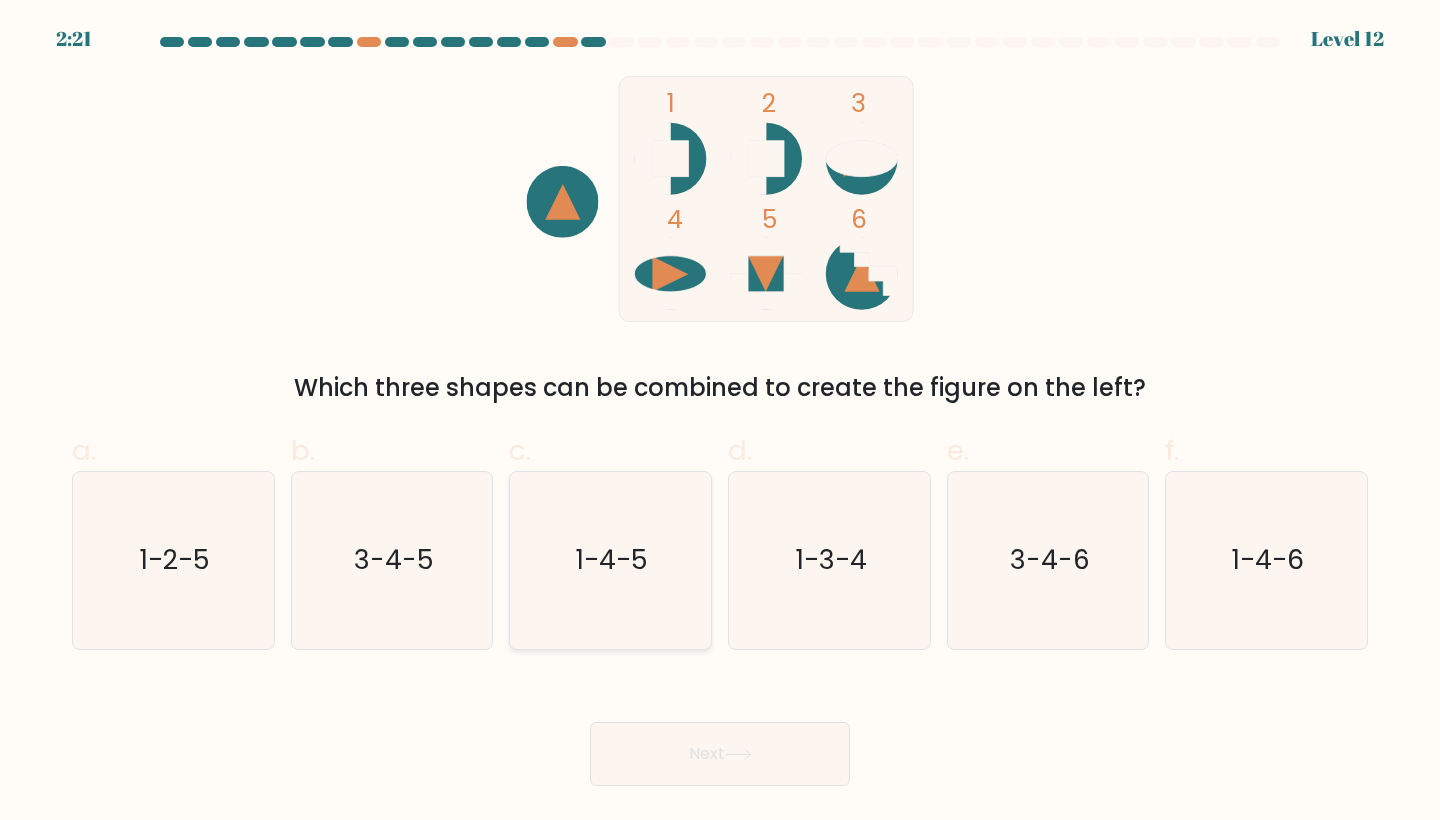 click on "1-4-5" at bounding box center [610, 560] 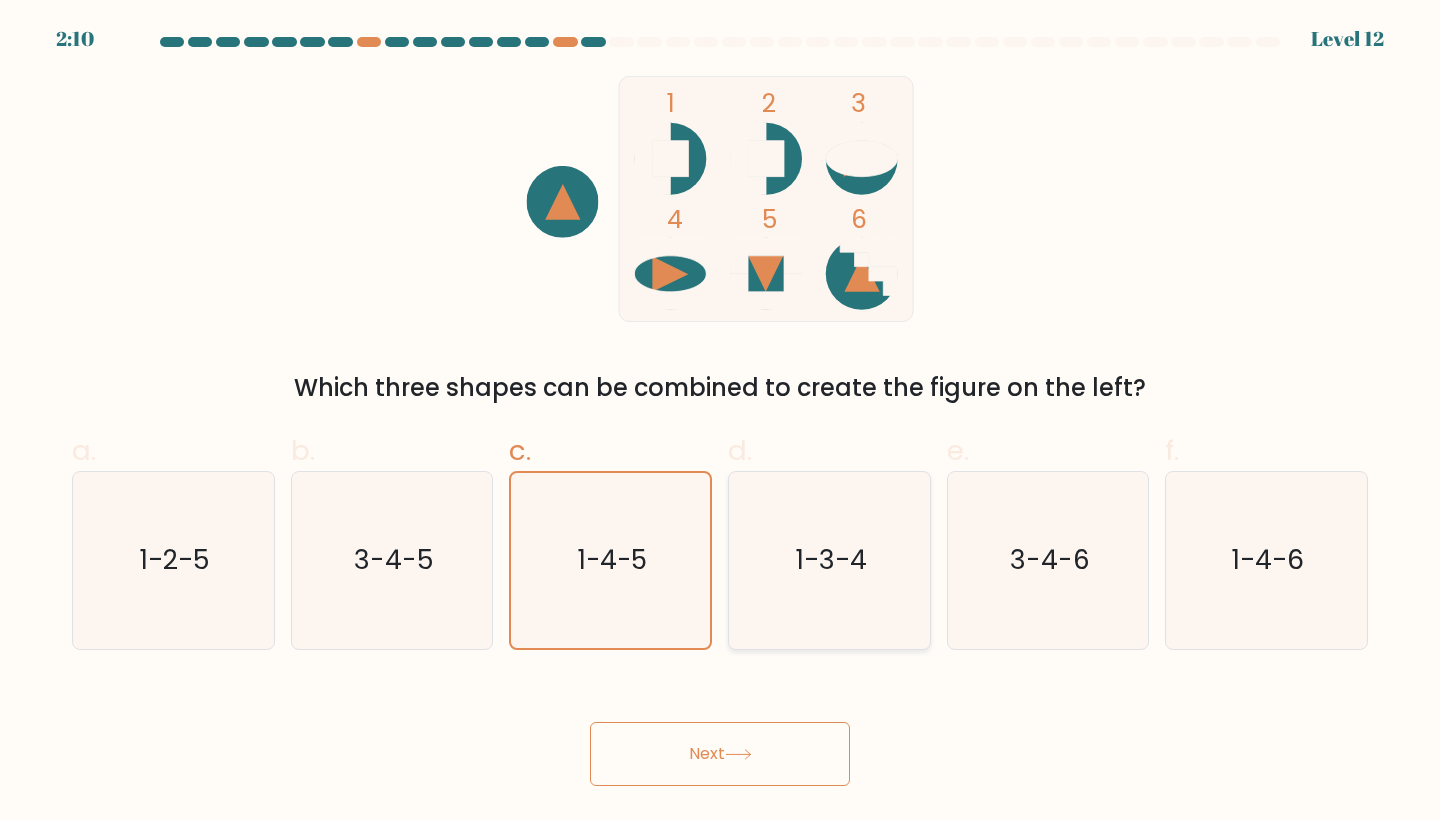 click on "1-3-4" at bounding box center (829, 560) 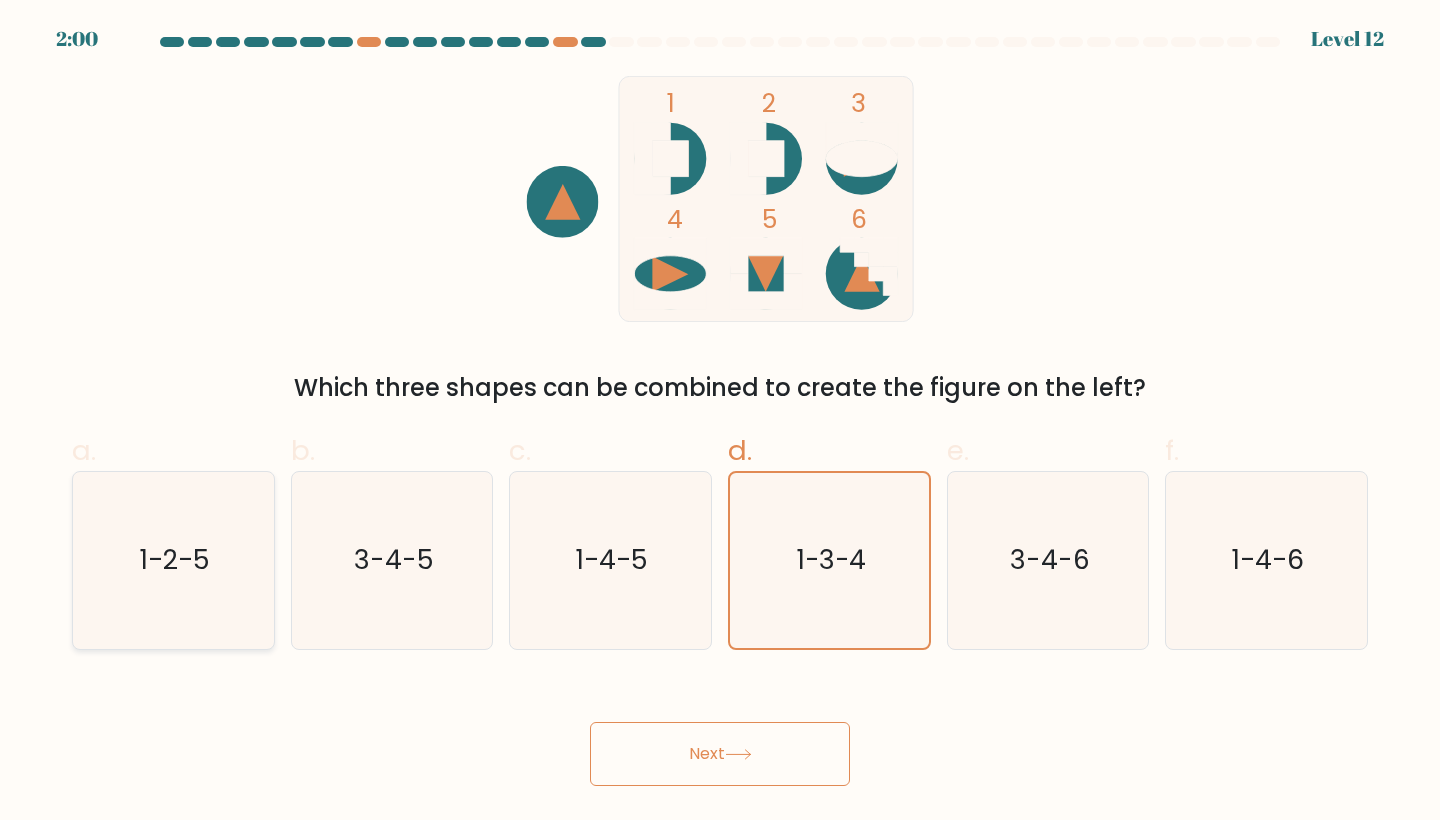 click on "1-2-5" at bounding box center (175, 560) 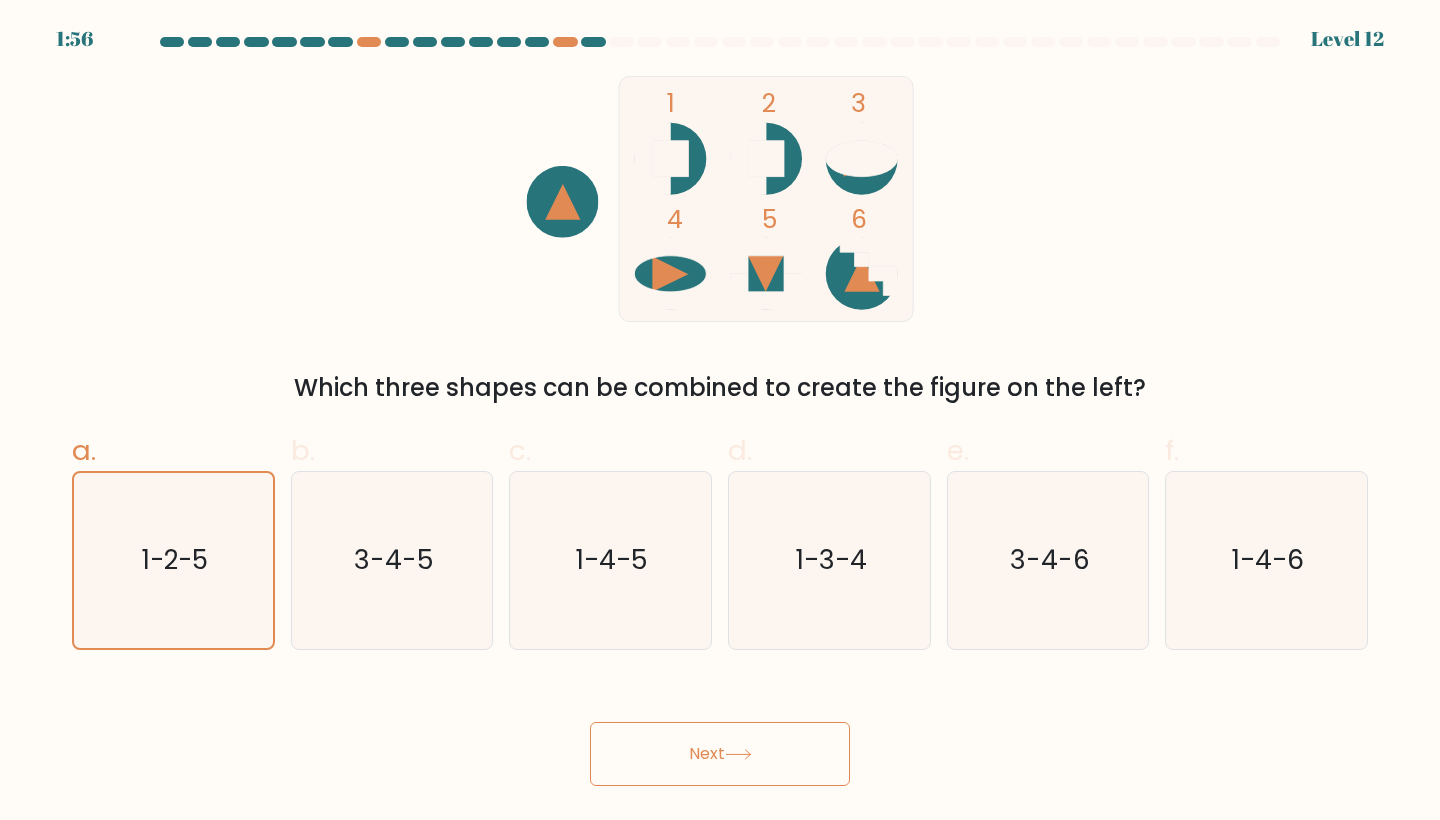 click on "Next" at bounding box center [720, 754] 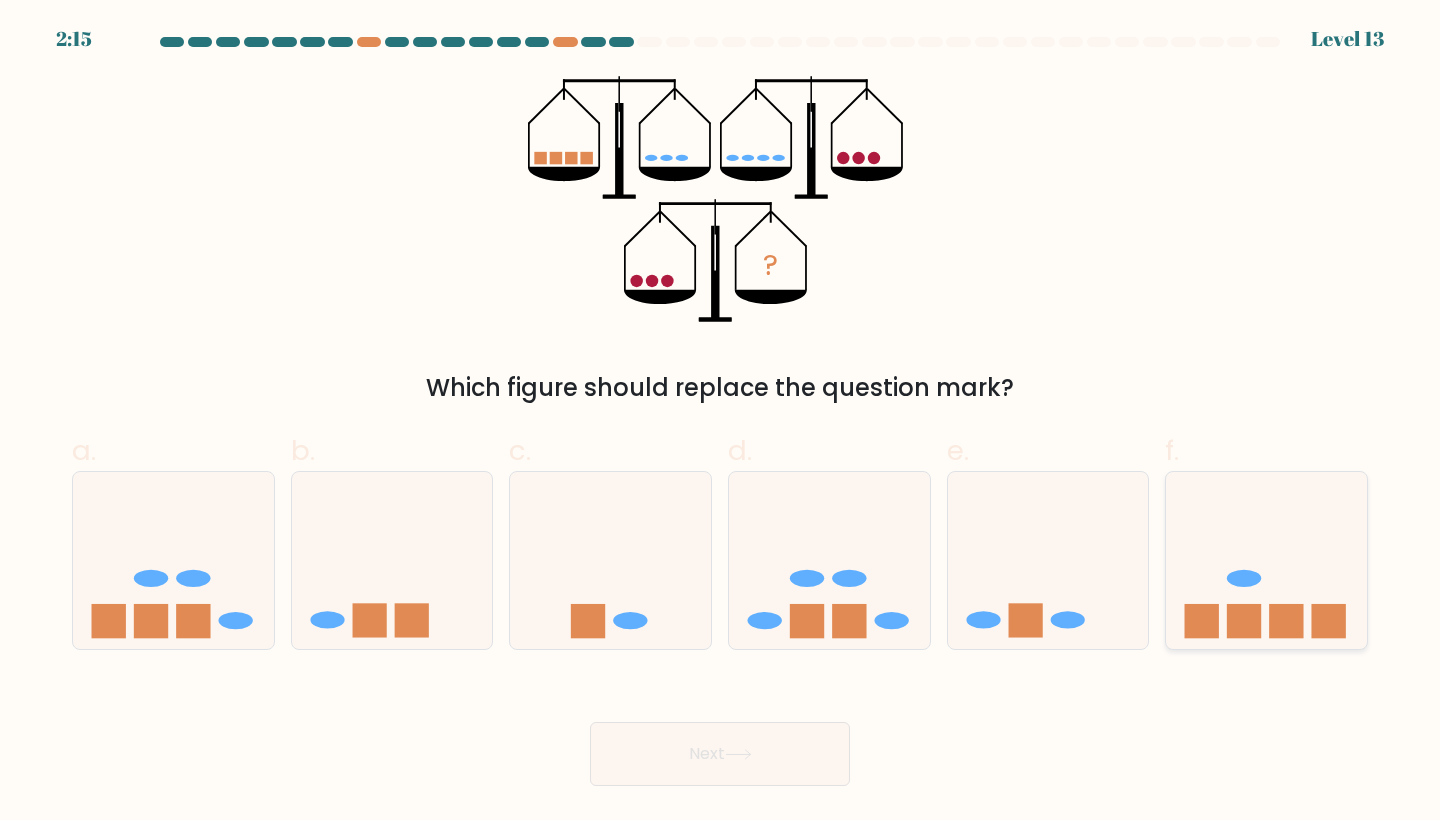 click at bounding box center (1266, 560) 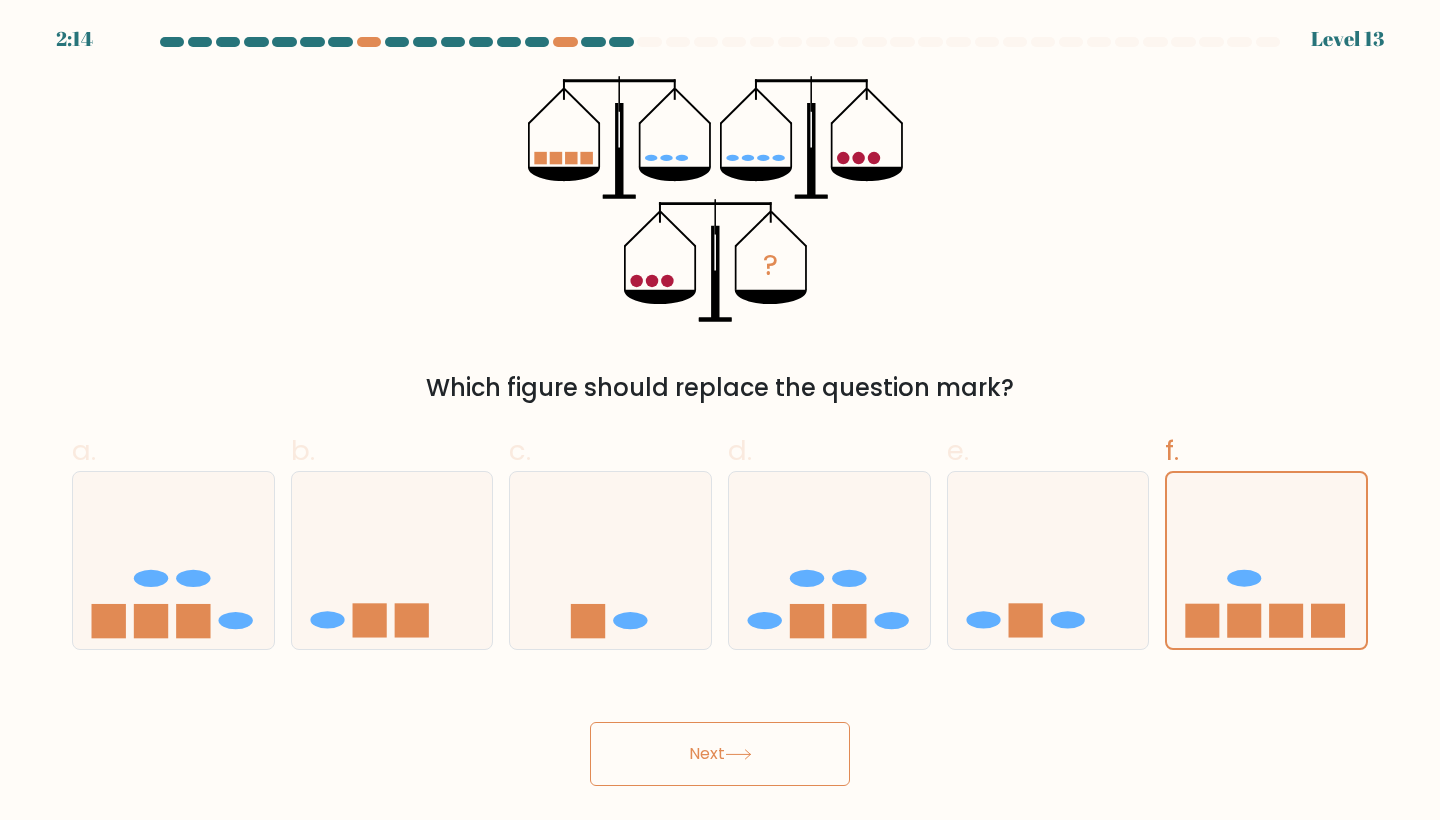 click on "Next" at bounding box center [720, 754] 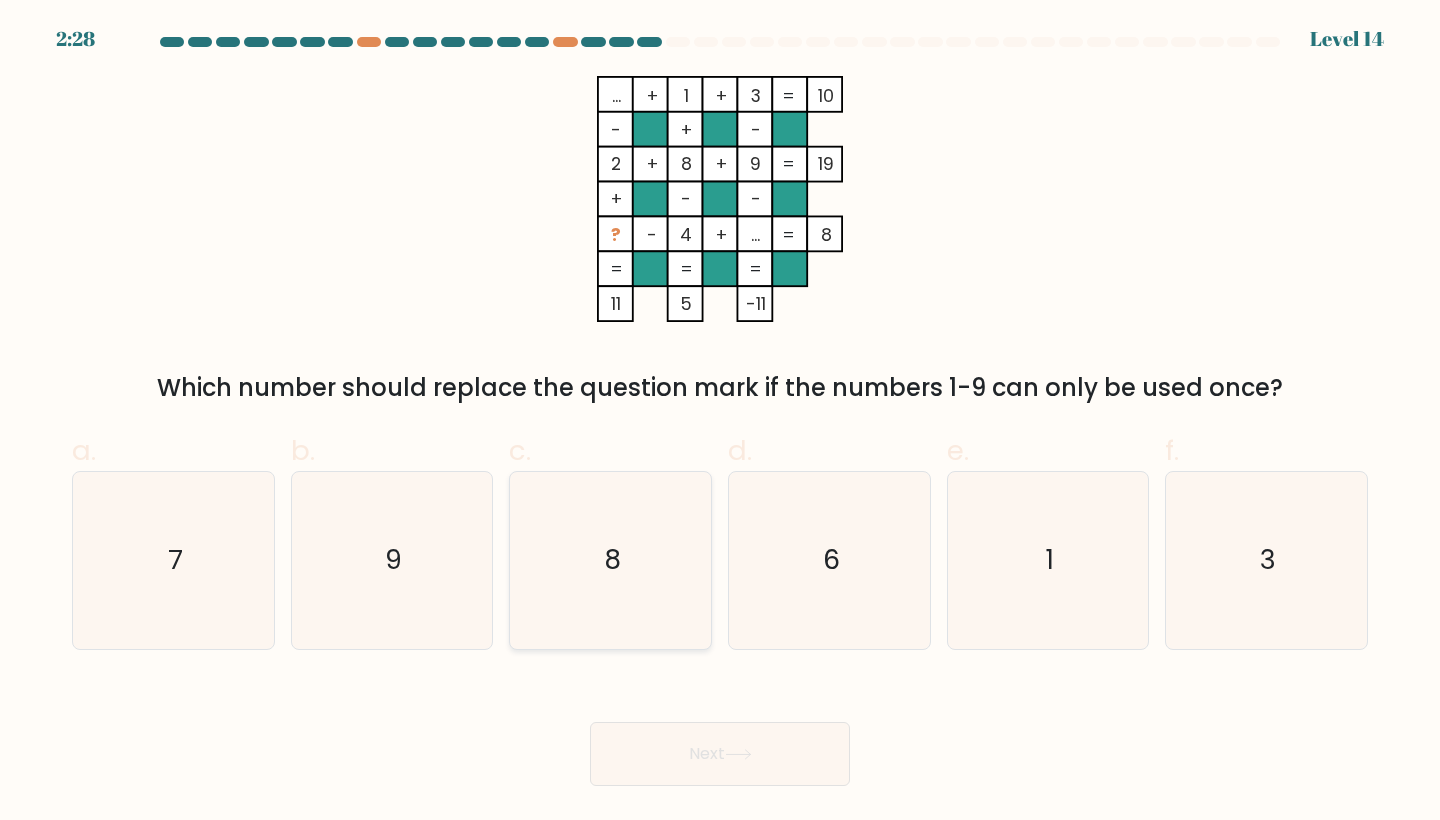 click on "8" at bounding box center (610, 560) 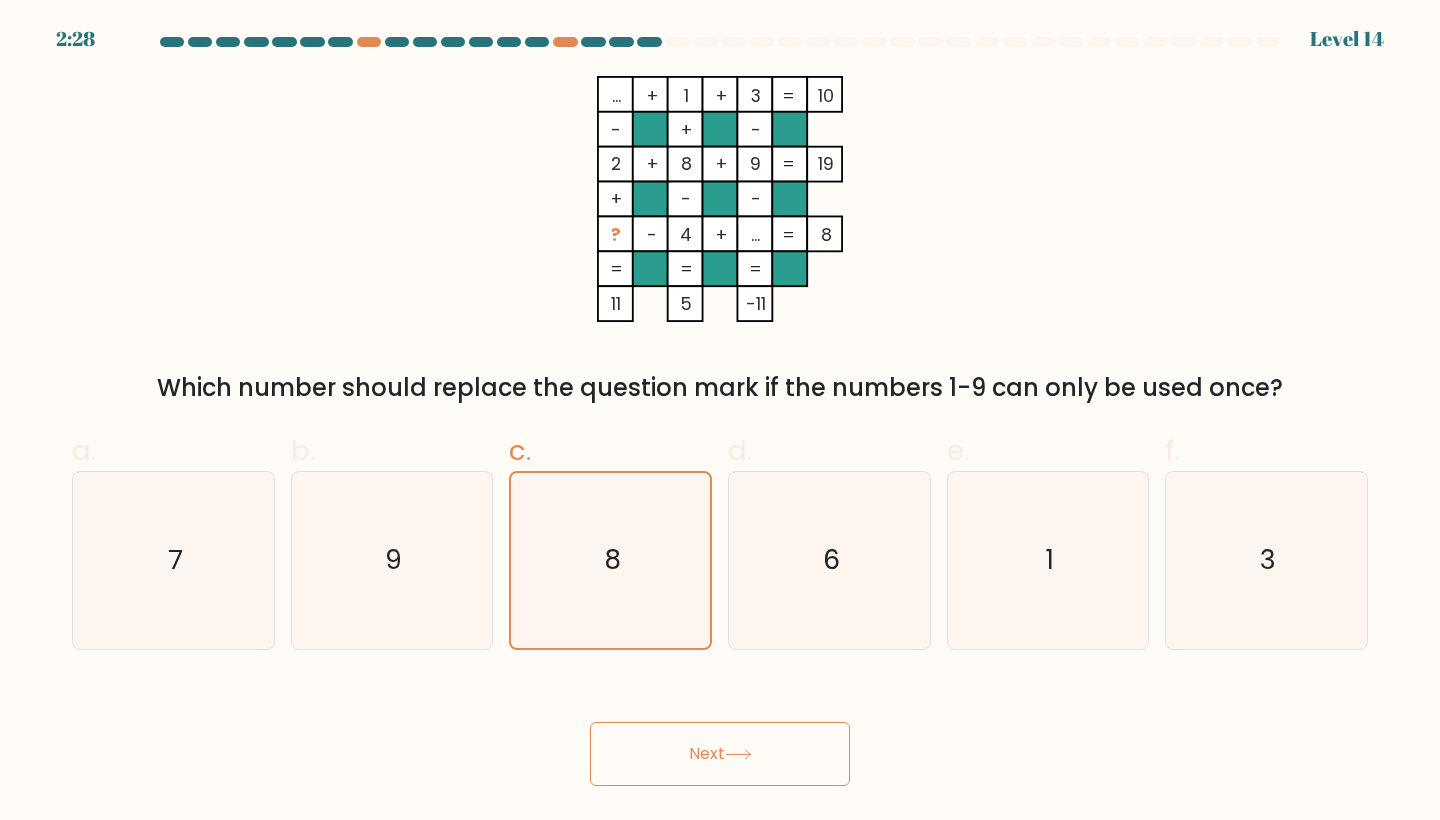 click on "Next" at bounding box center [720, 754] 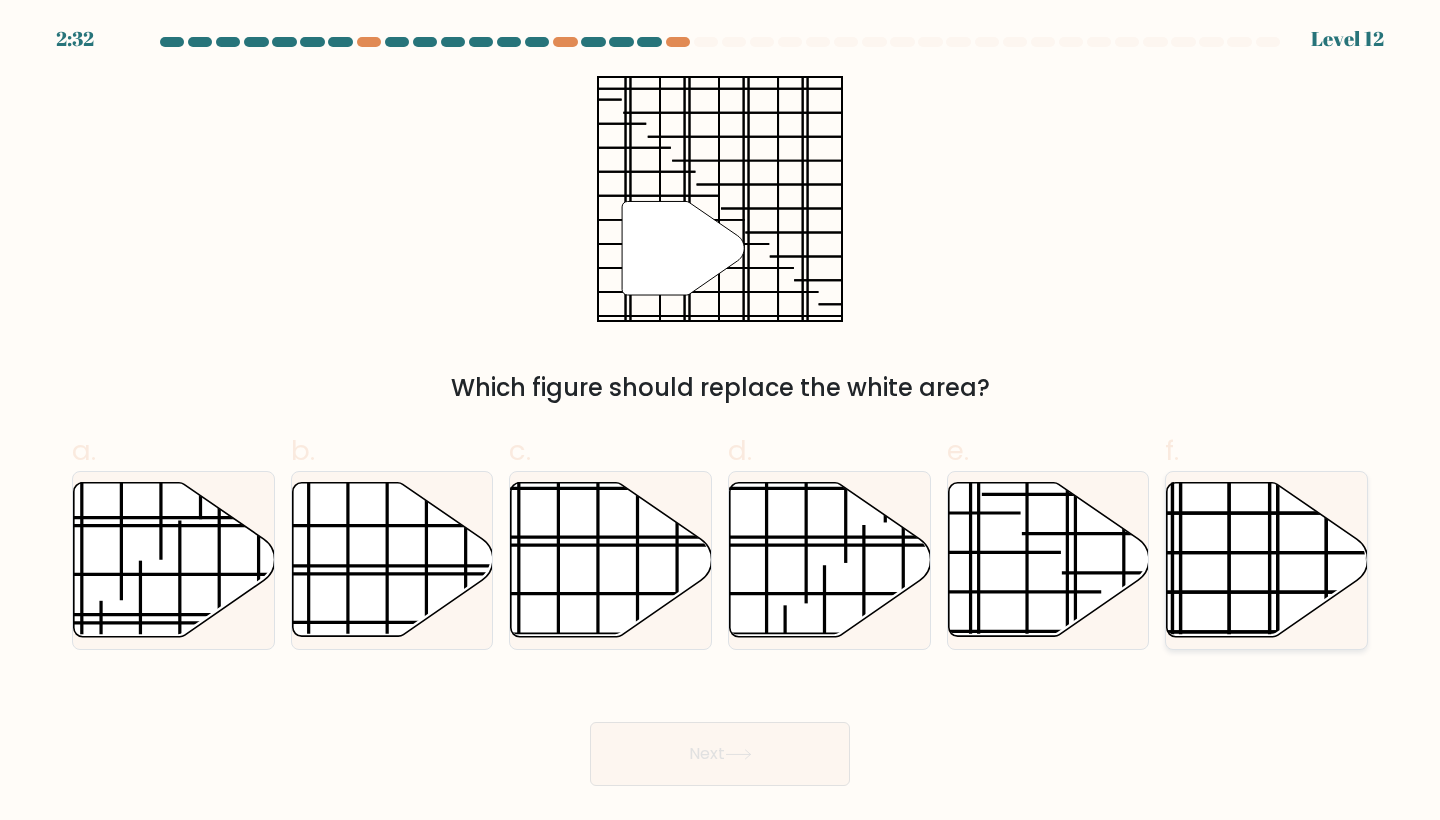 click at bounding box center [1267, 560] 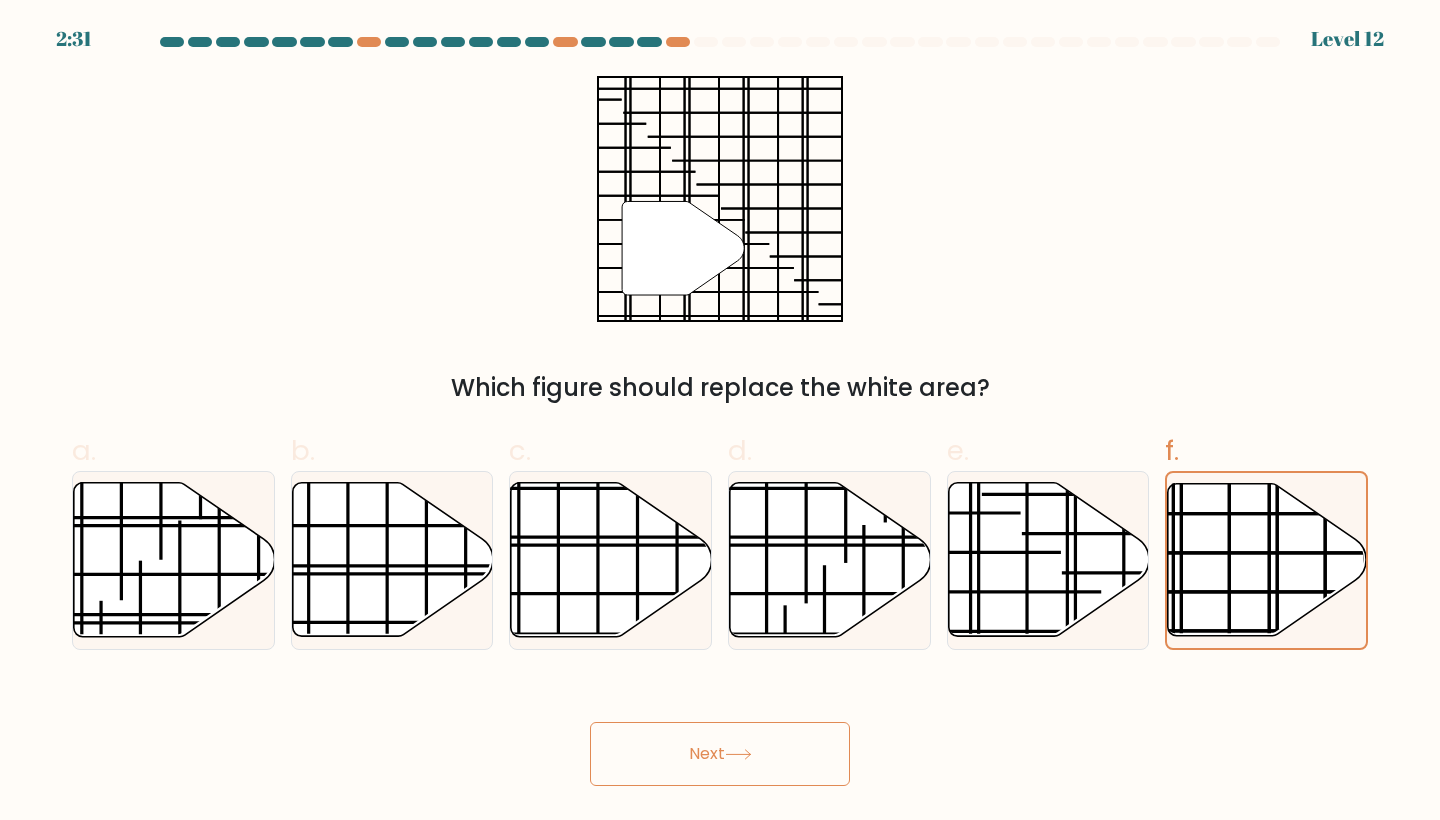 click on "Next" at bounding box center [720, 754] 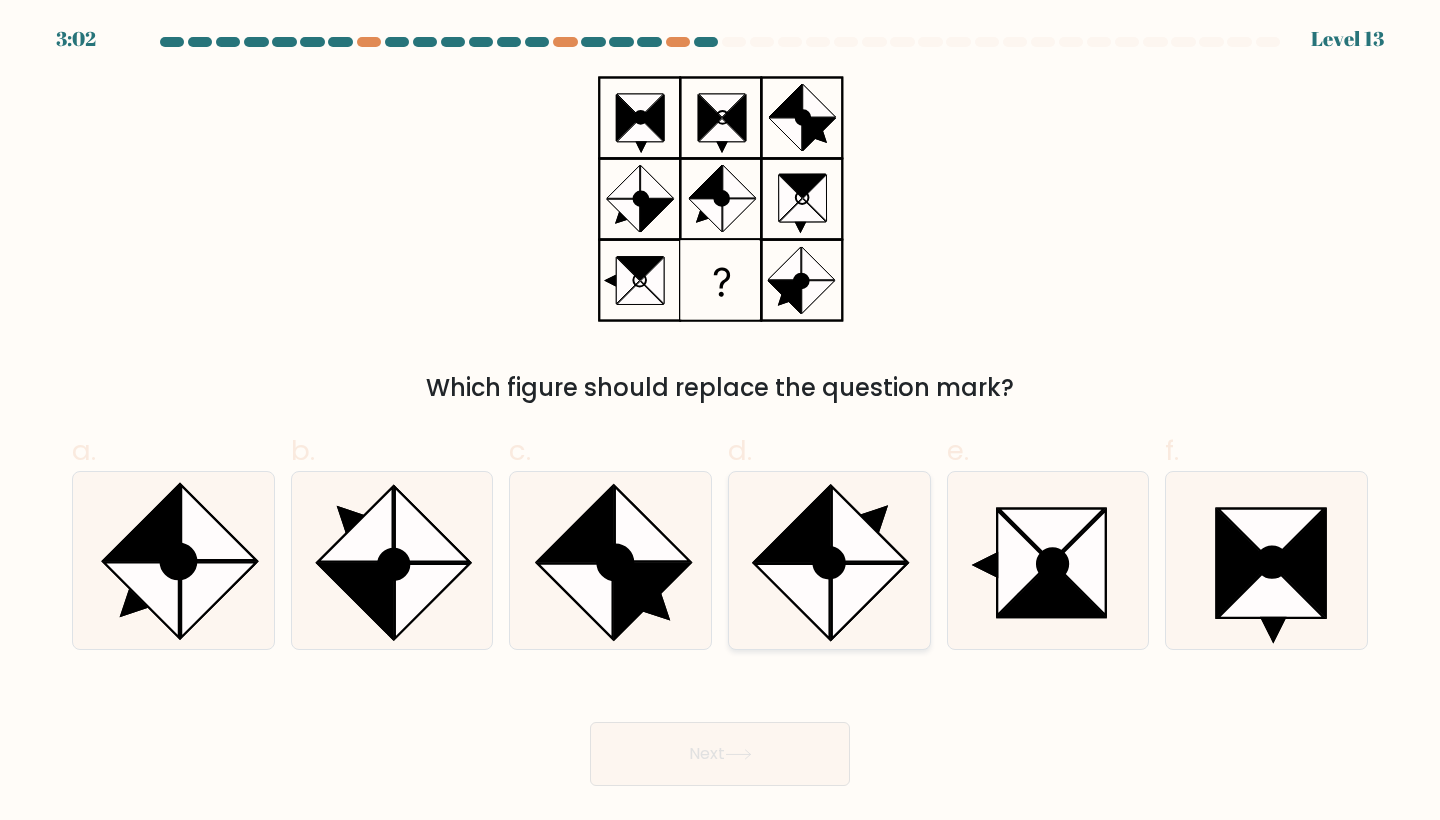click at bounding box center (792, 524) 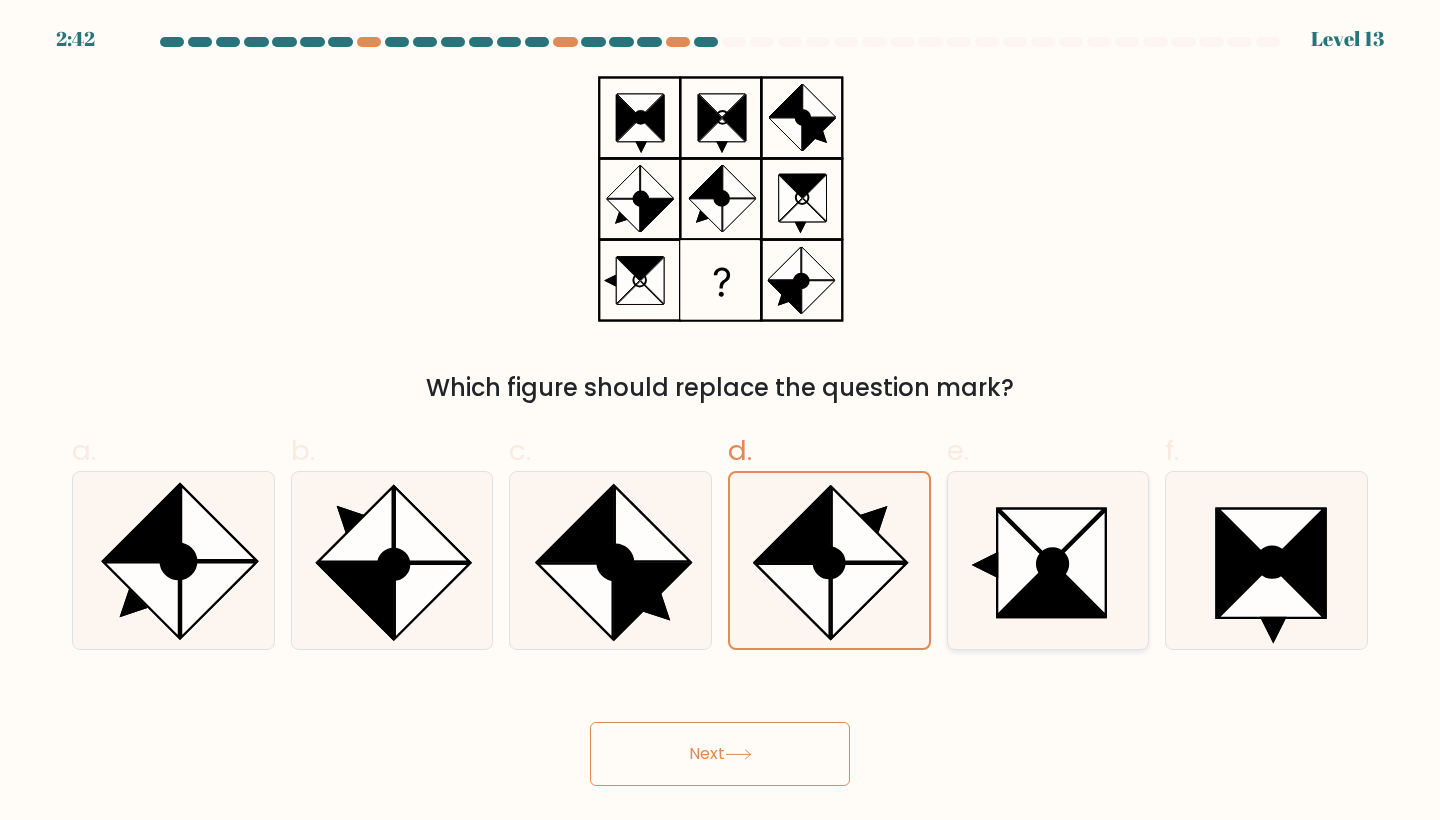 click at bounding box center [1023, 564] 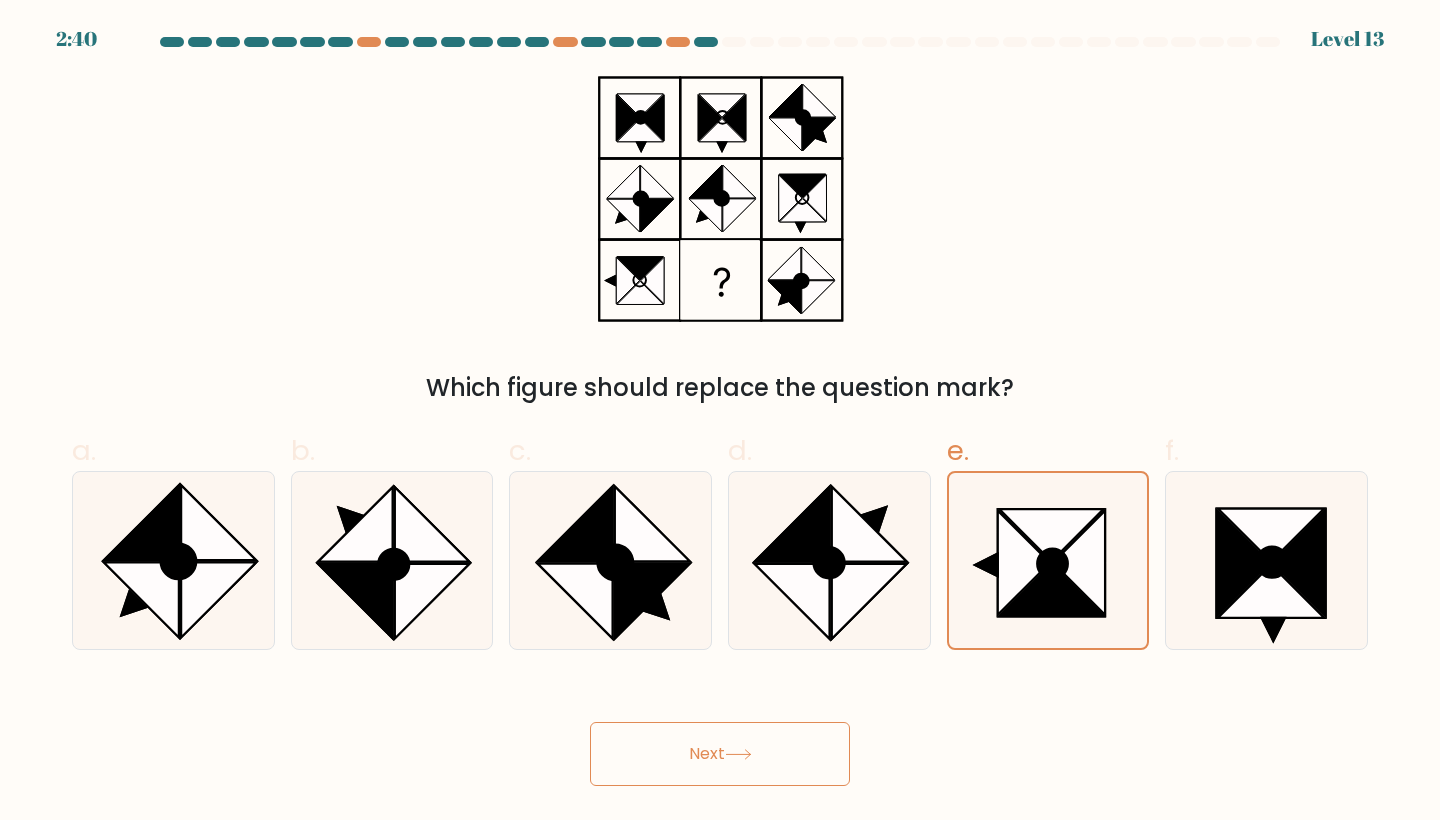 click on "Next" at bounding box center (720, 754) 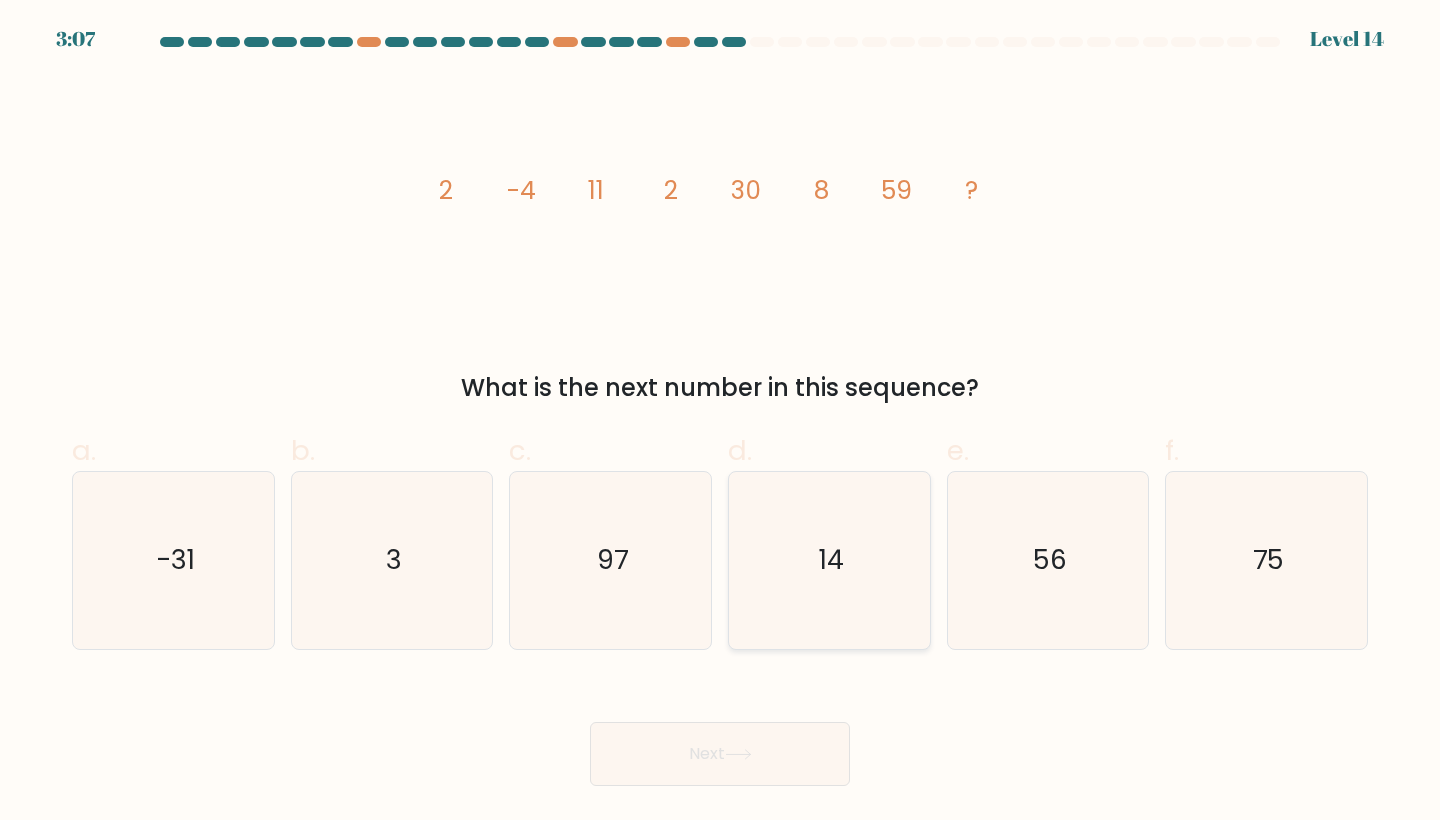 click on "14" at bounding box center [831, 560] 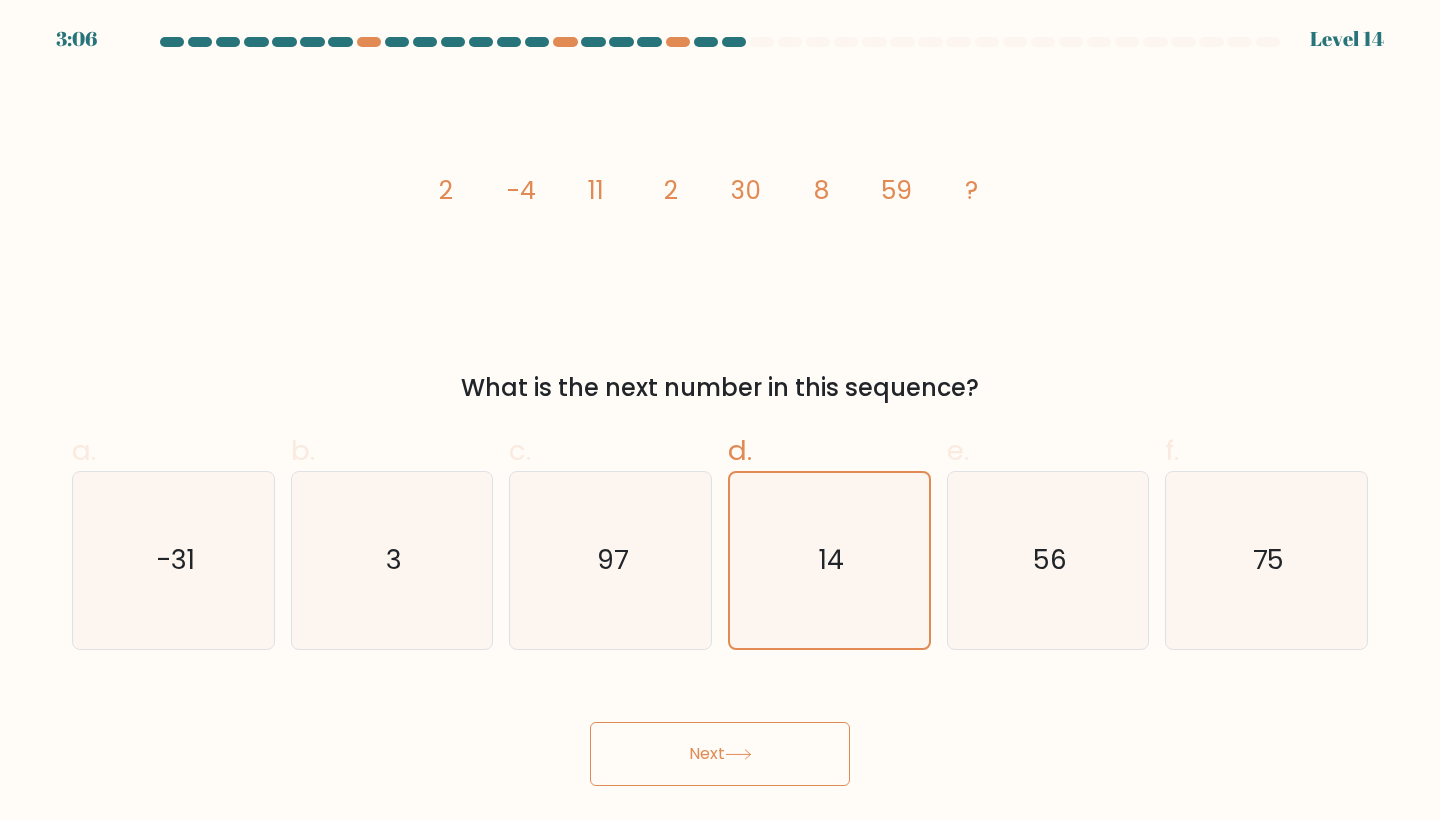 click on "Next" at bounding box center (720, 754) 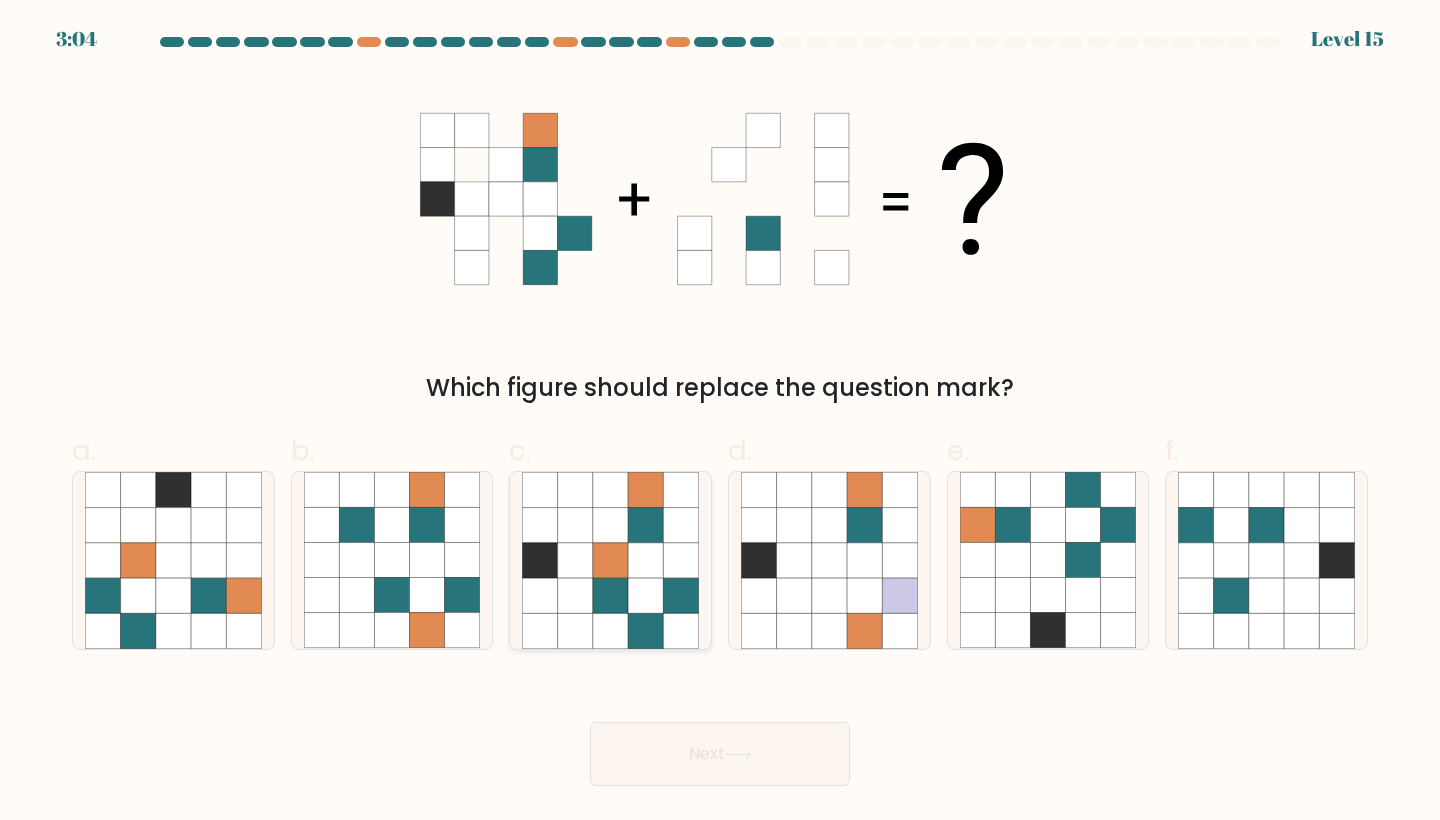 click at bounding box center (680, 595) 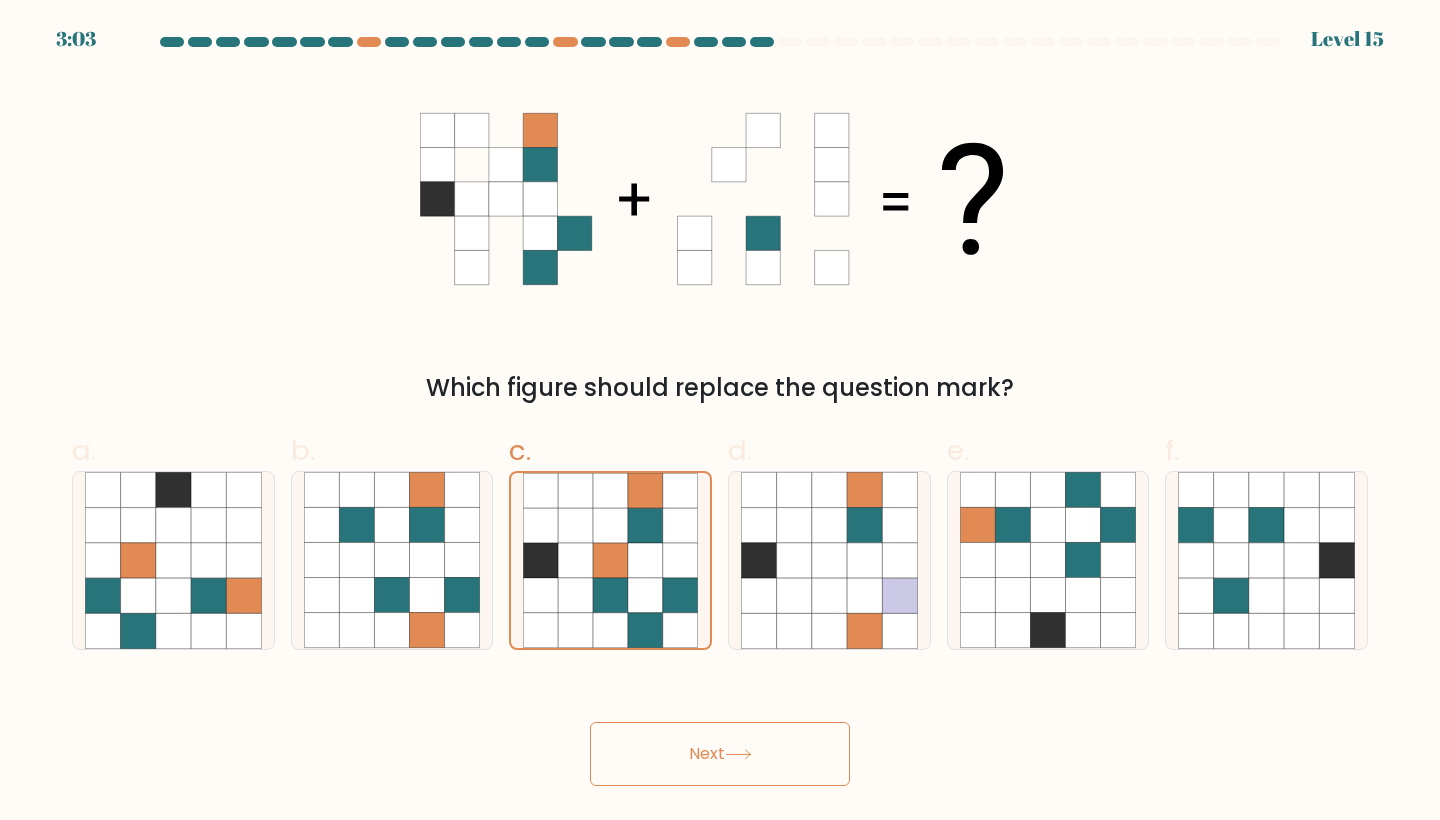 click on "Next" at bounding box center (720, 754) 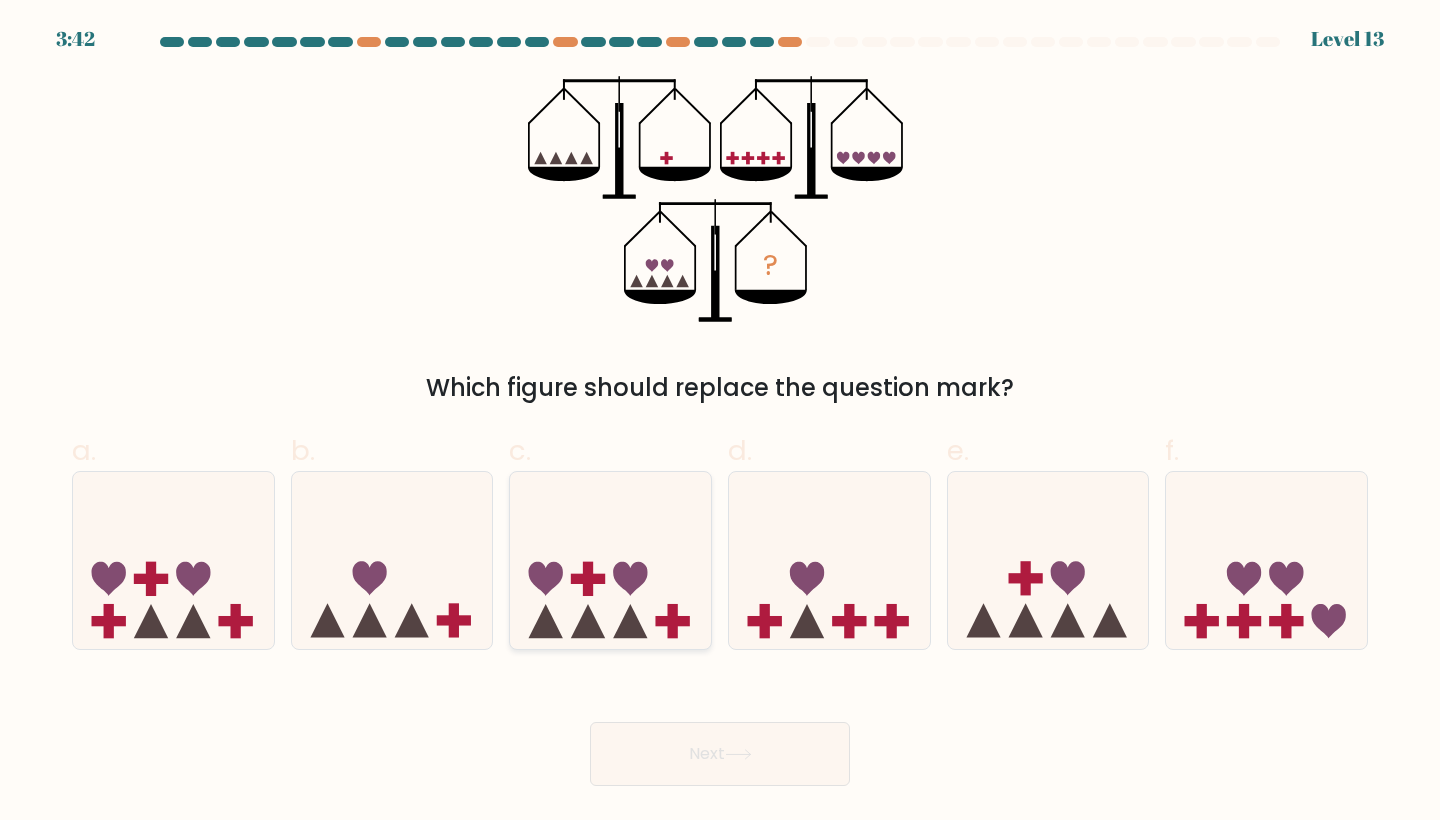 click at bounding box center (610, 560) 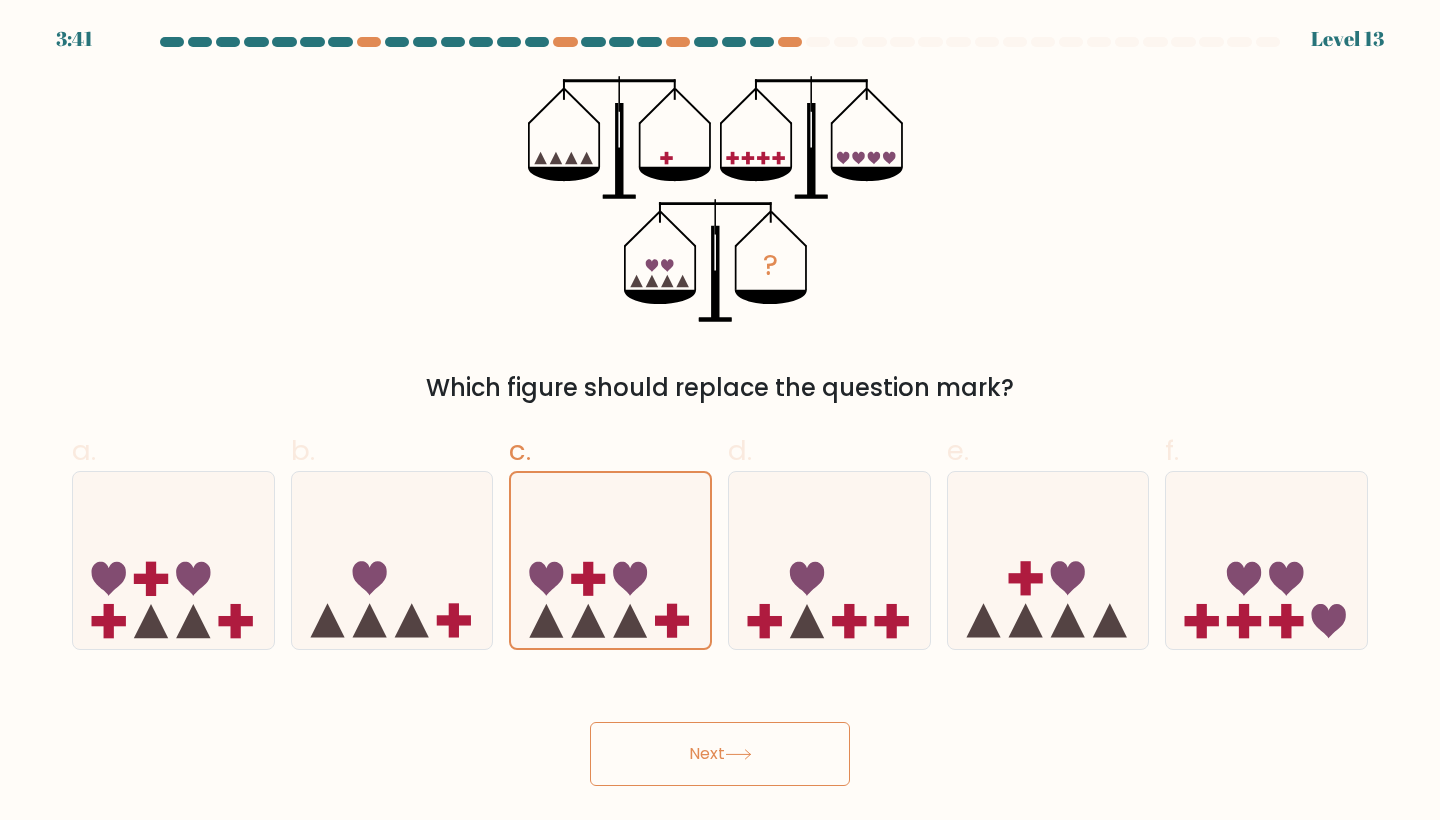 click on "Next" at bounding box center (720, 754) 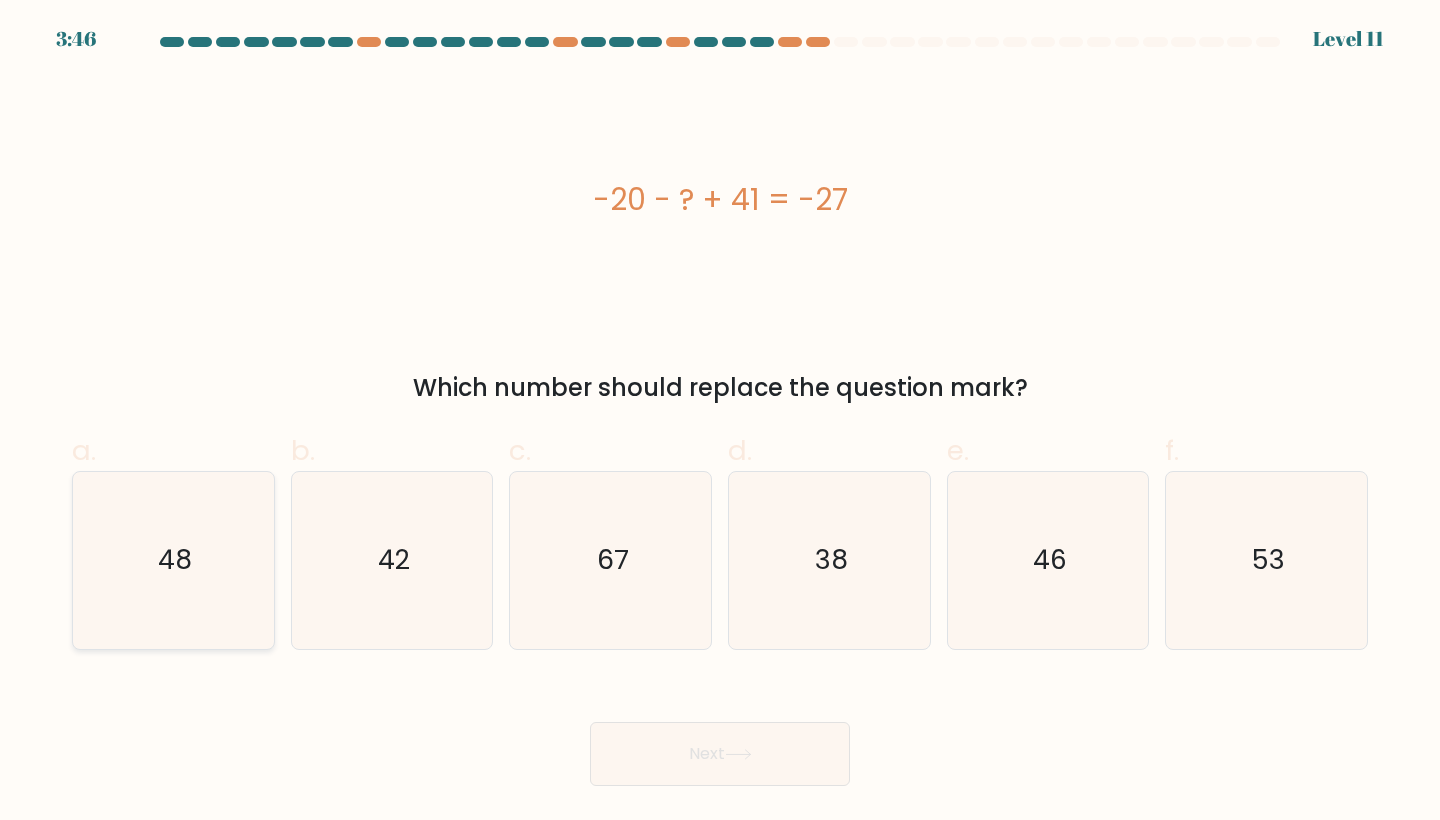 click on "48" at bounding box center (173, 560) 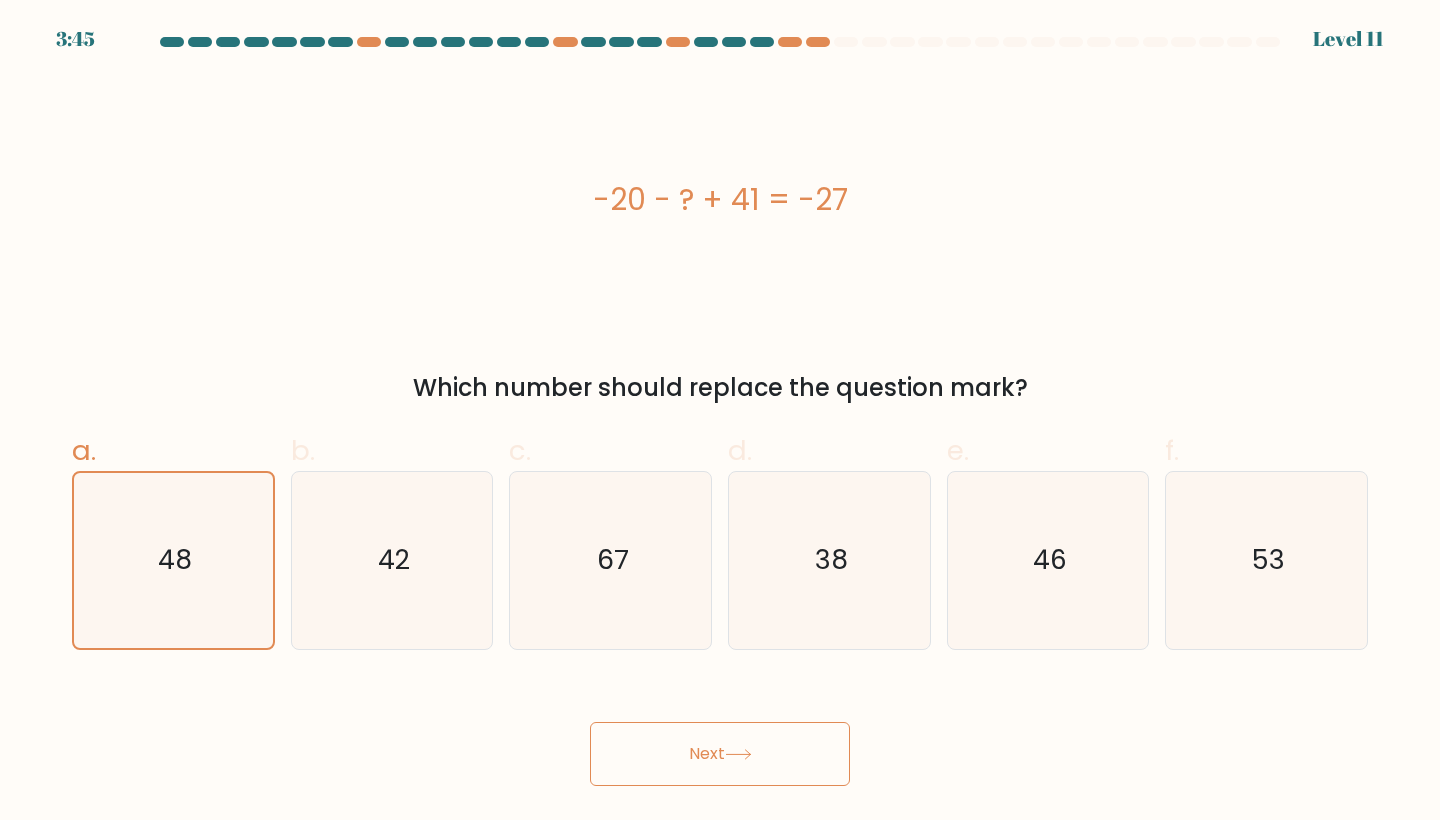 click on "Next" at bounding box center [720, 754] 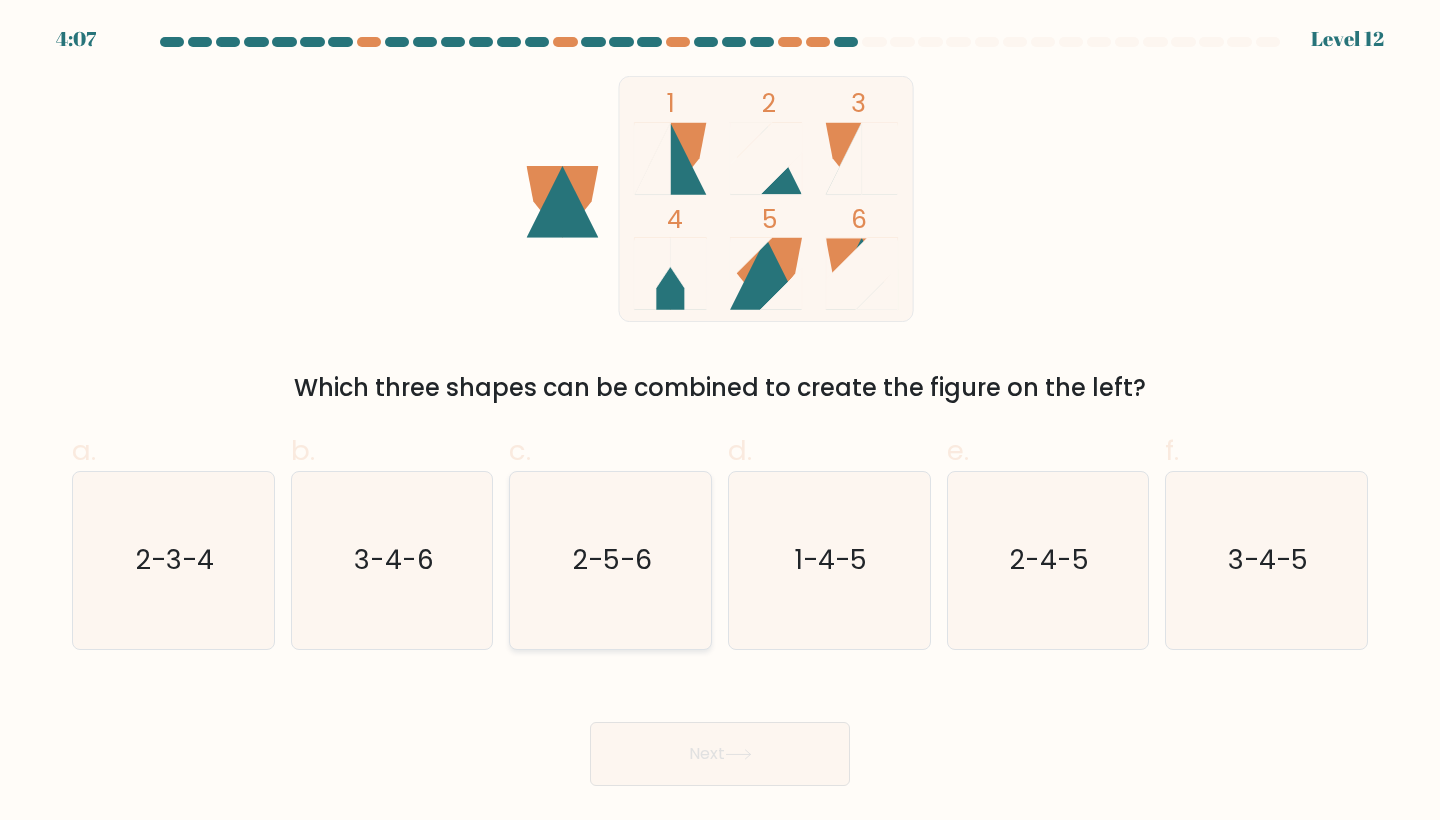 click on "2-5-6" at bounding box center [610, 560] 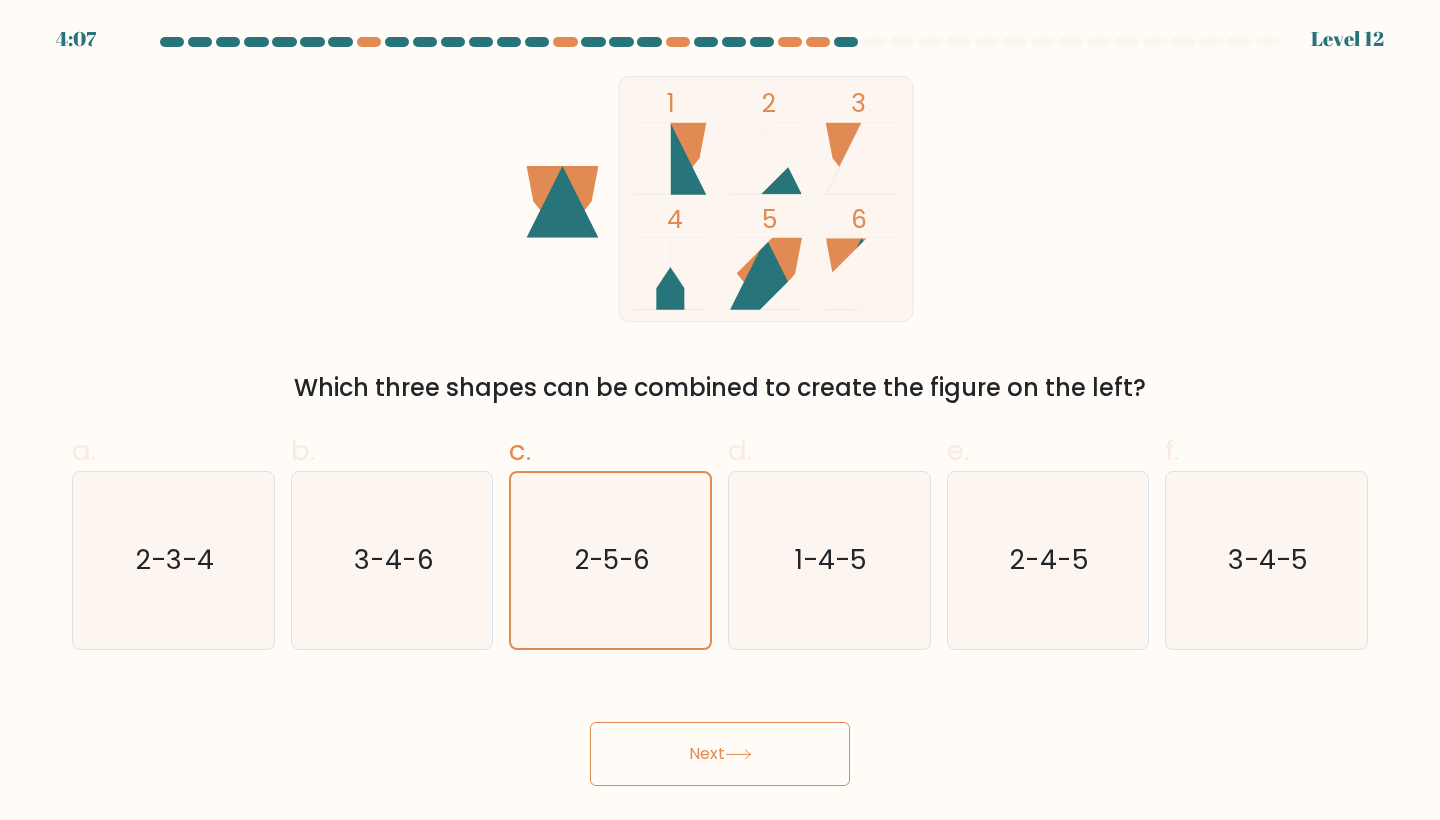 click on "Next" at bounding box center [720, 754] 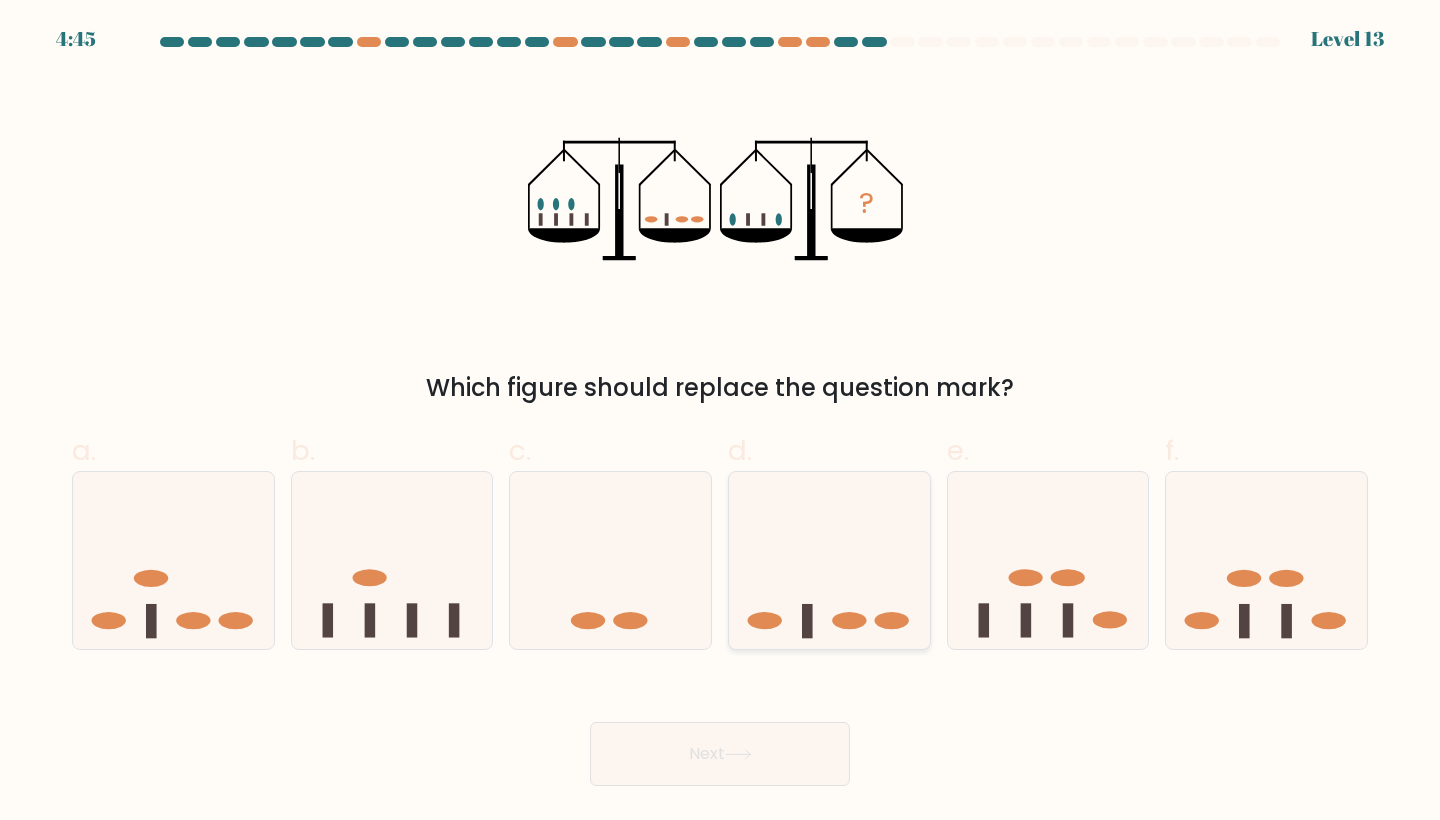 click at bounding box center [829, 560] 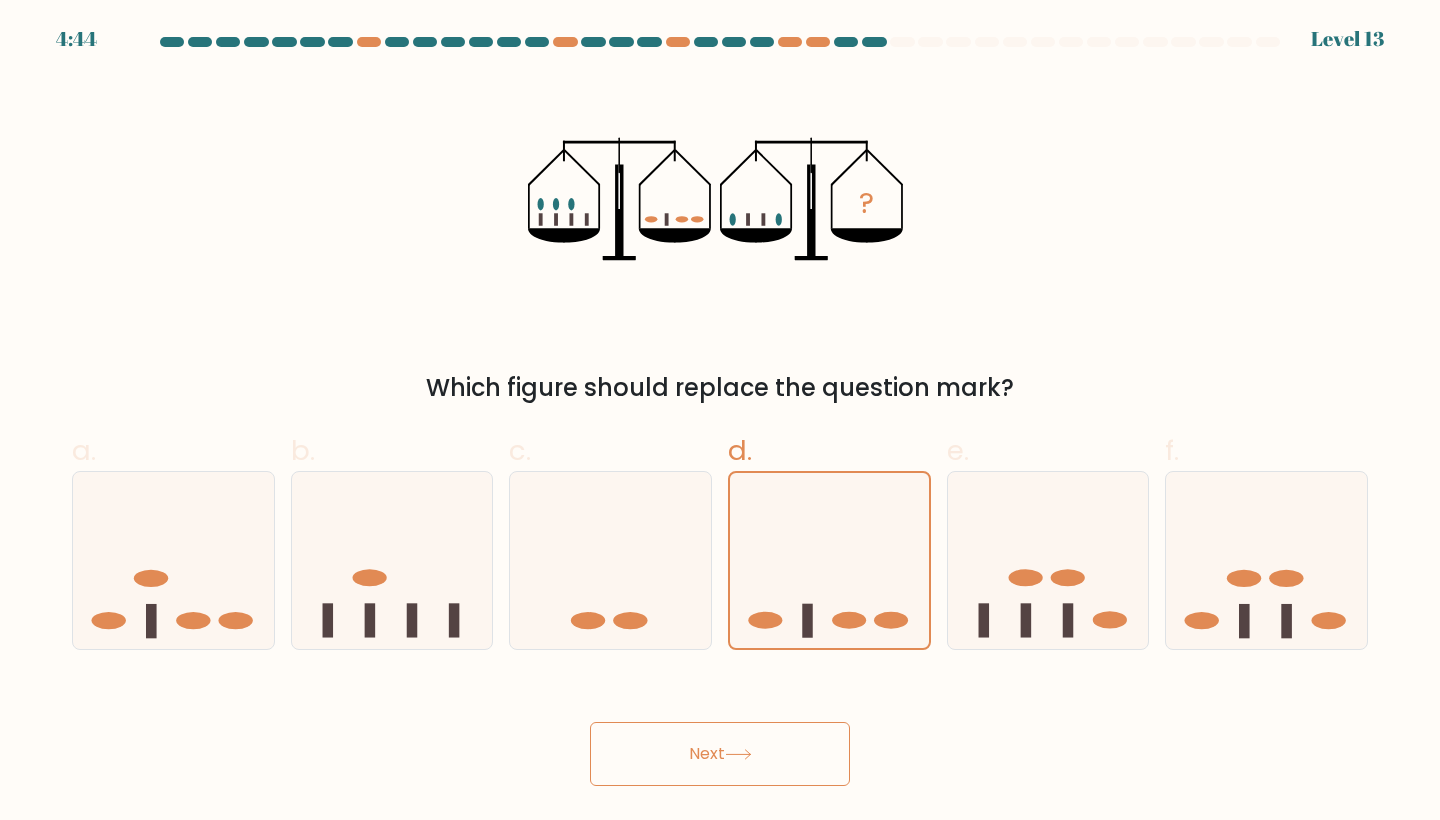 click on "Next" at bounding box center (720, 754) 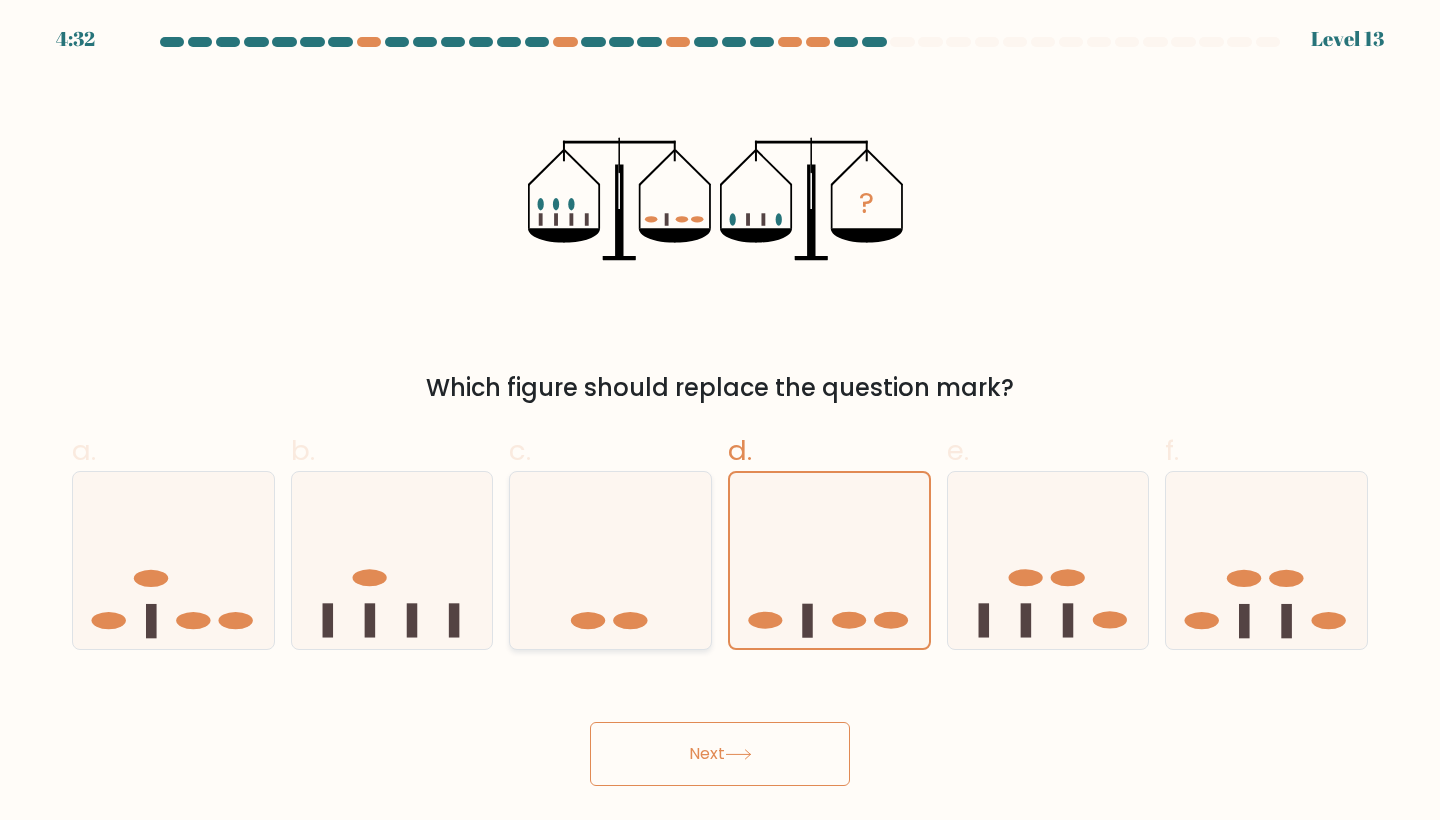 click at bounding box center (610, 560) 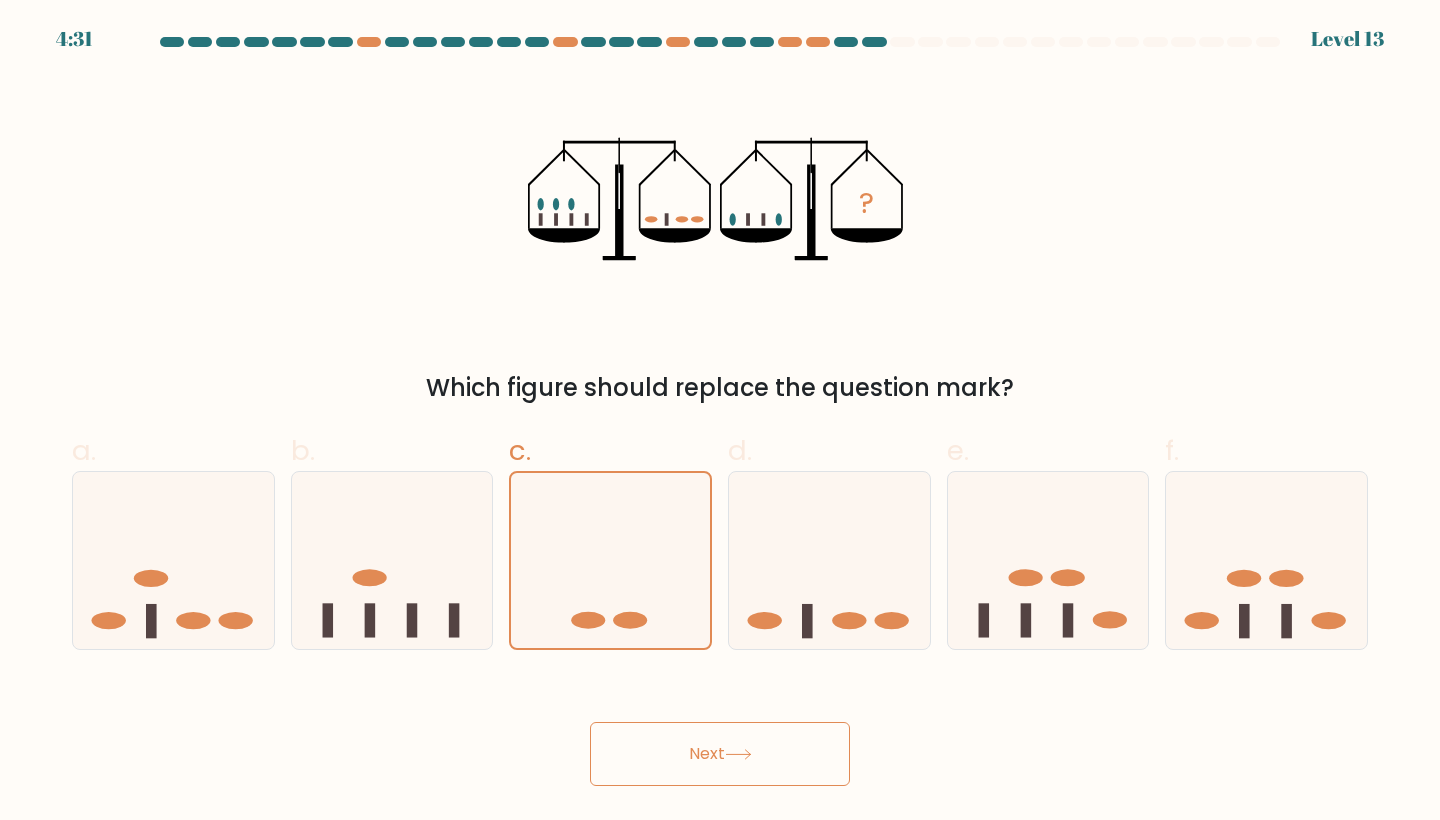 click on "Next" at bounding box center [720, 754] 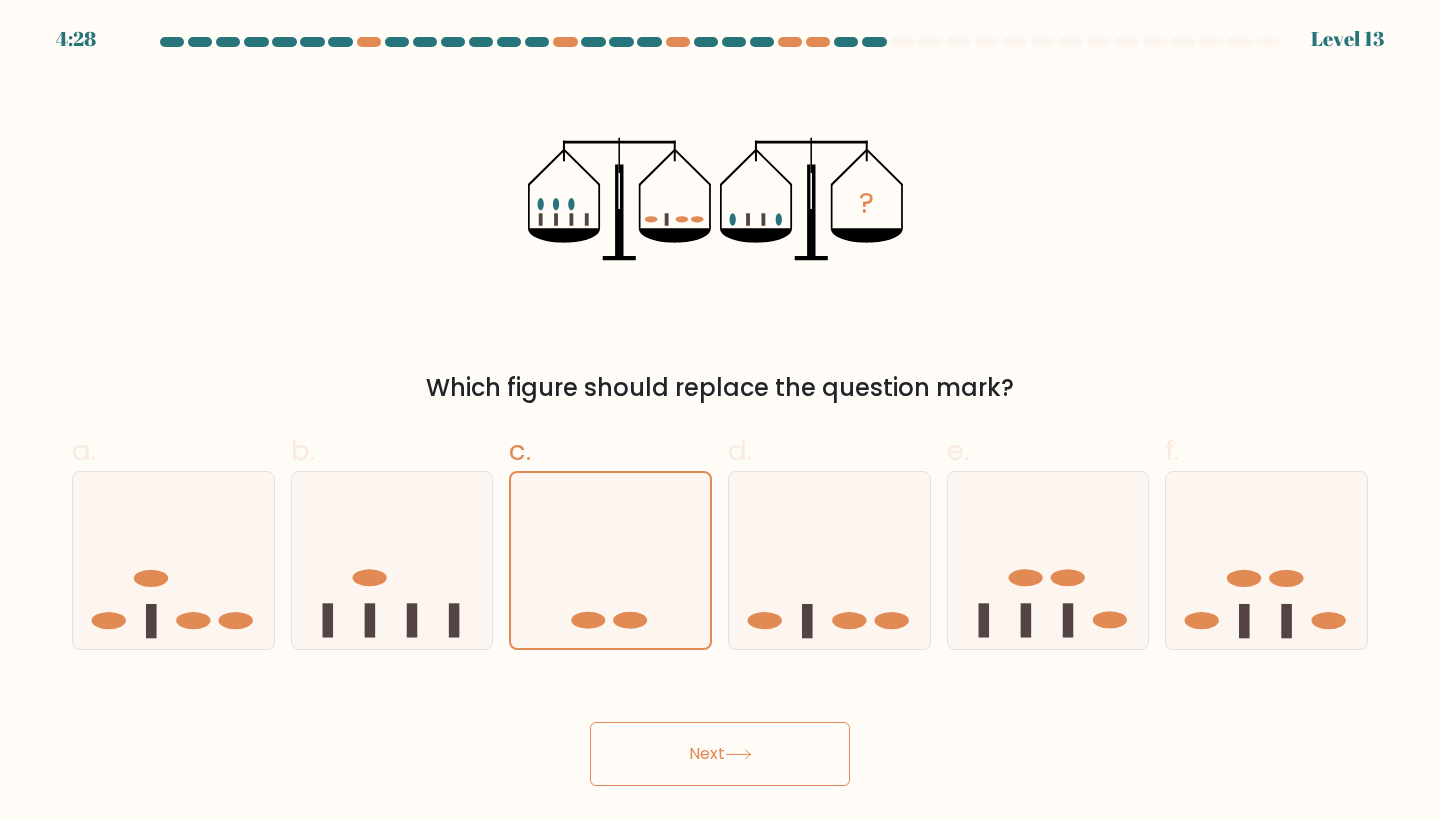 click on "Next" at bounding box center [720, 754] 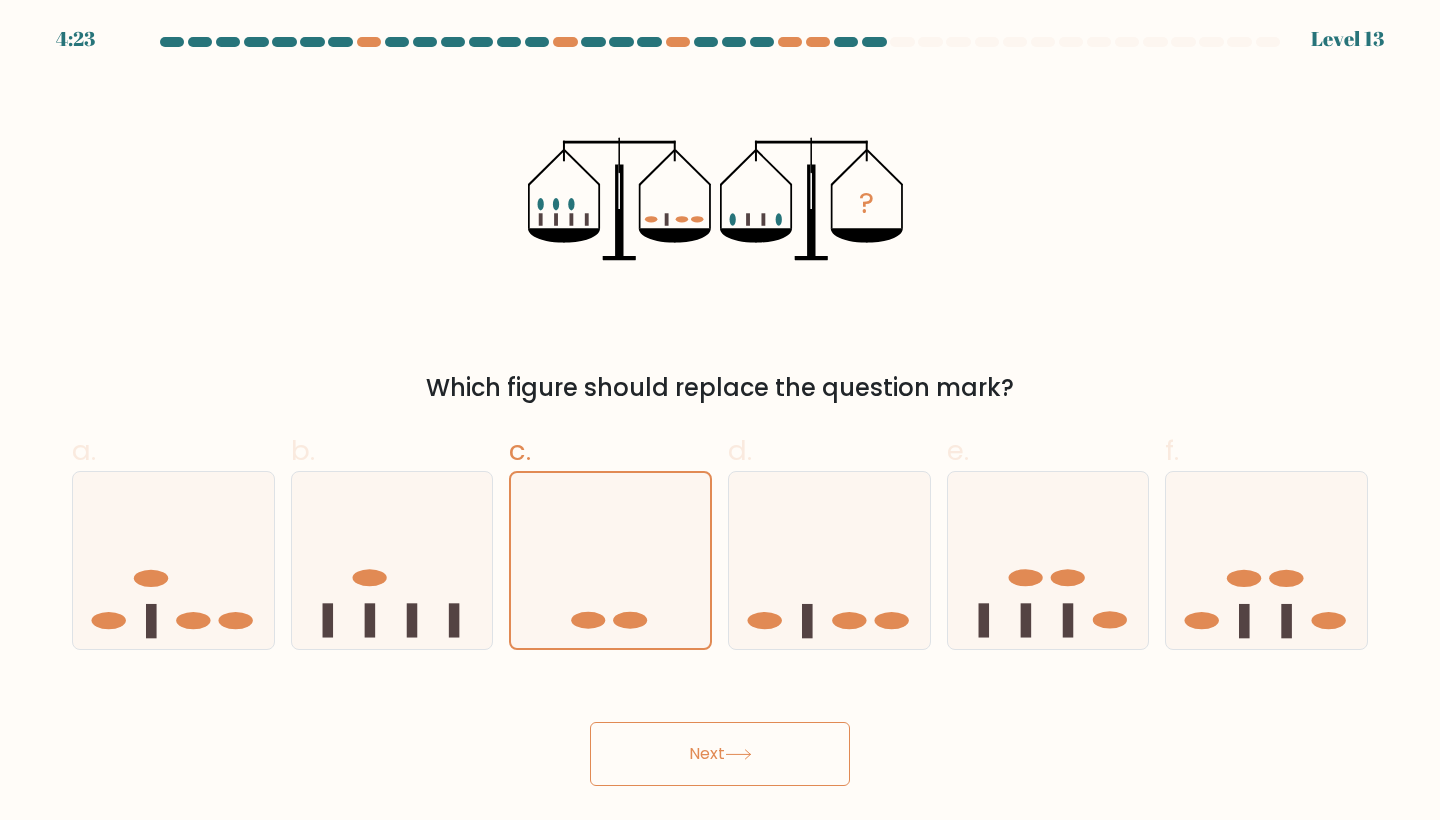 click on "Next" at bounding box center [720, 754] 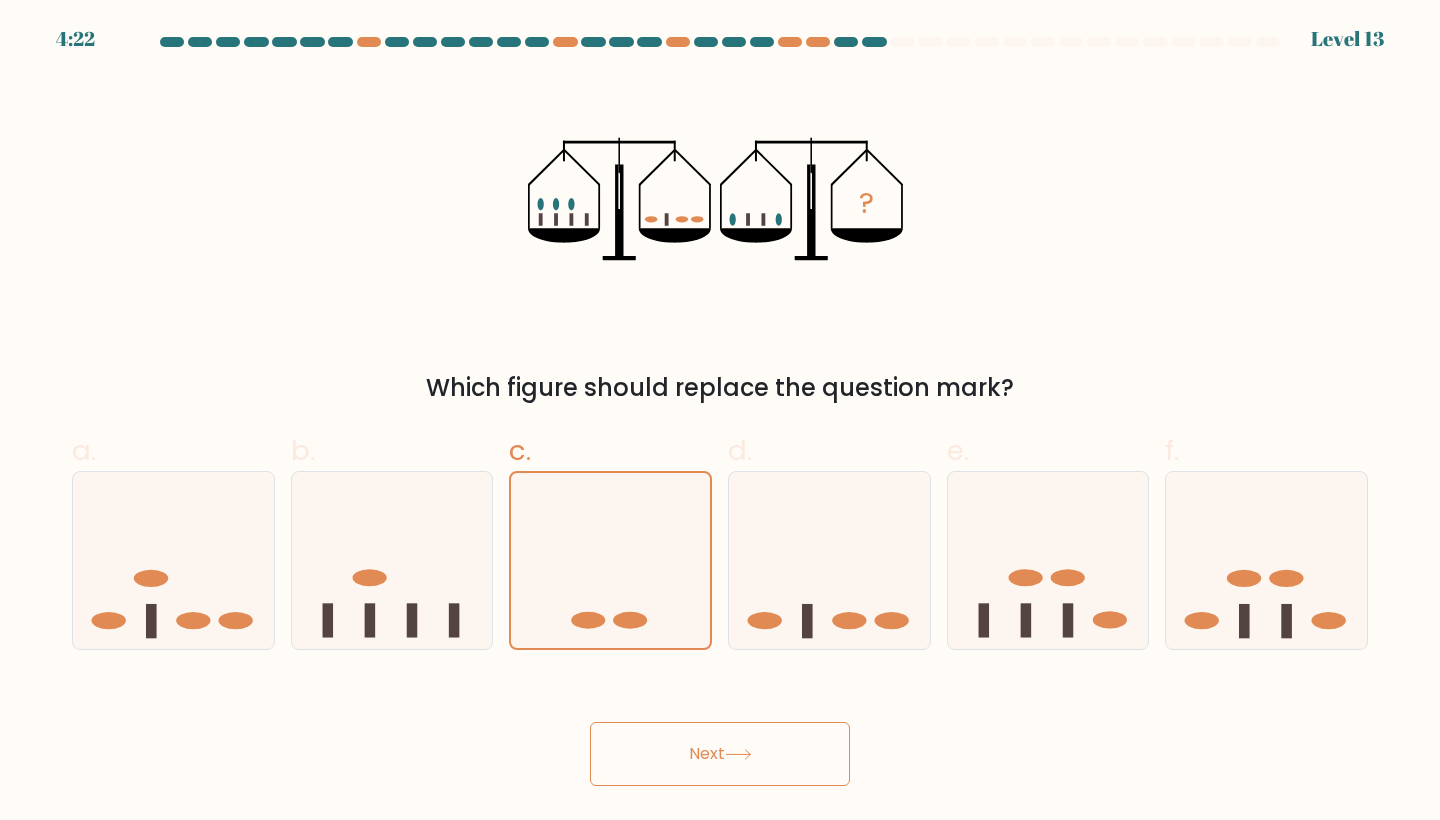 click on "Next" at bounding box center (720, 754) 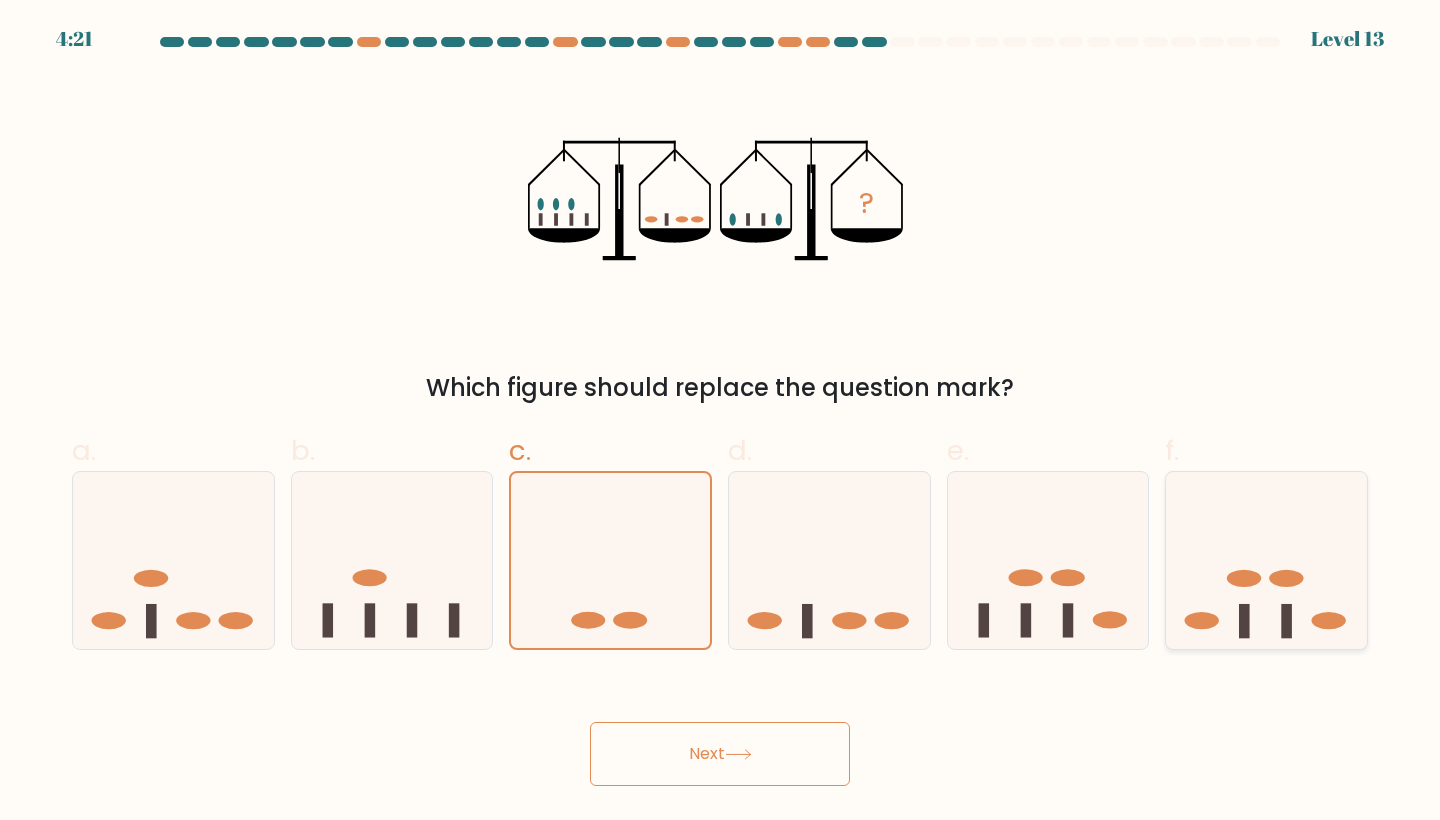 click at bounding box center [1266, 560] 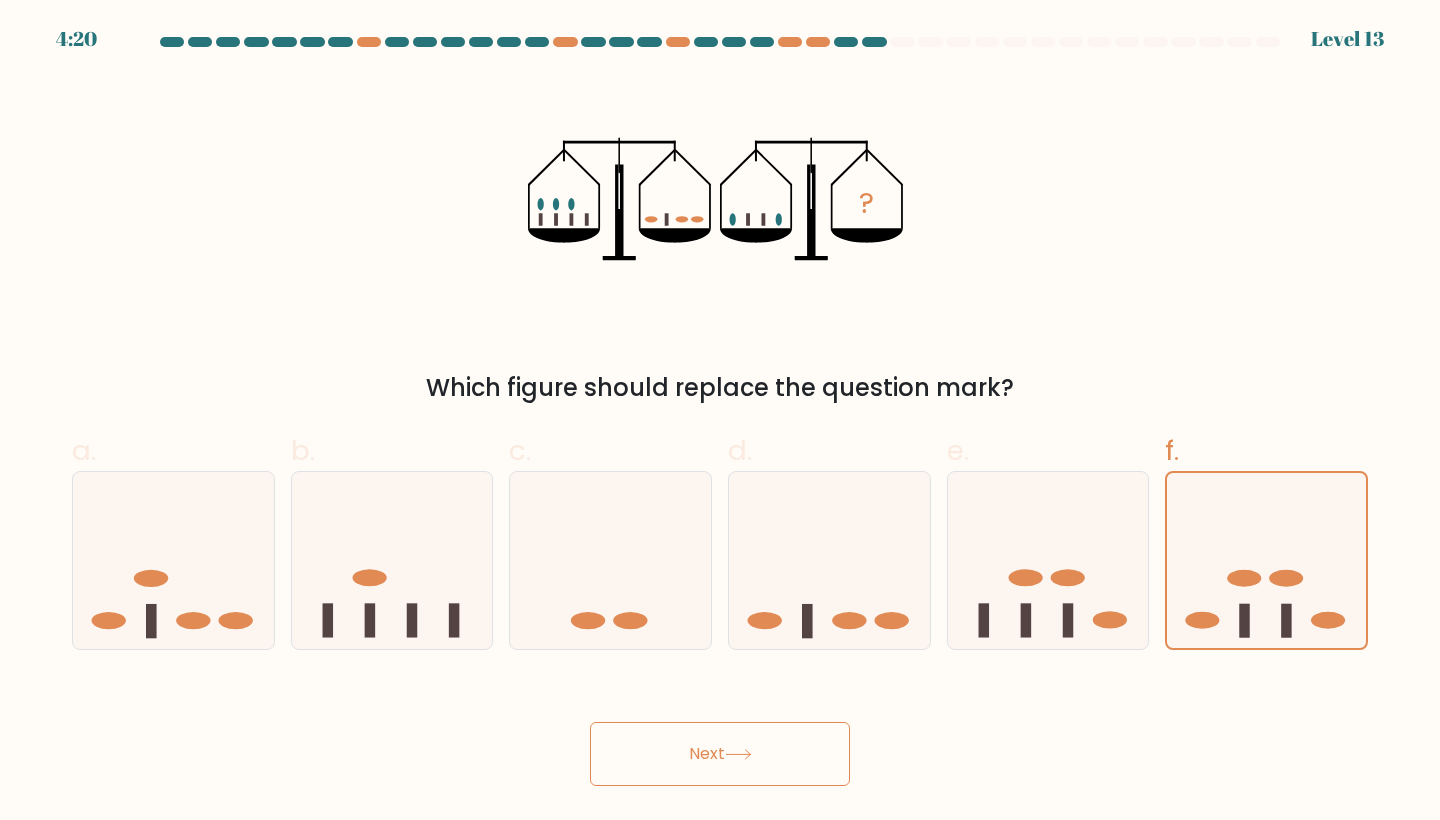 click on "Next" at bounding box center [720, 754] 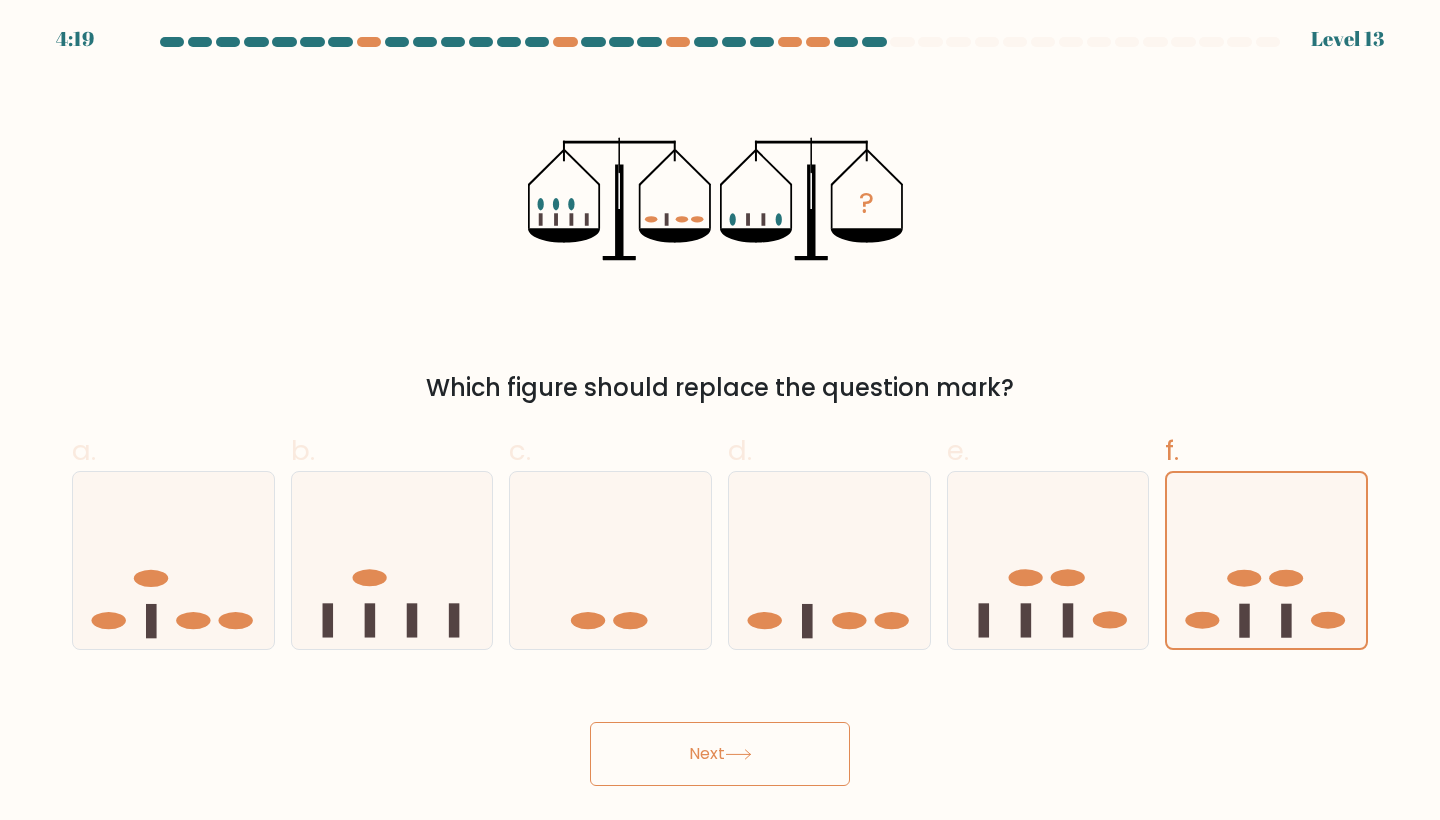 click on "Next" at bounding box center [720, 754] 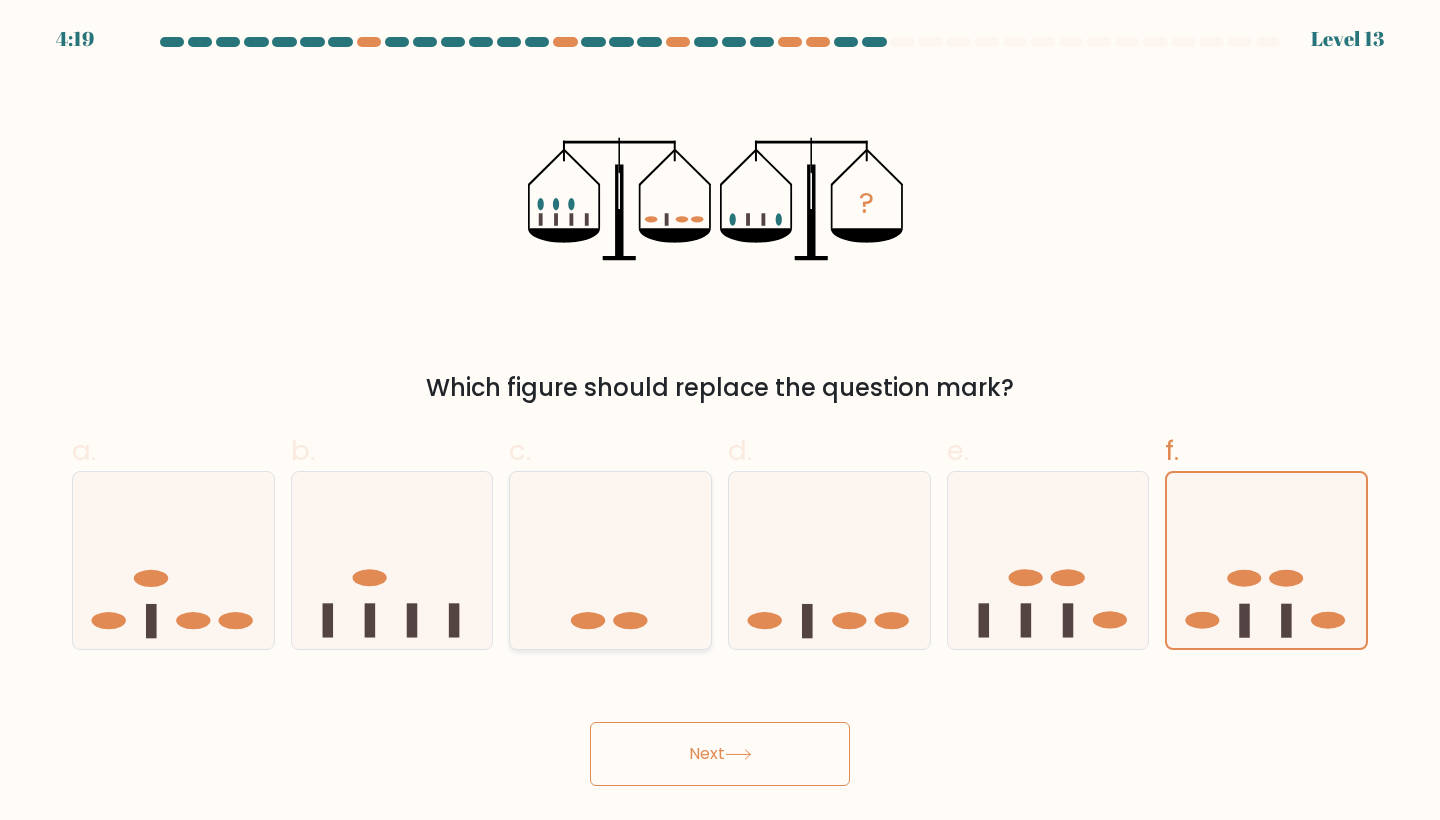 click at bounding box center (610, 560) 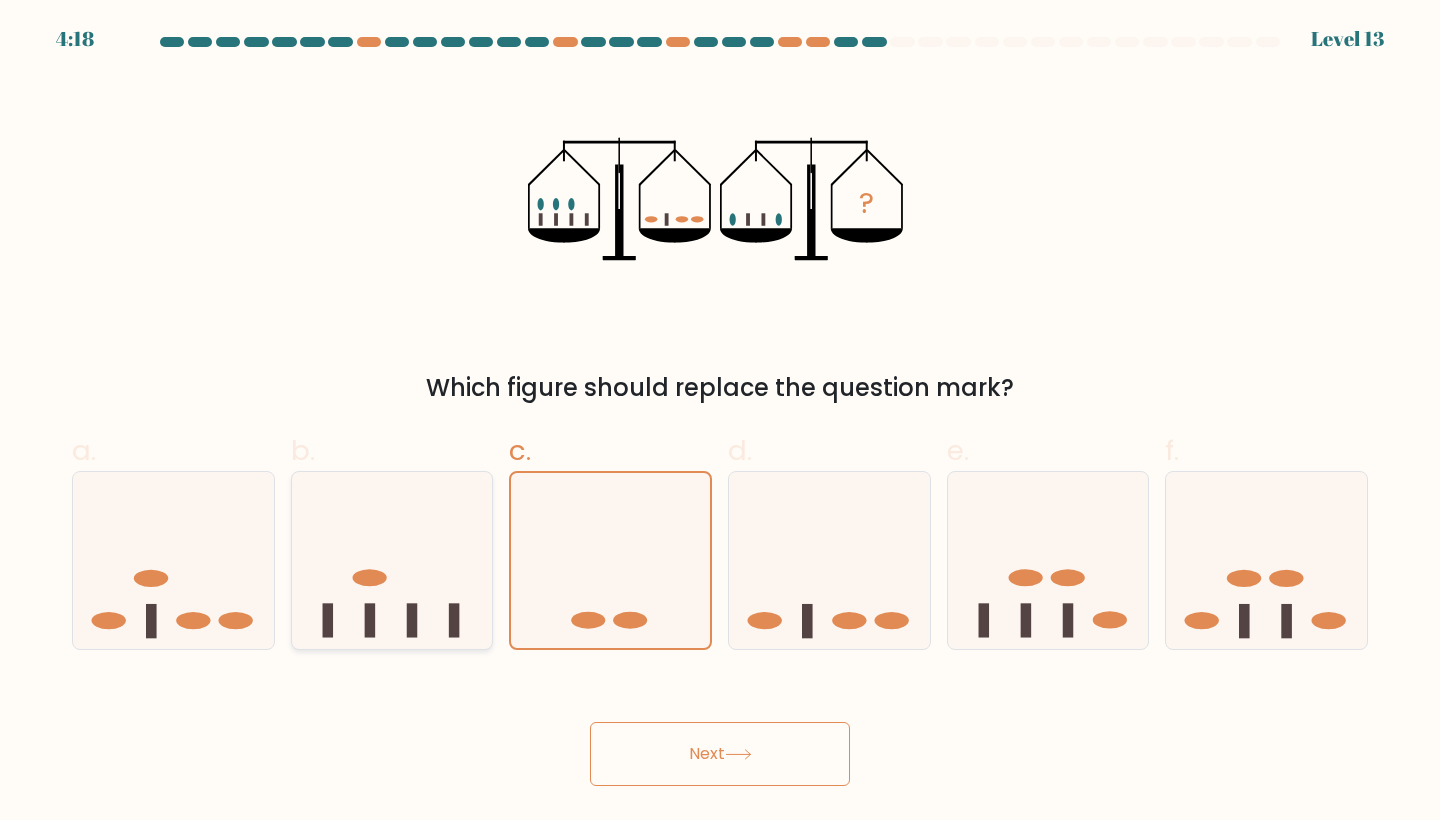 click at bounding box center (392, 560) 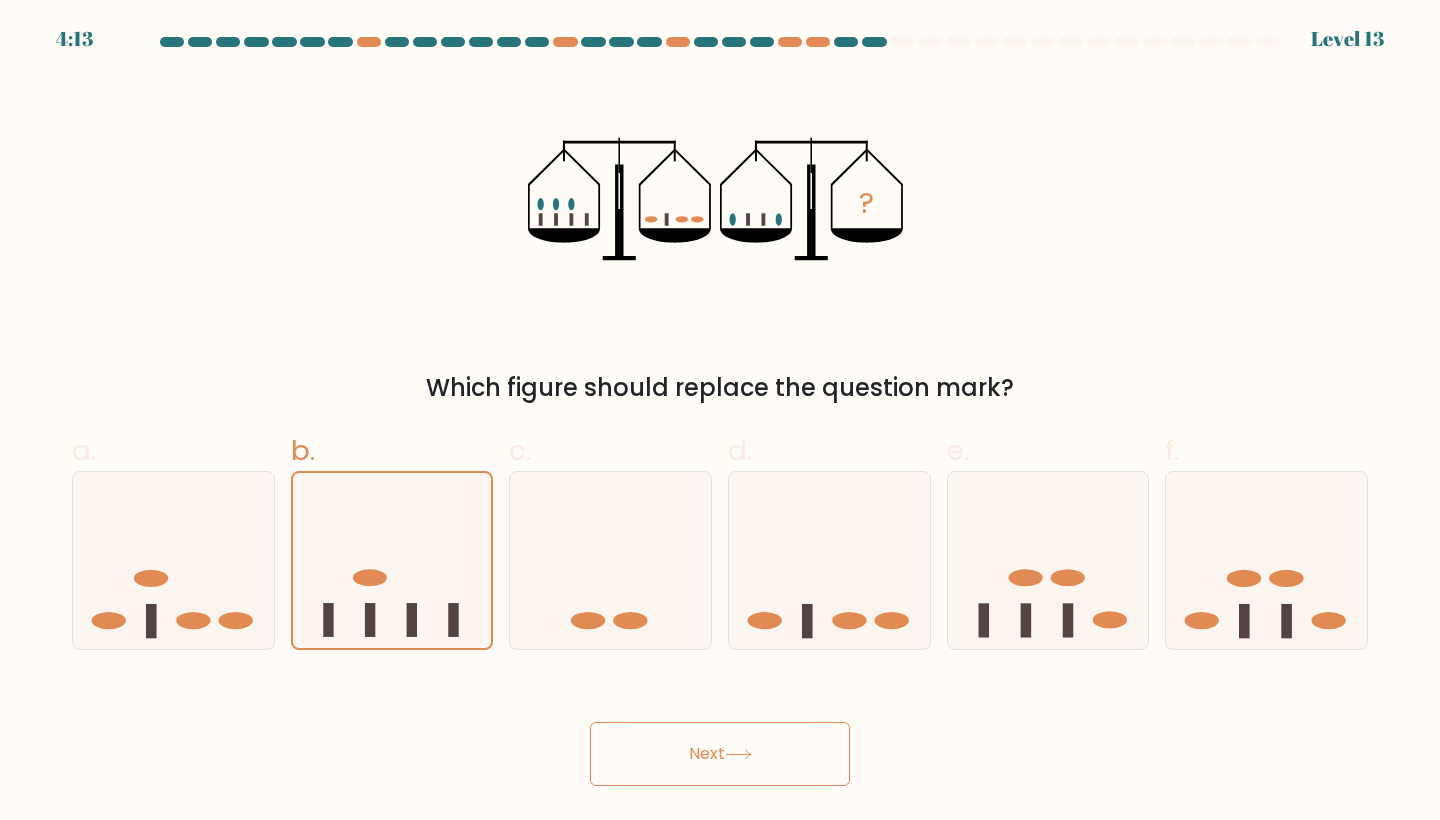 click on "Next" at bounding box center (720, 754) 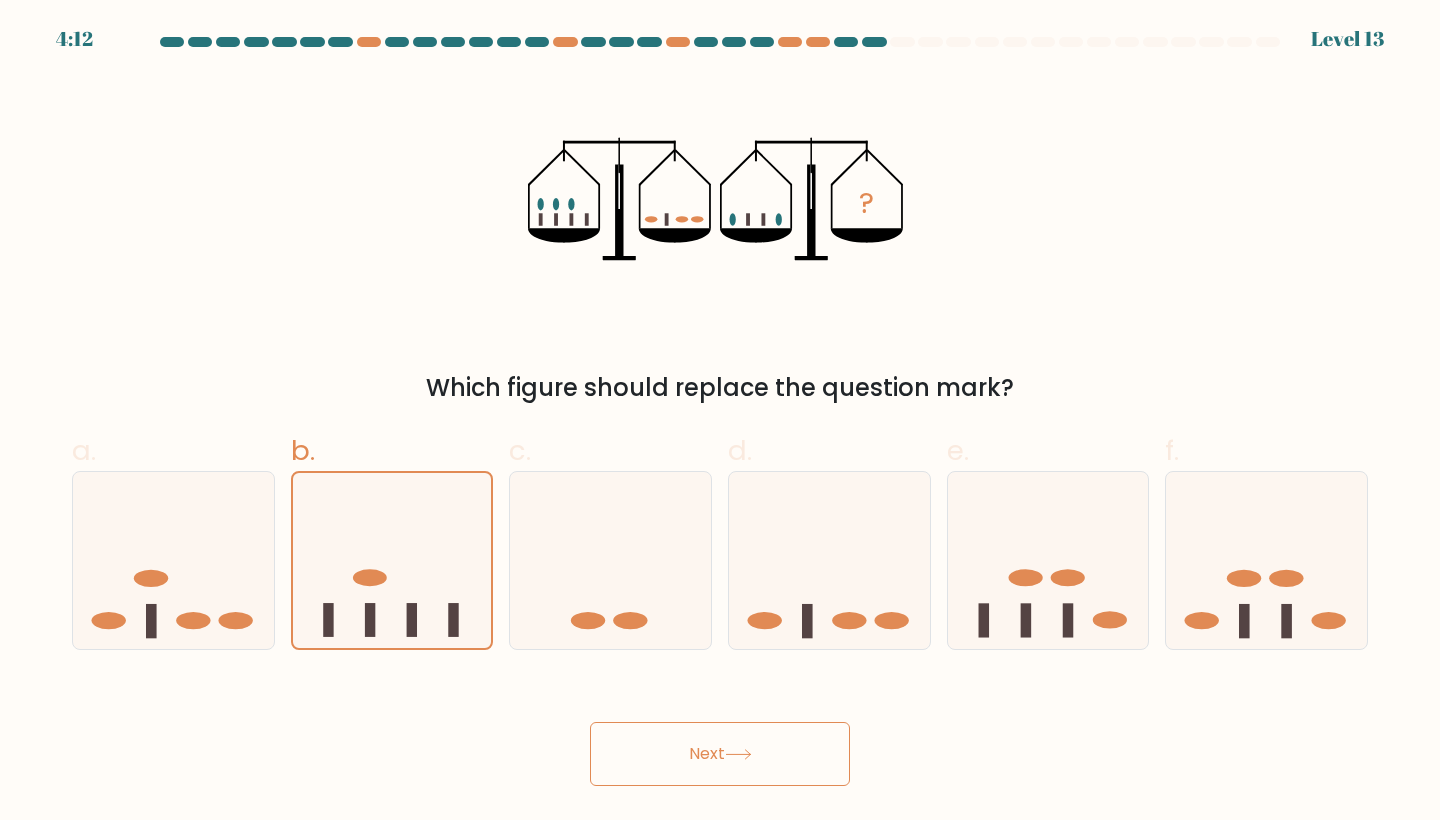 click on "Next" at bounding box center (720, 754) 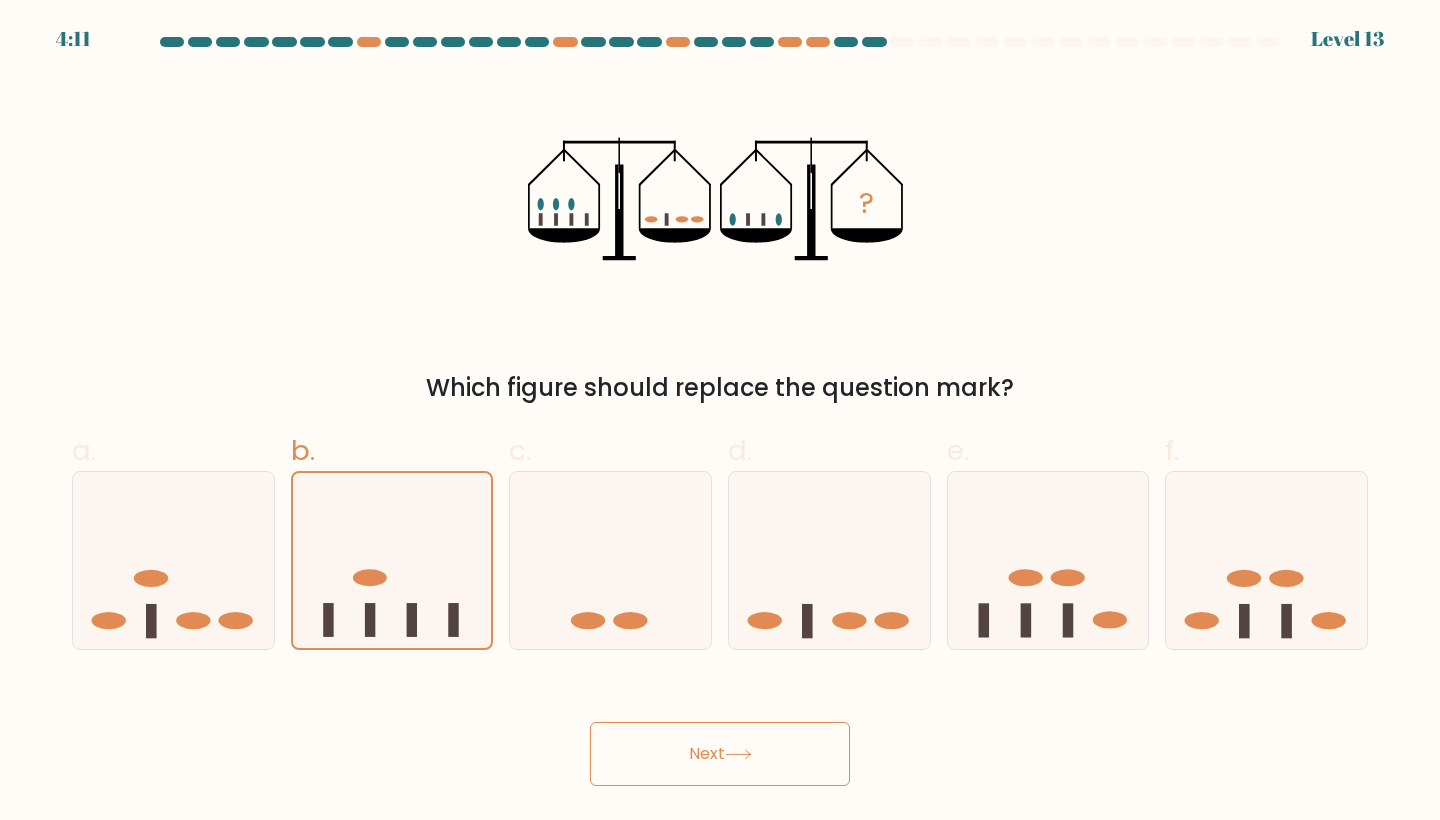 click on "Next" at bounding box center [720, 754] 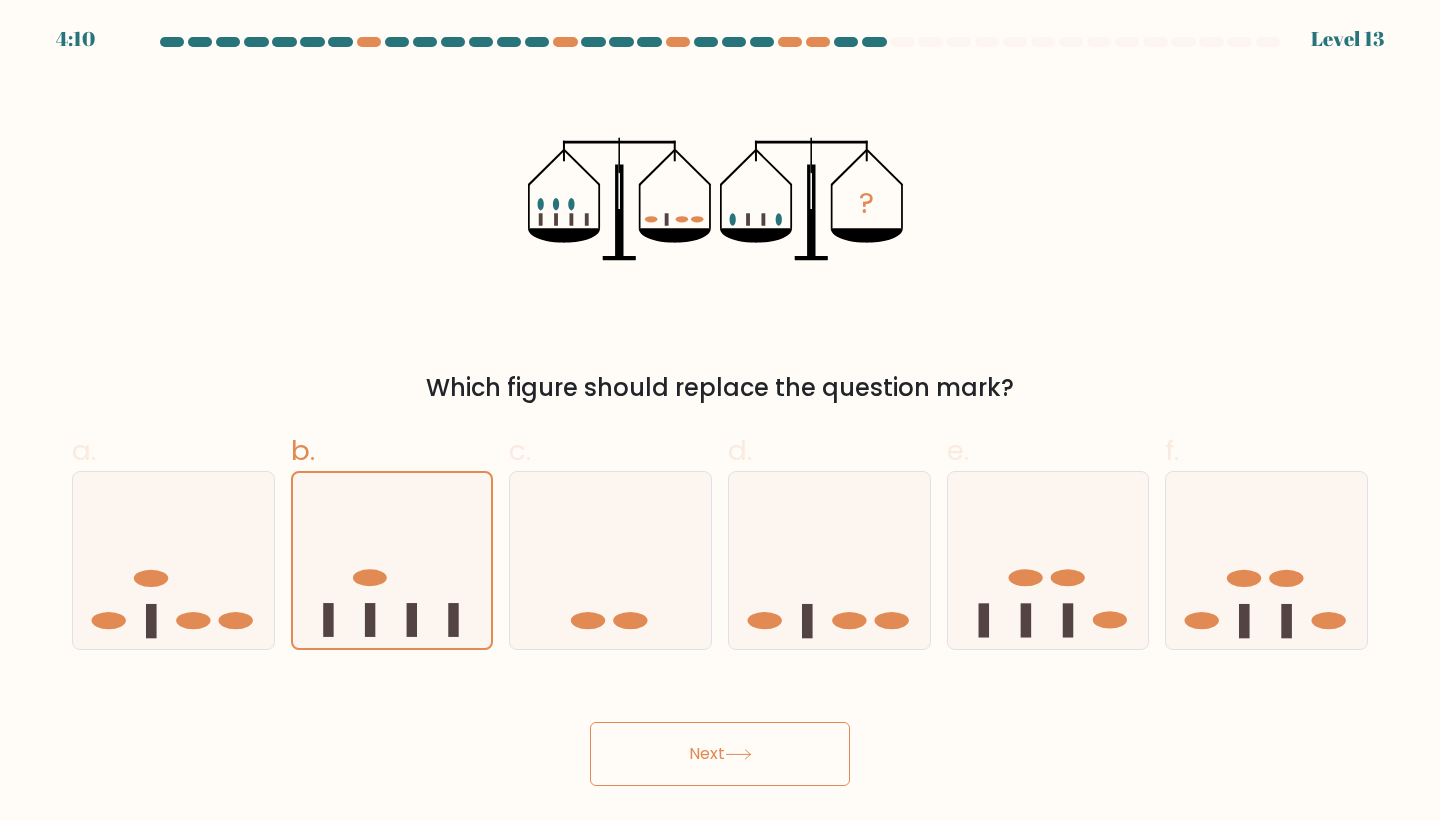 click on "Next" at bounding box center [720, 754] 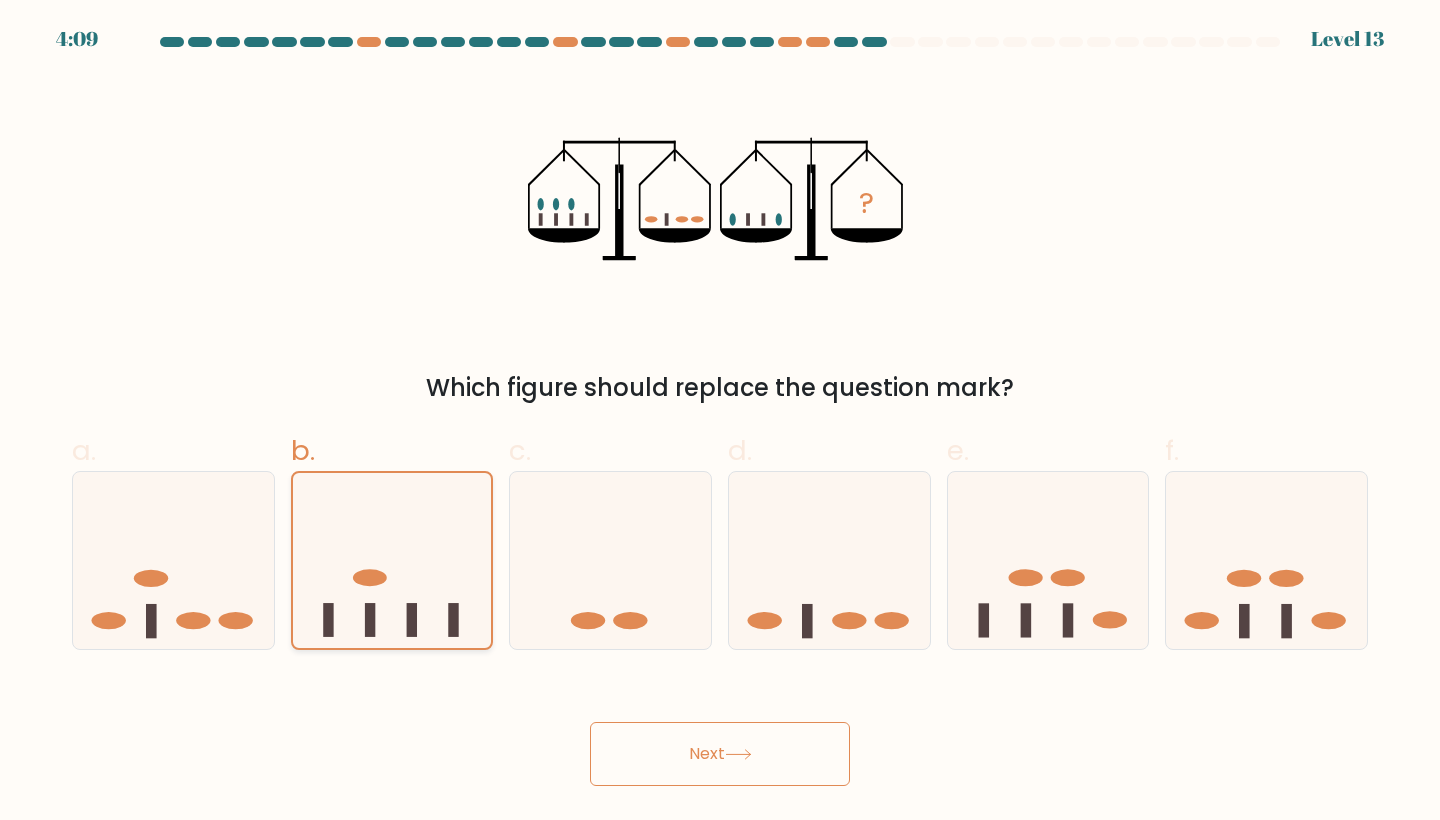 click at bounding box center (392, 560) 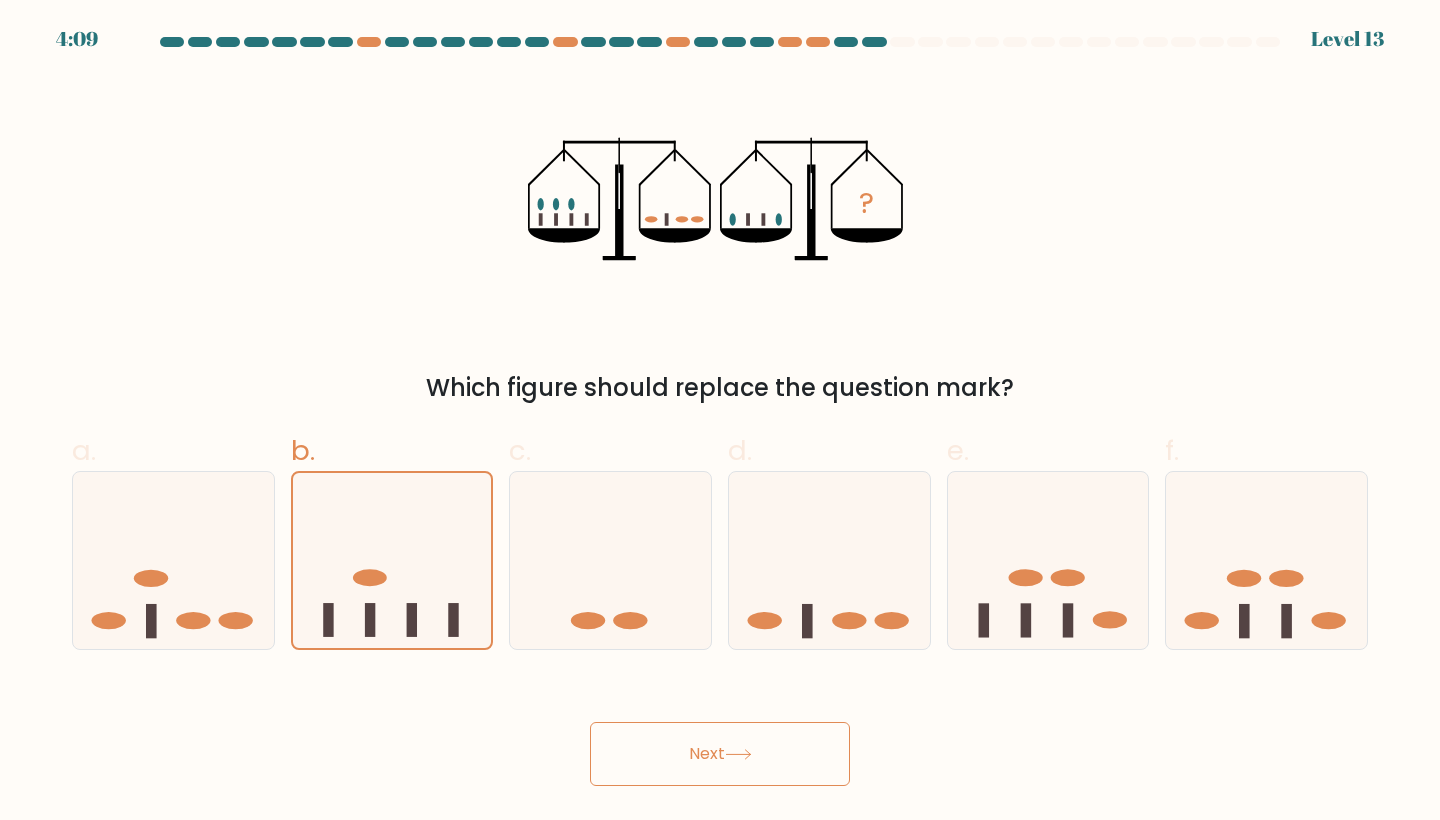 drag, startPoint x: 308, startPoint y: 516, endPoint x: 276, endPoint y: 516, distance: 32 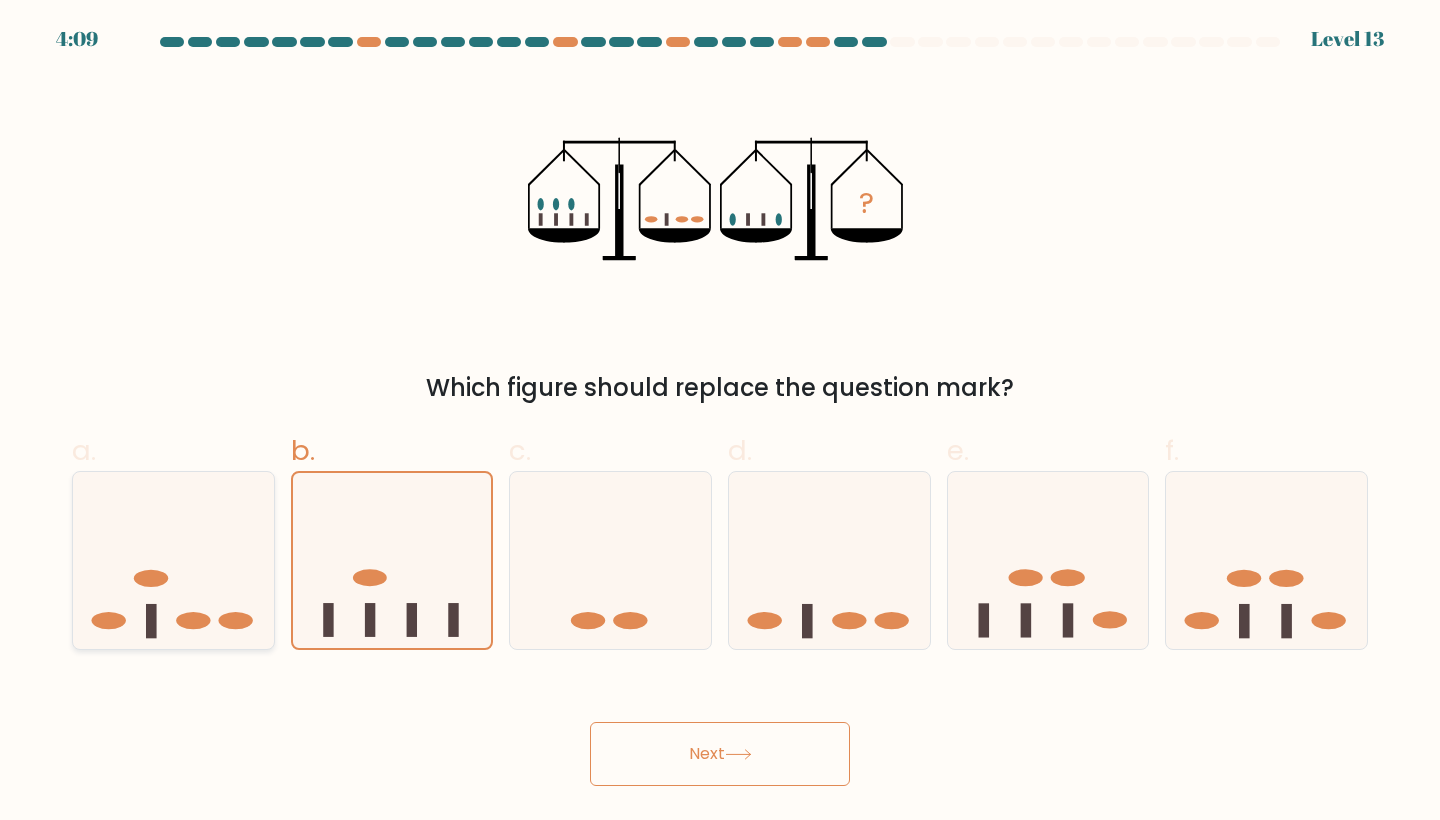 click at bounding box center (173, 560) 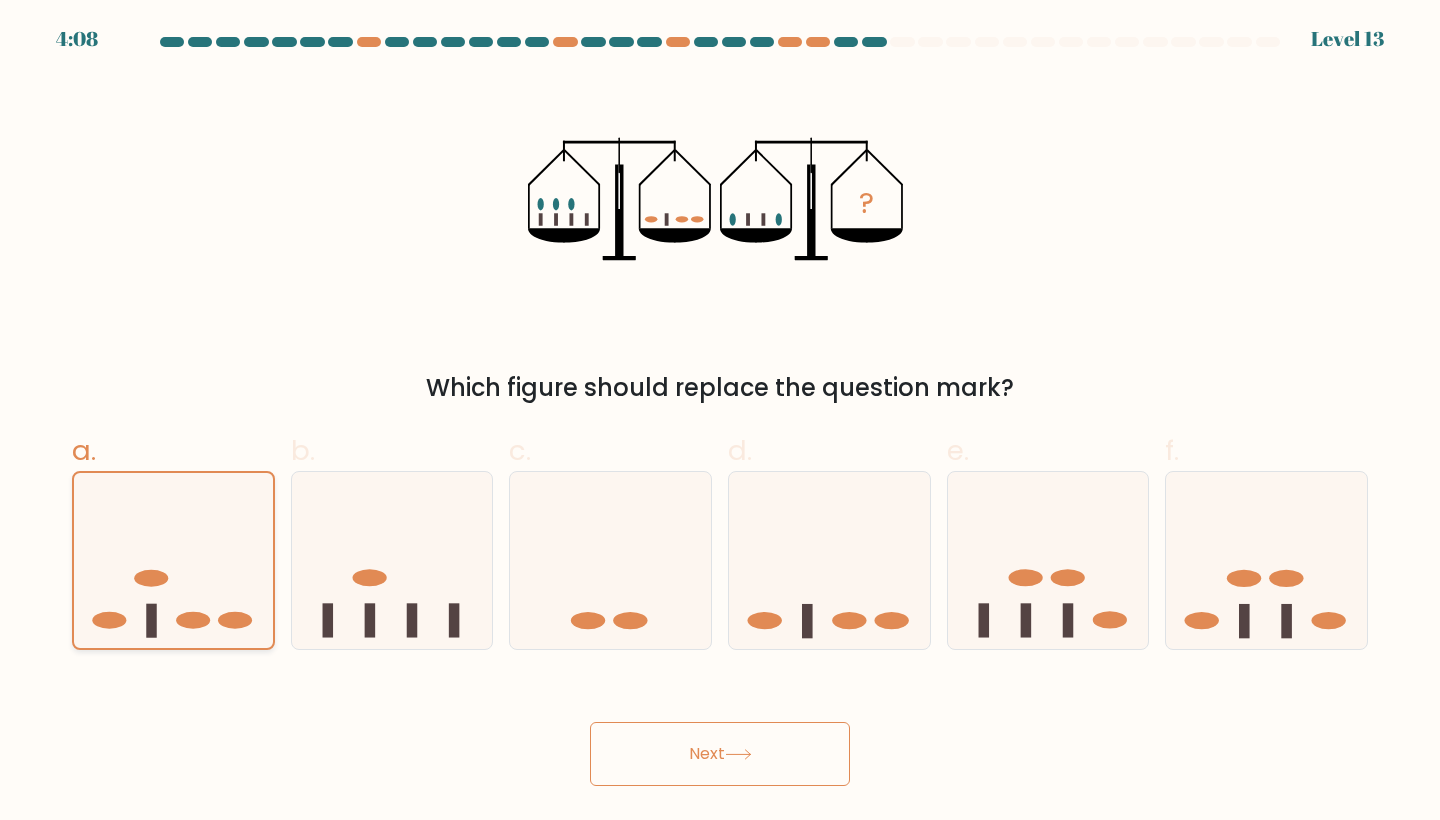 click at bounding box center (173, 560) 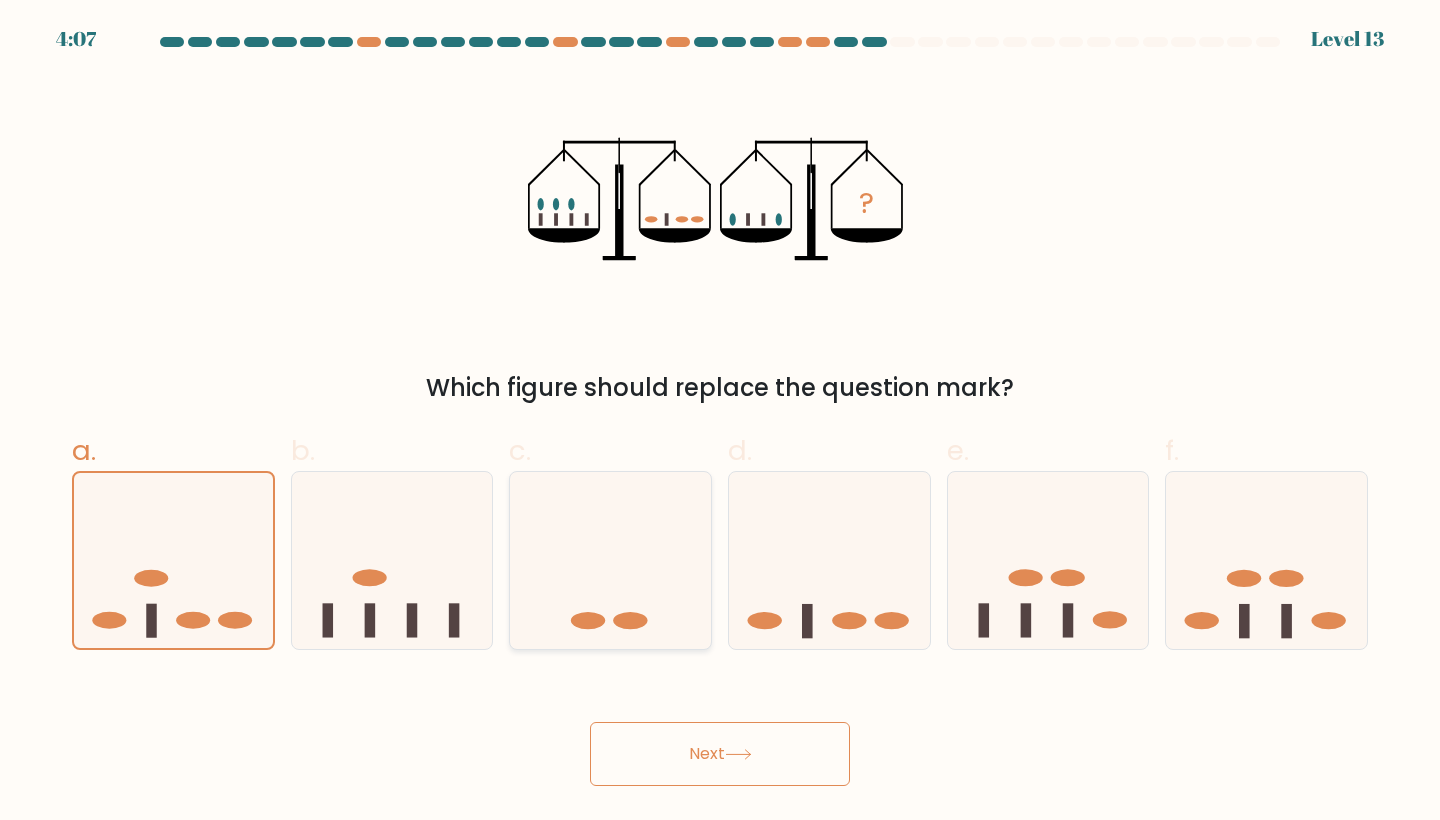 click at bounding box center (610, 560) 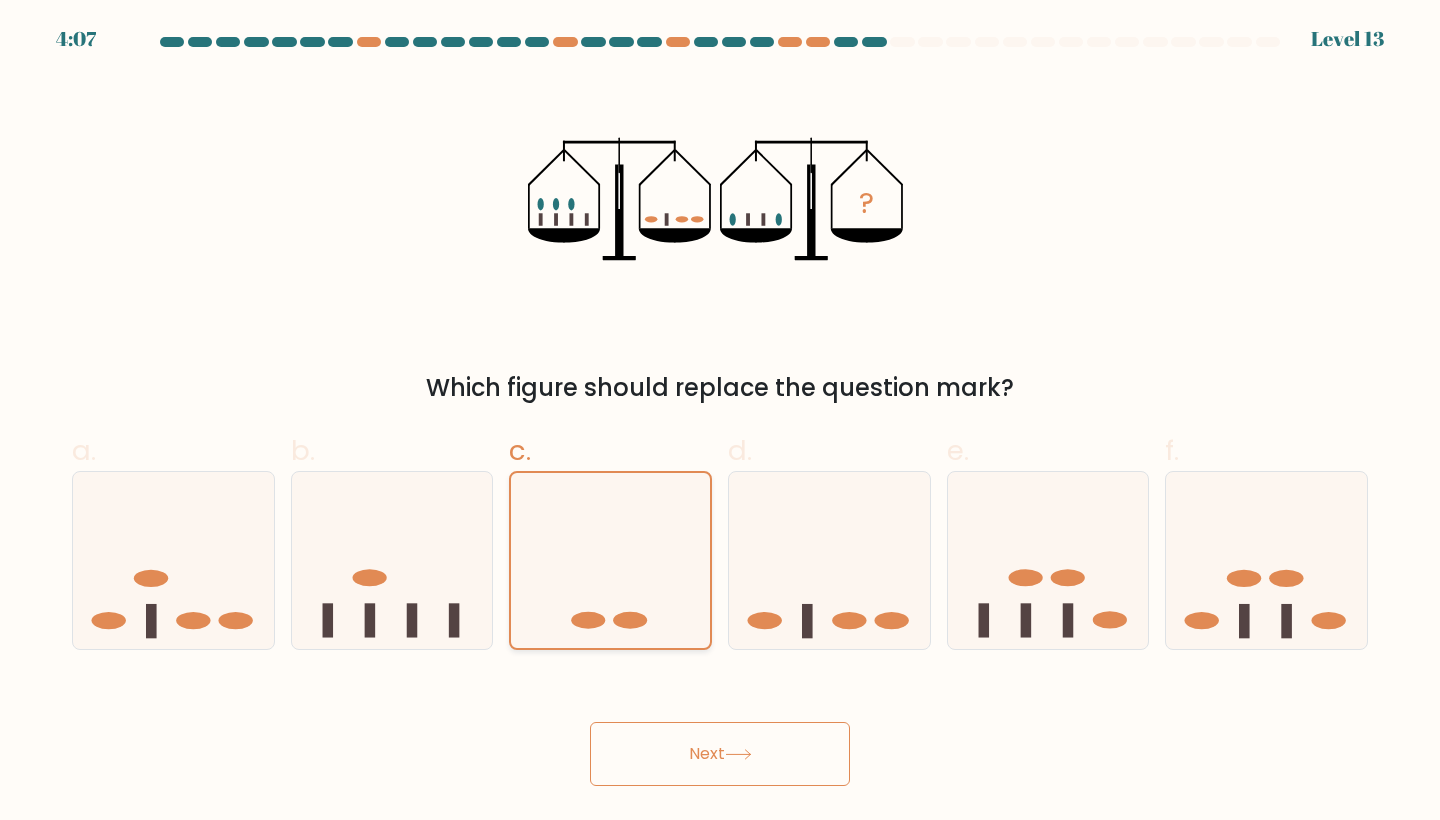 click at bounding box center [610, 560] 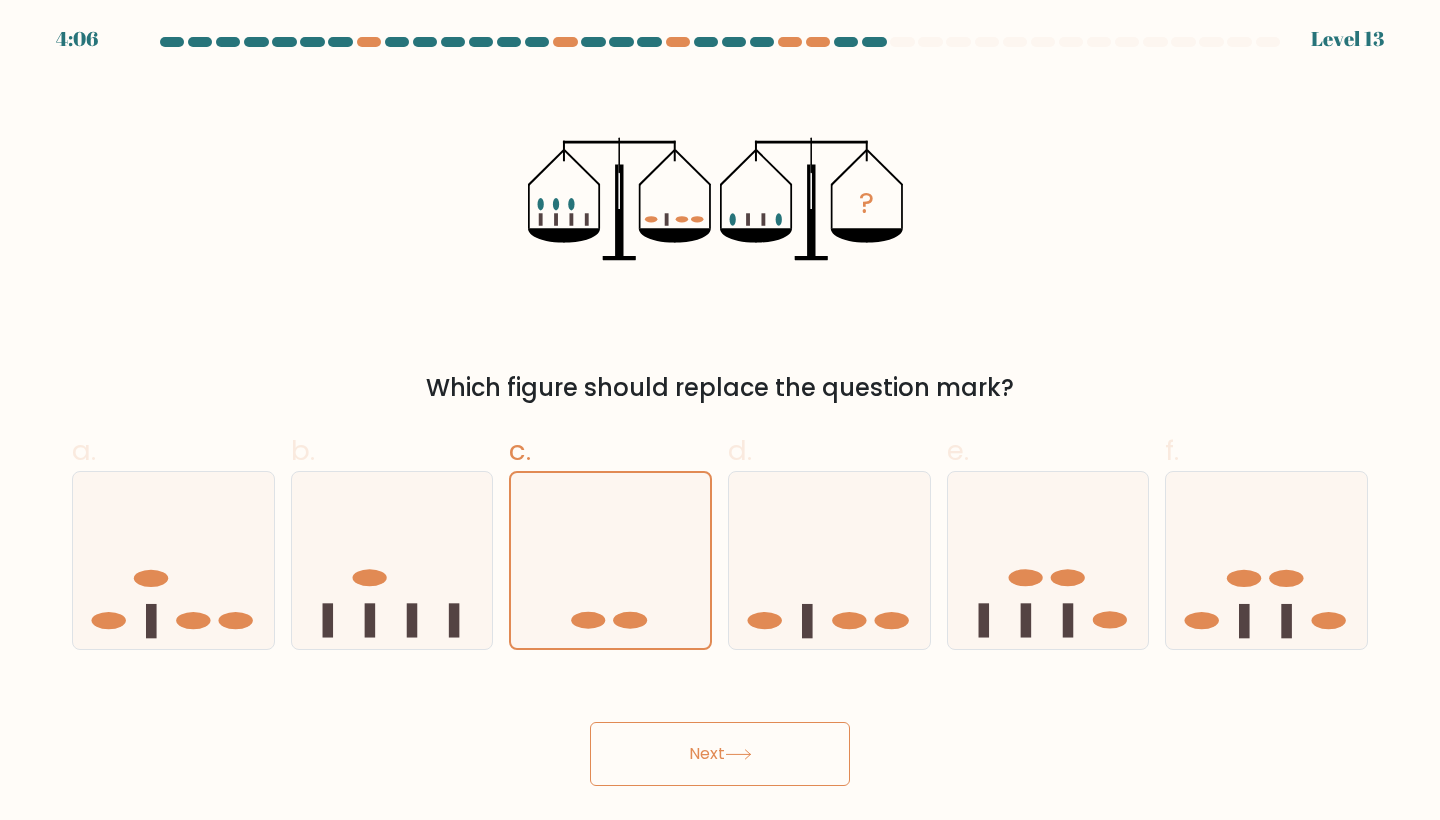 click on "Next" at bounding box center [720, 754] 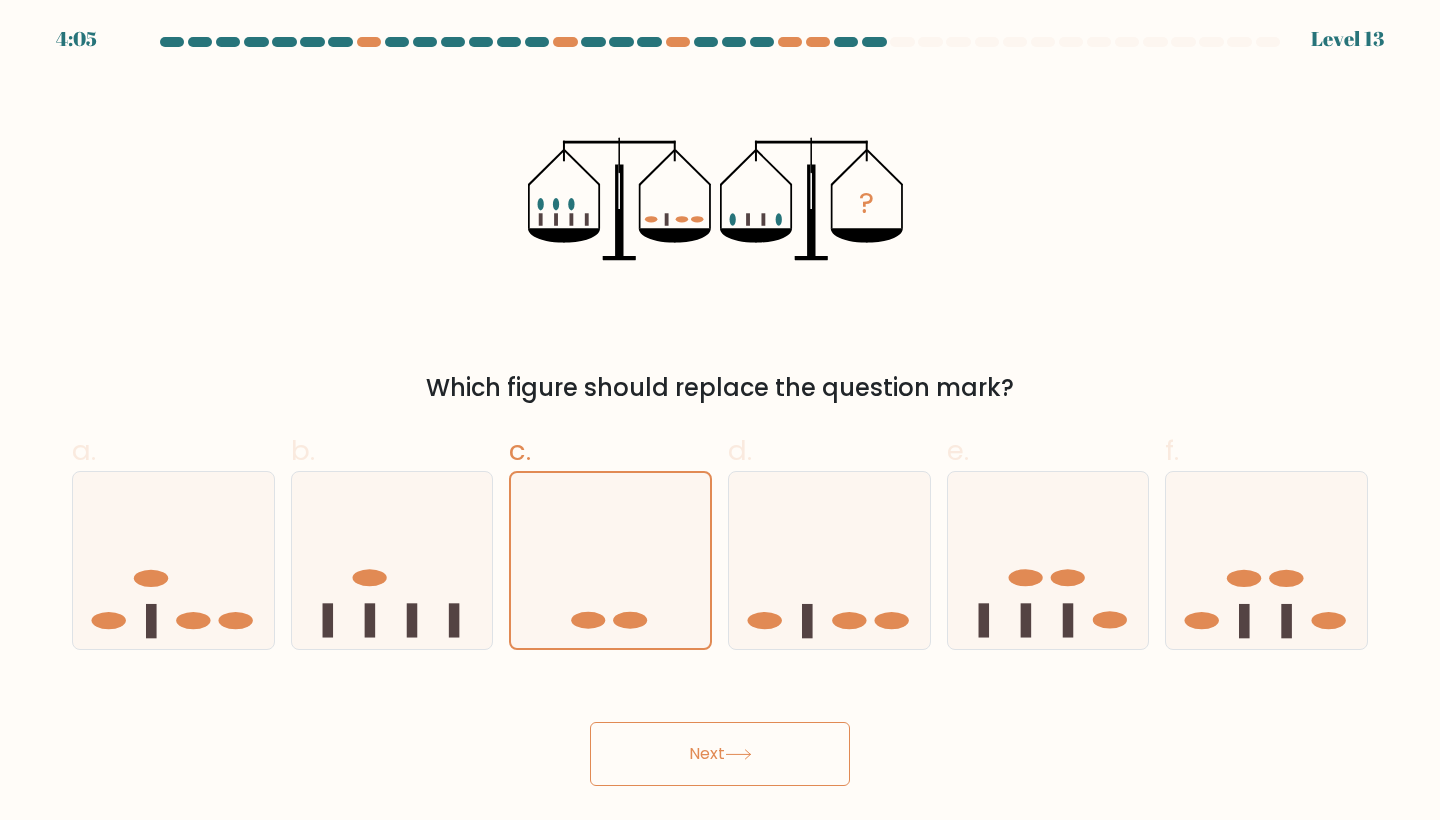click on "Next" at bounding box center (720, 754) 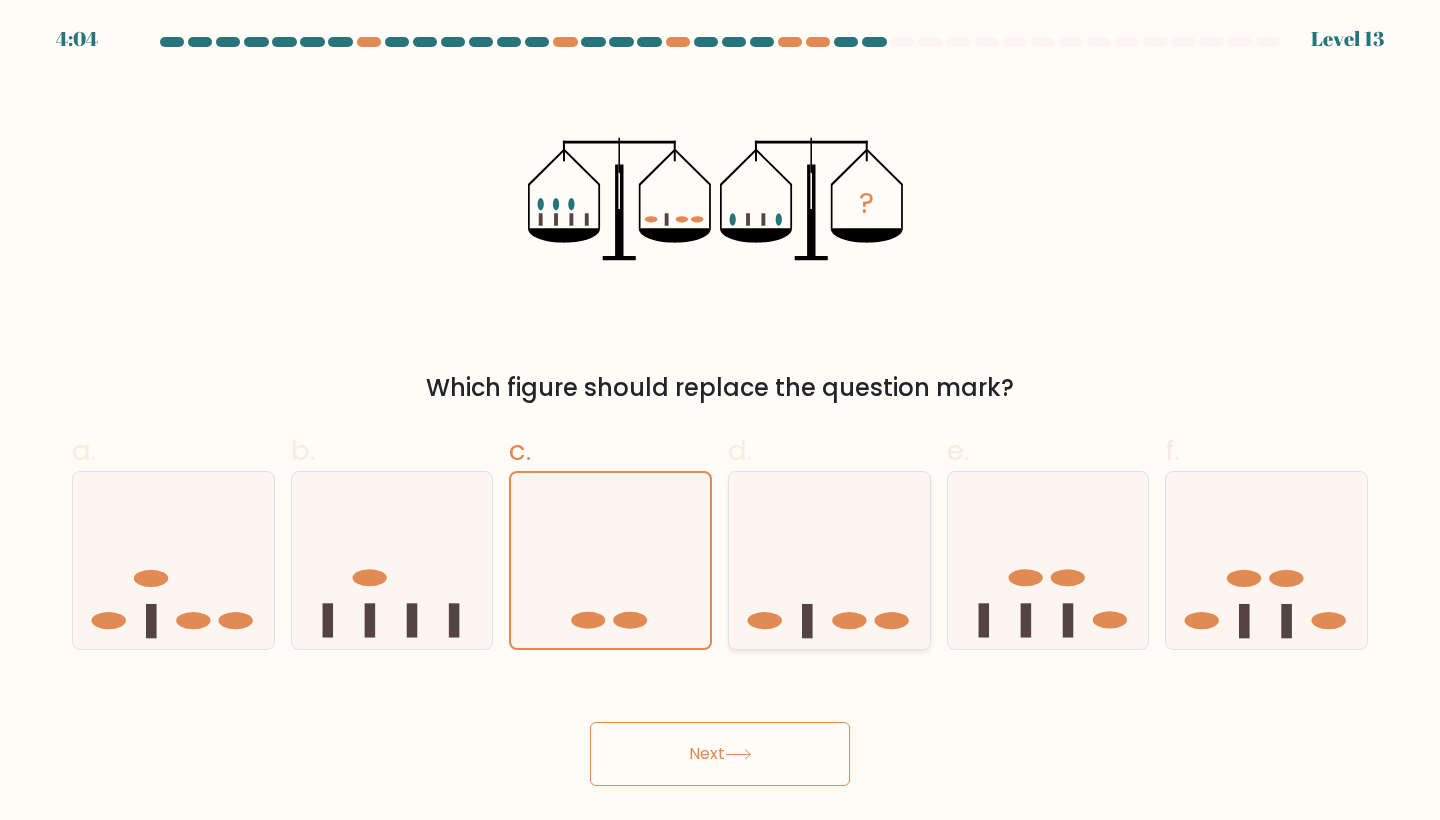 click at bounding box center (849, 620) 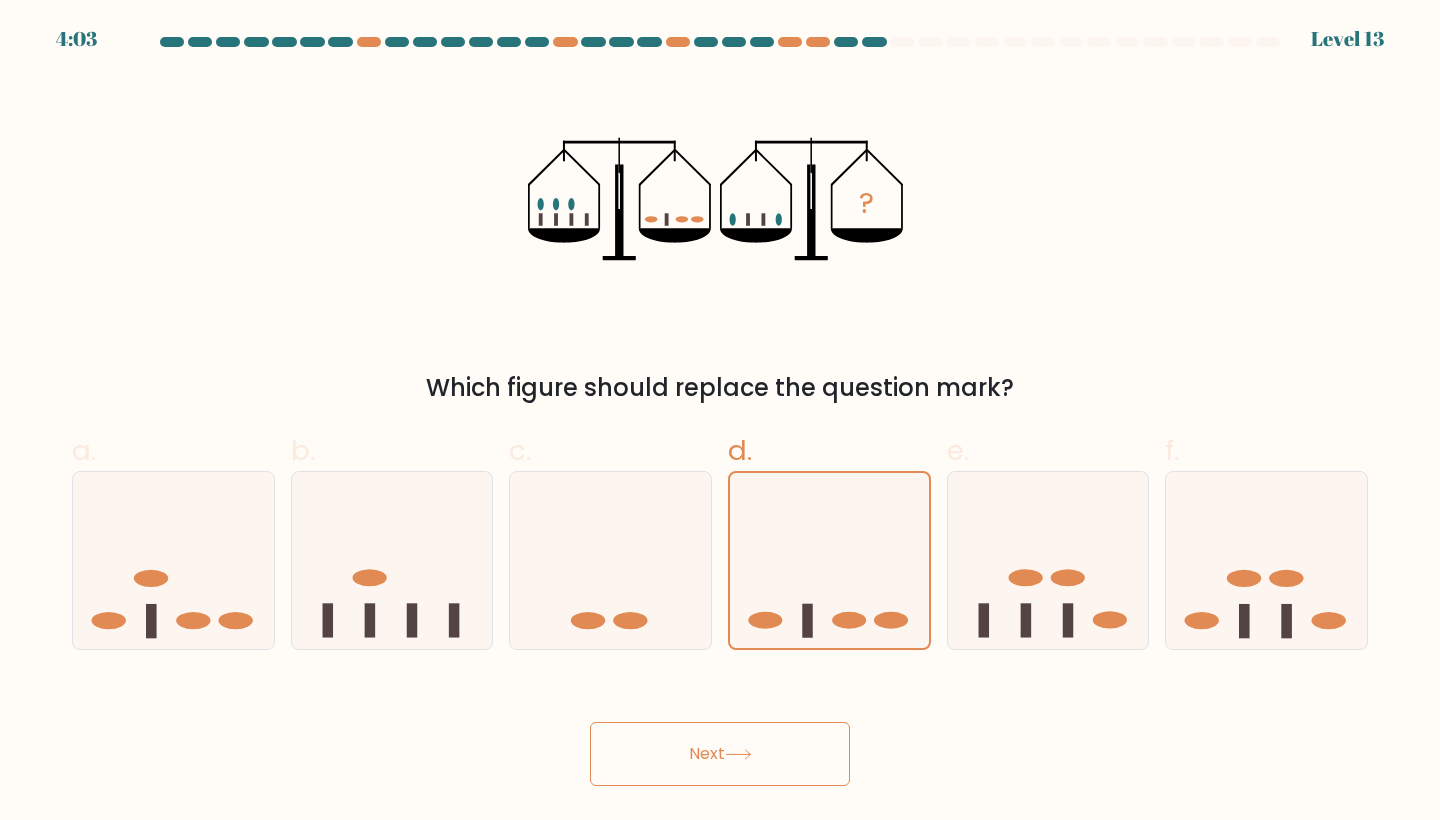 click on "Next" at bounding box center [720, 754] 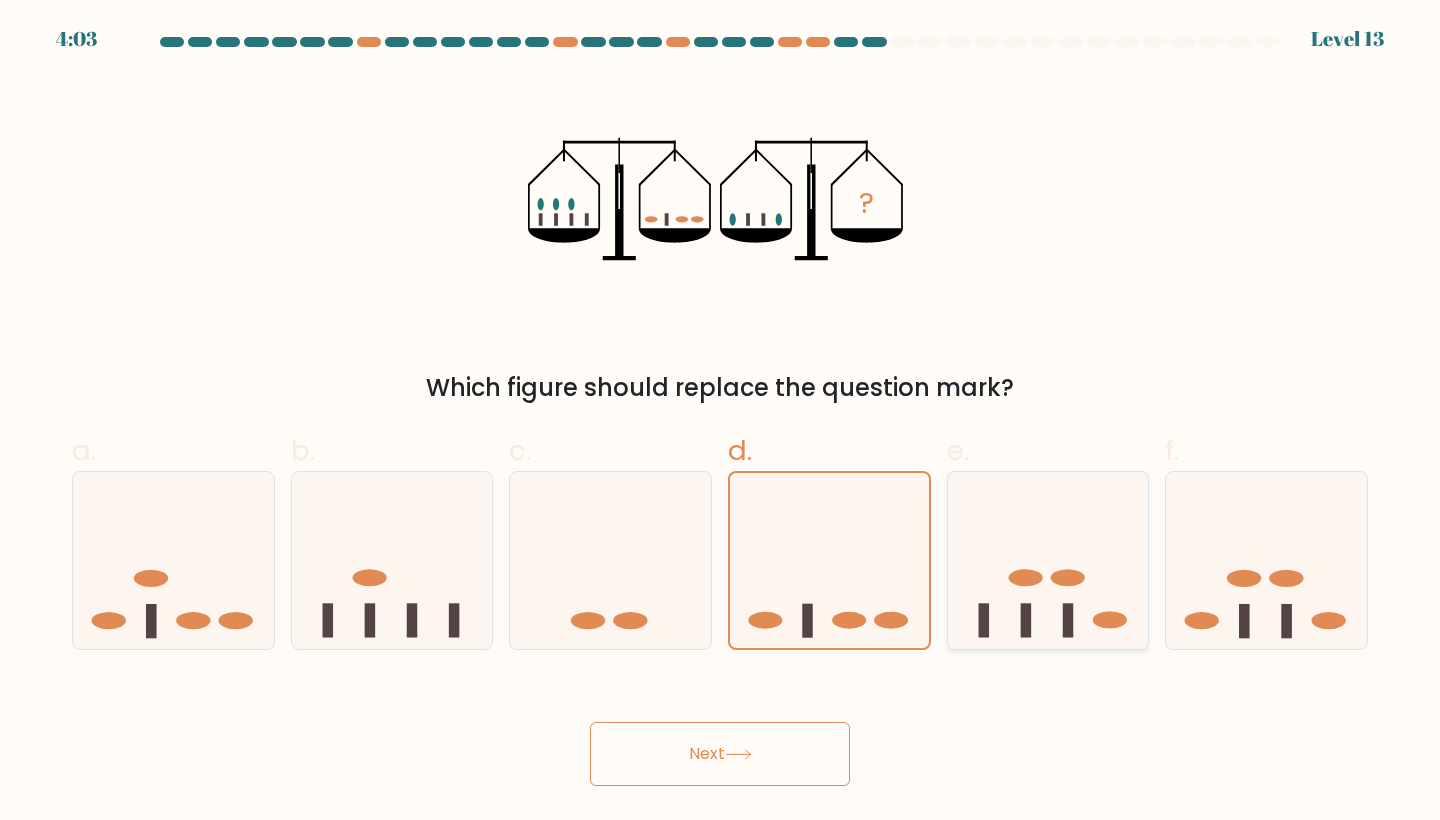 click at bounding box center [1110, 620] 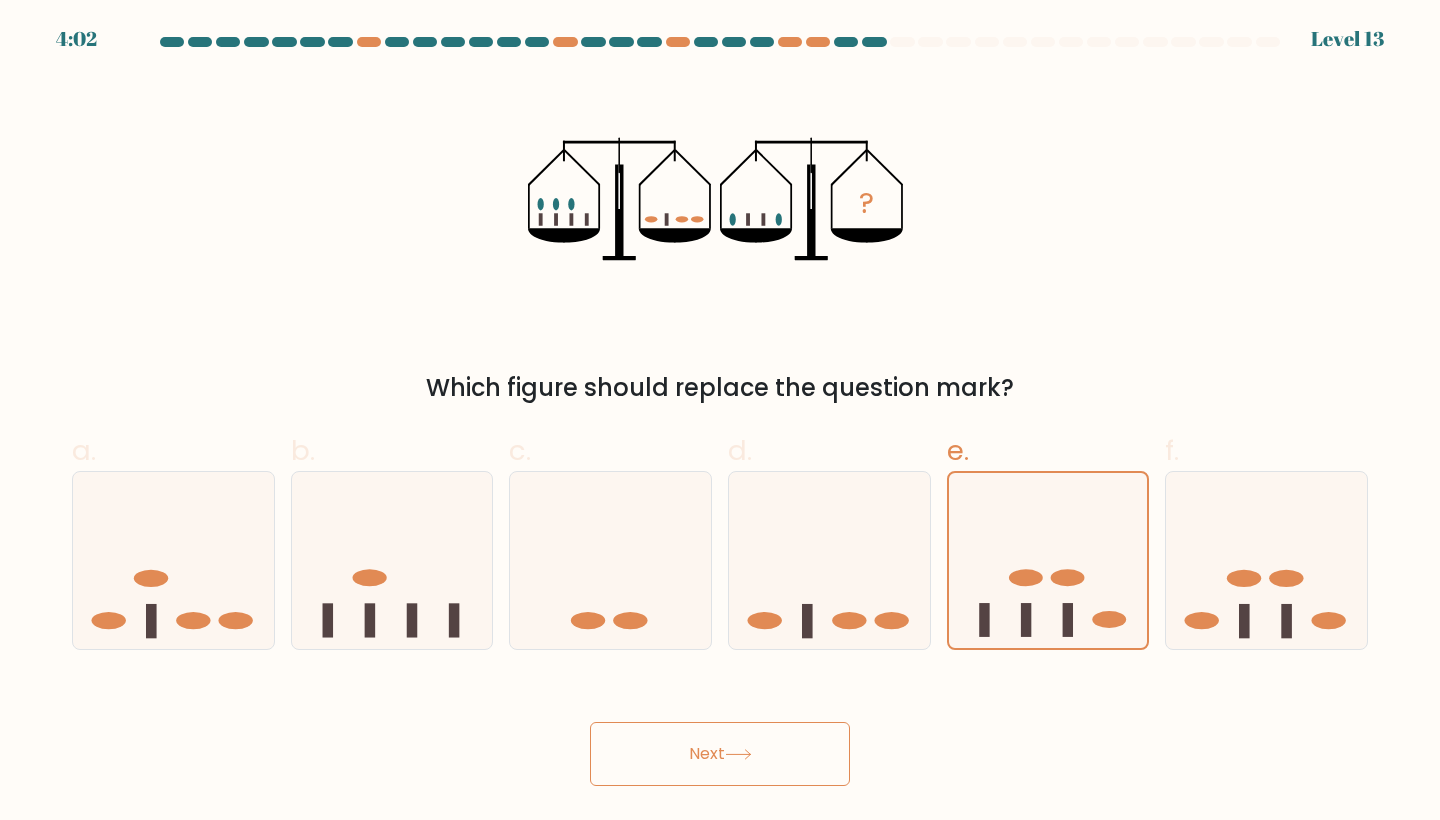 click on "Next" at bounding box center [720, 754] 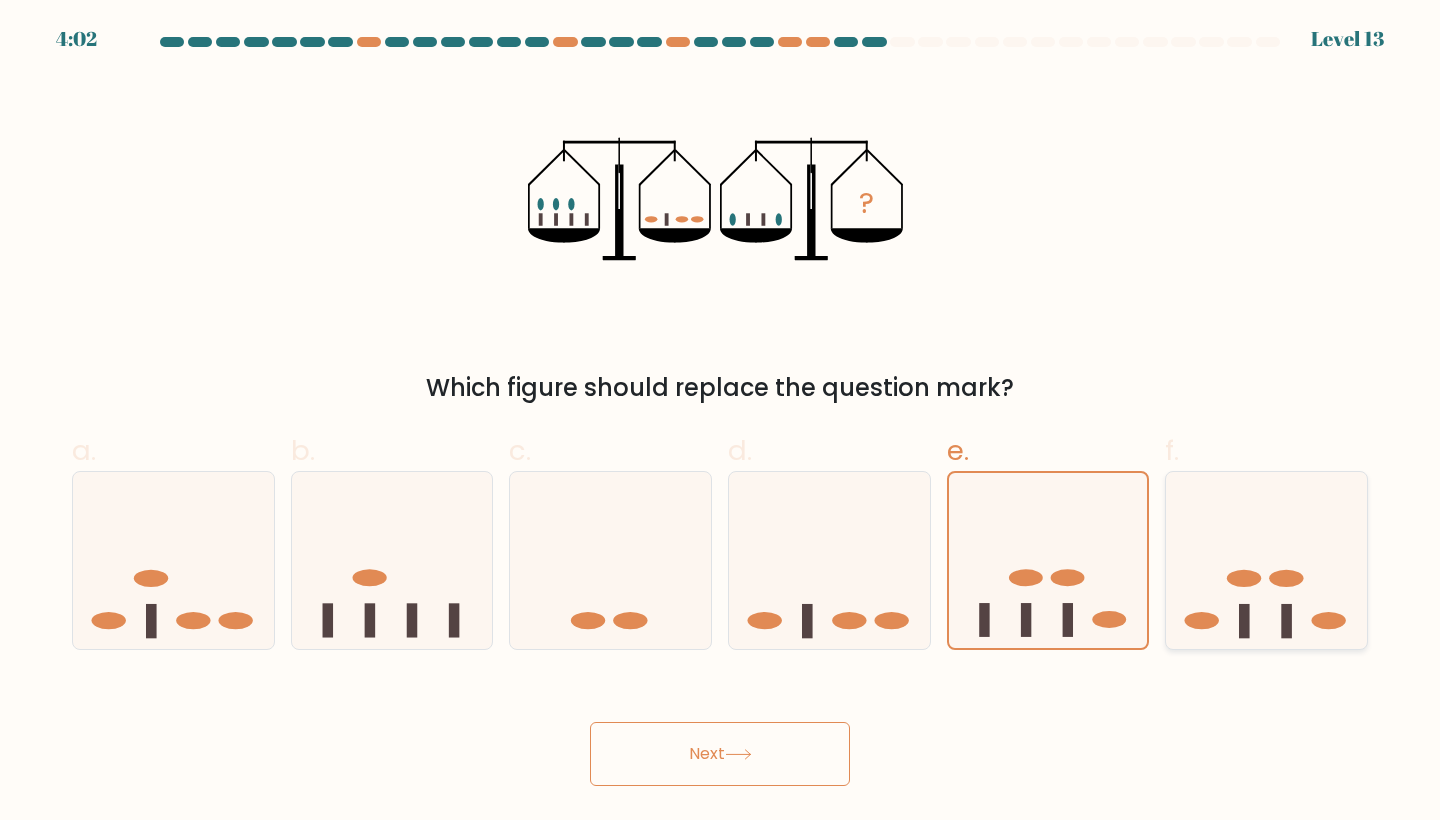 click at bounding box center (1266, 560) 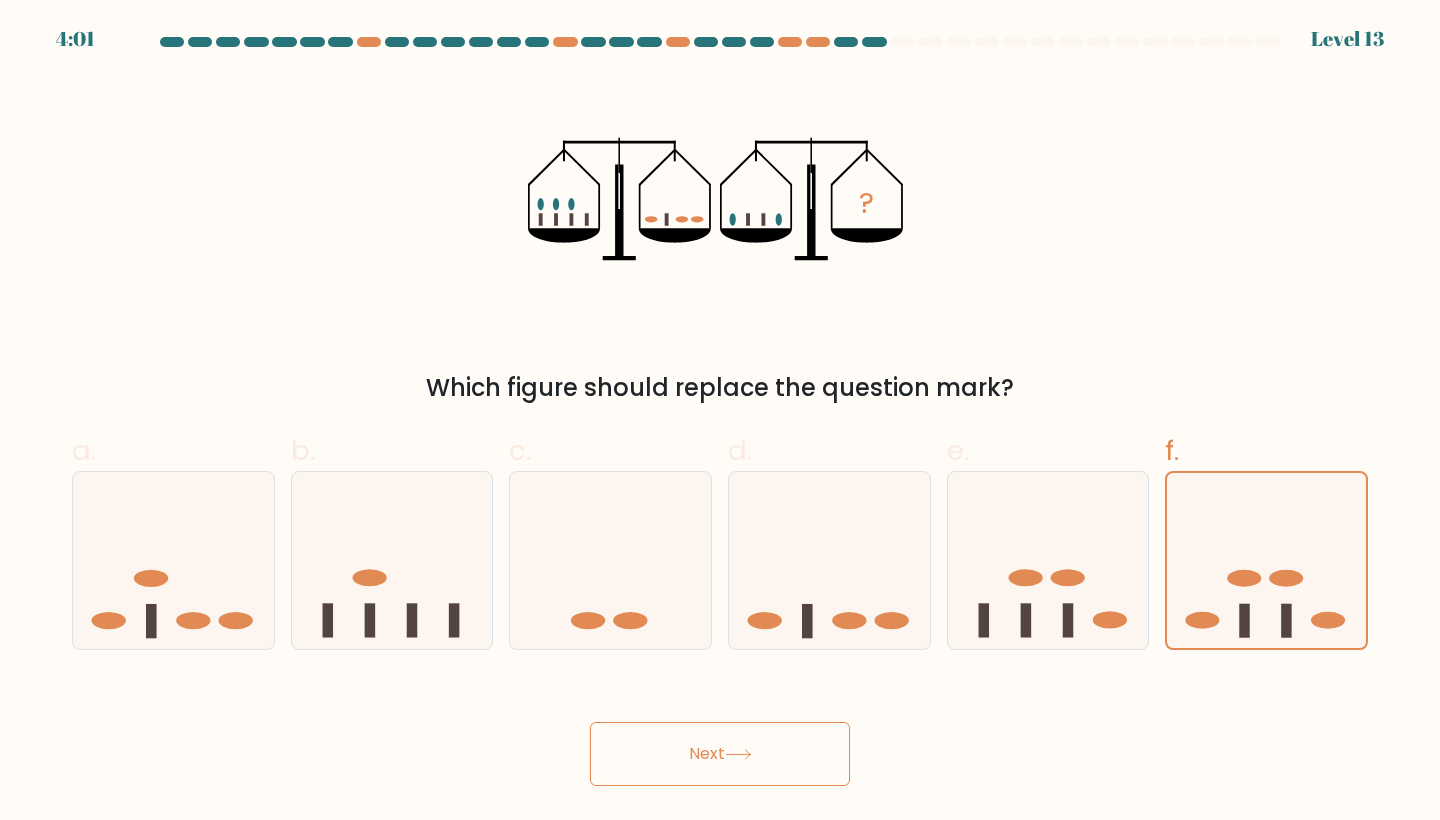 click on "Next" at bounding box center [720, 754] 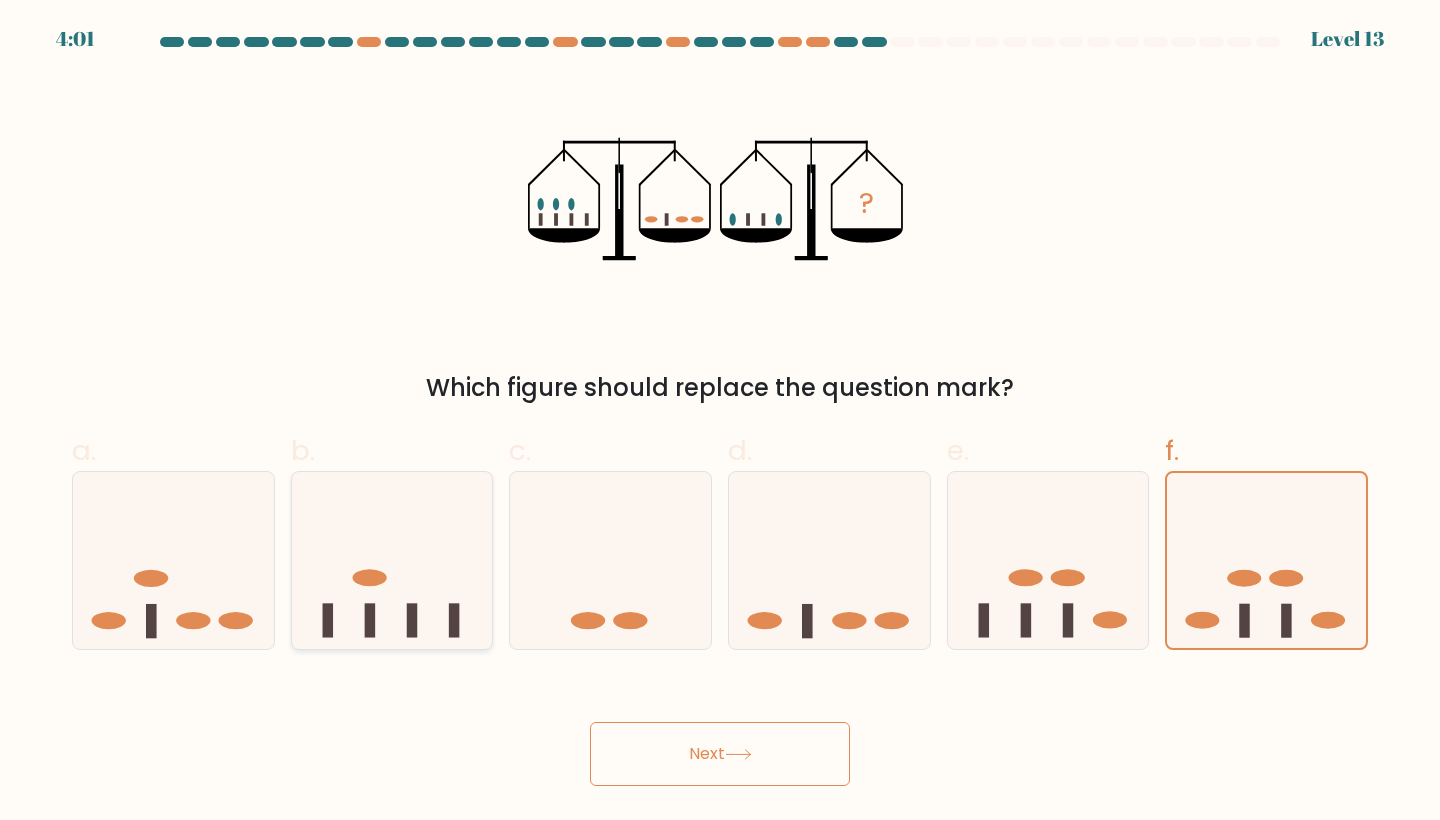 click at bounding box center (392, 560) 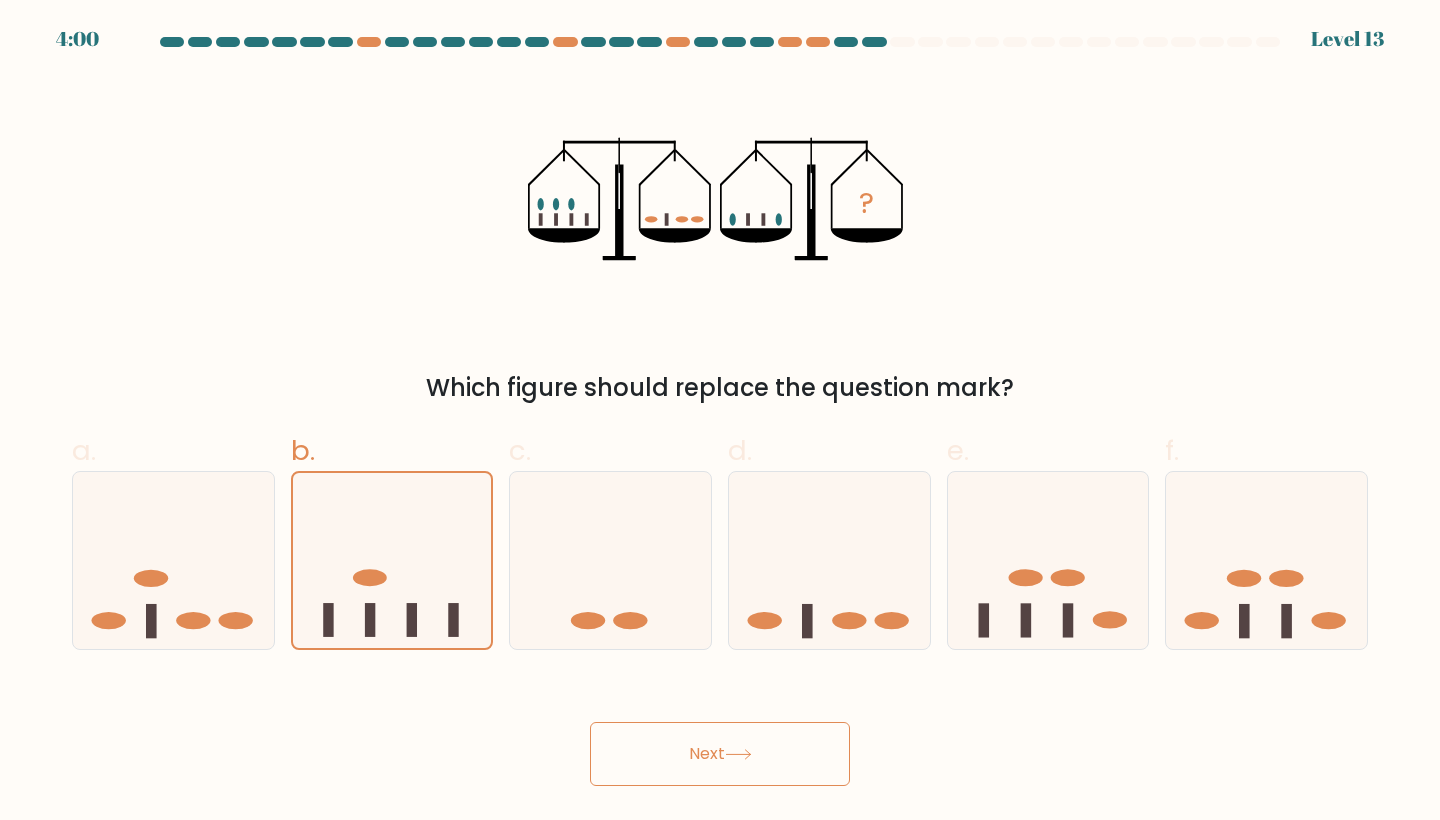 click on "Next" at bounding box center [720, 754] 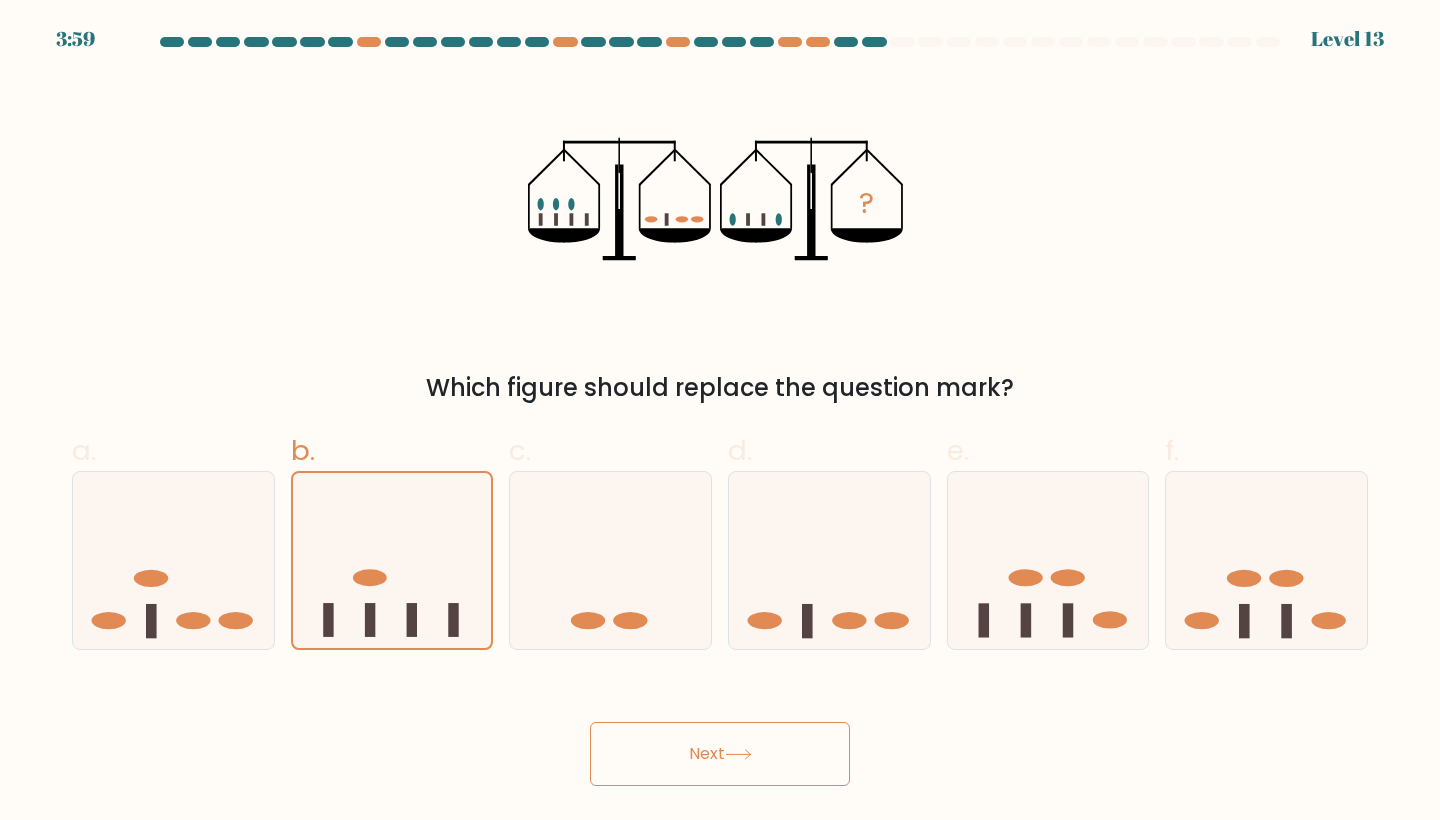 click at bounding box center (720, 411) 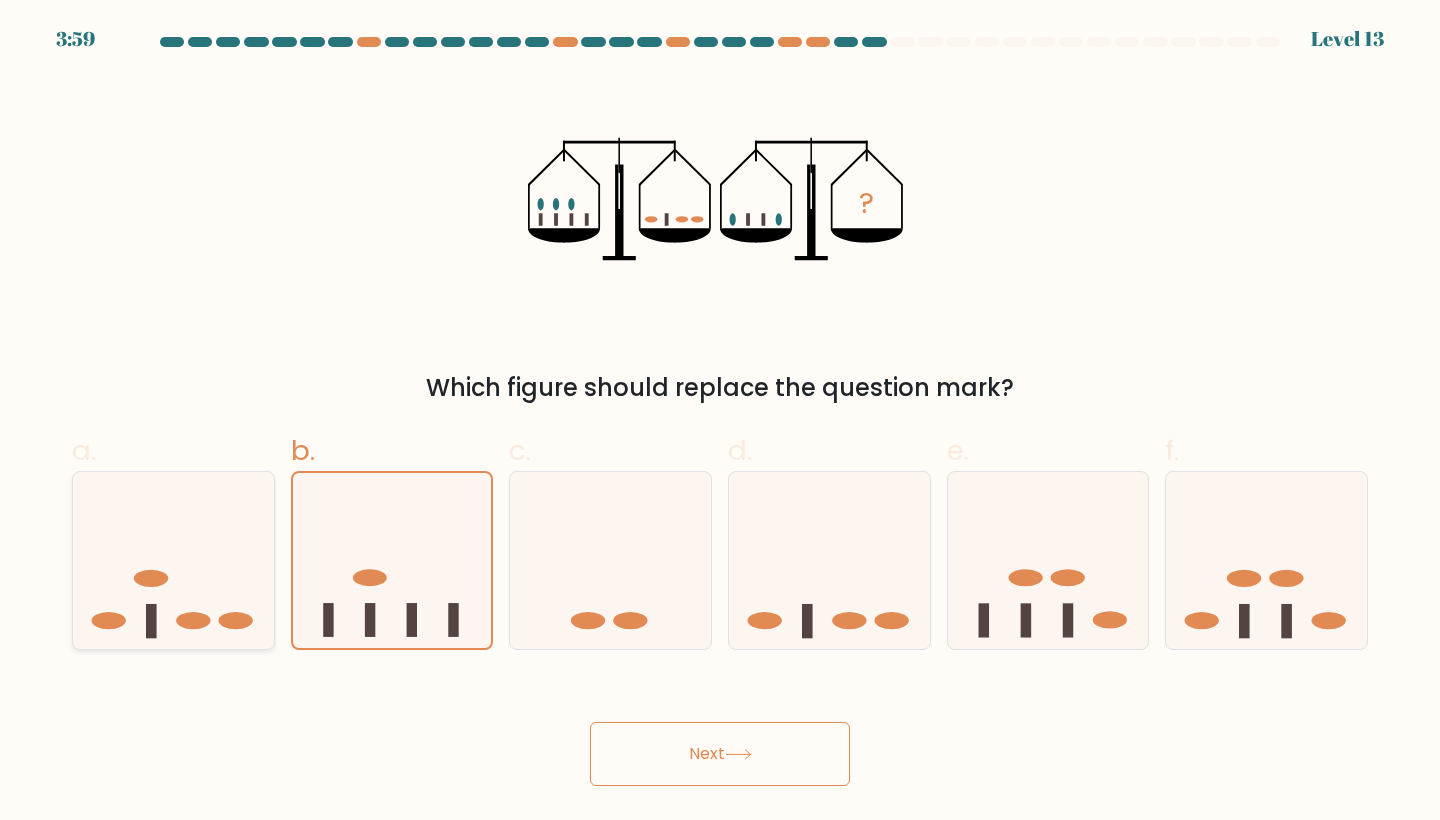 click at bounding box center (173, 560) 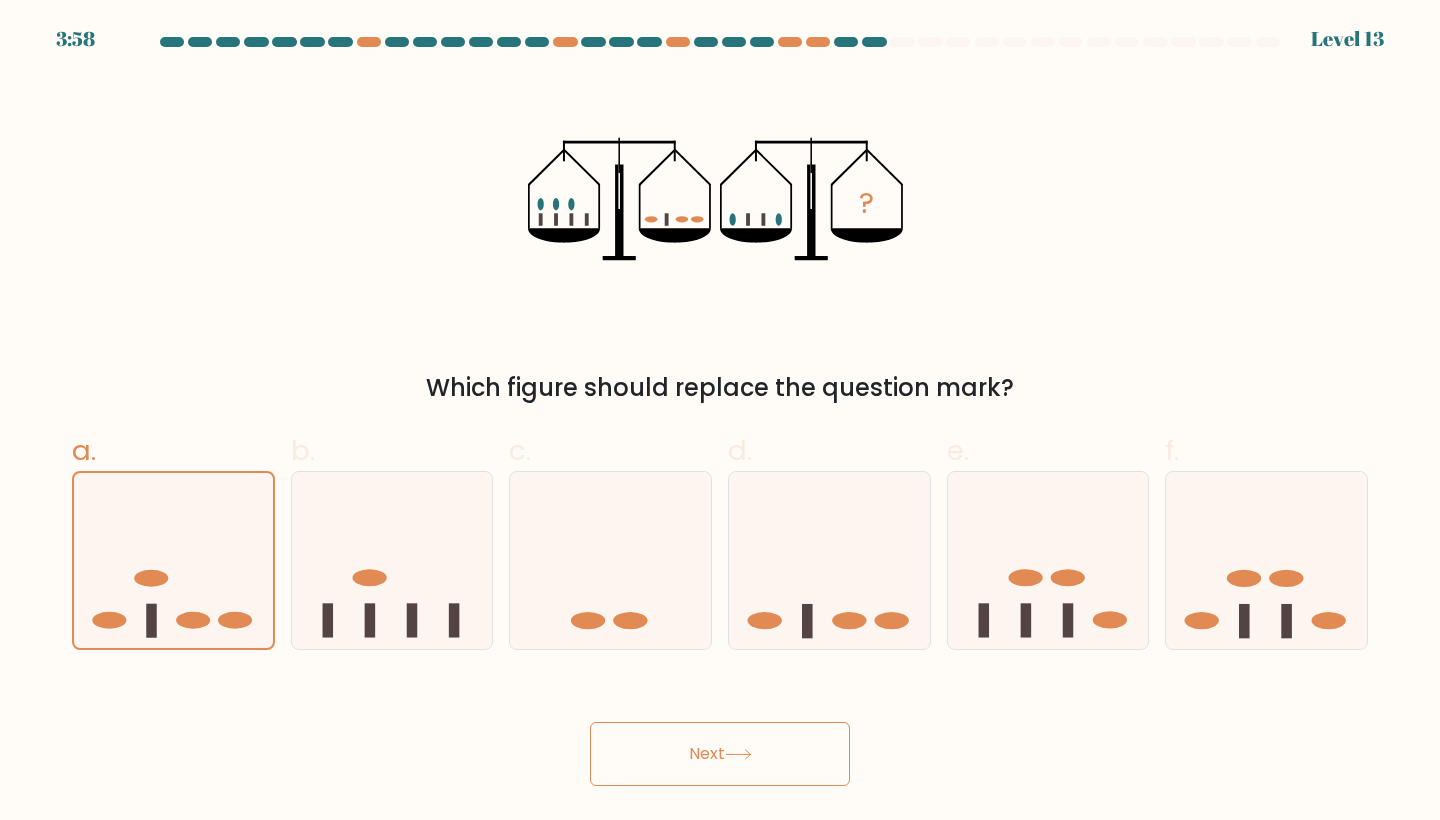 click on "Next" at bounding box center [720, 754] 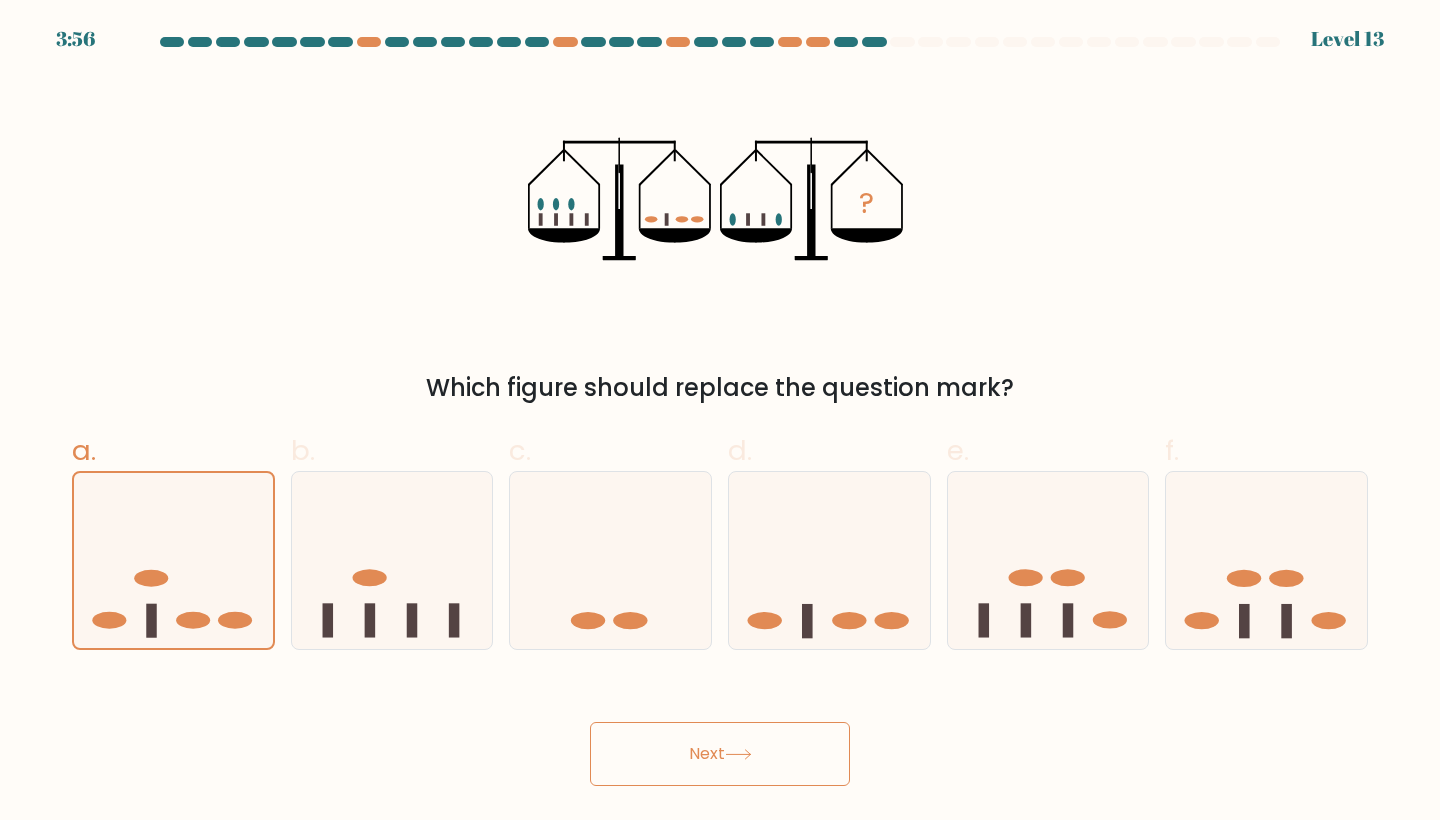 scroll, scrollTop: 0, scrollLeft: 0, axis: both 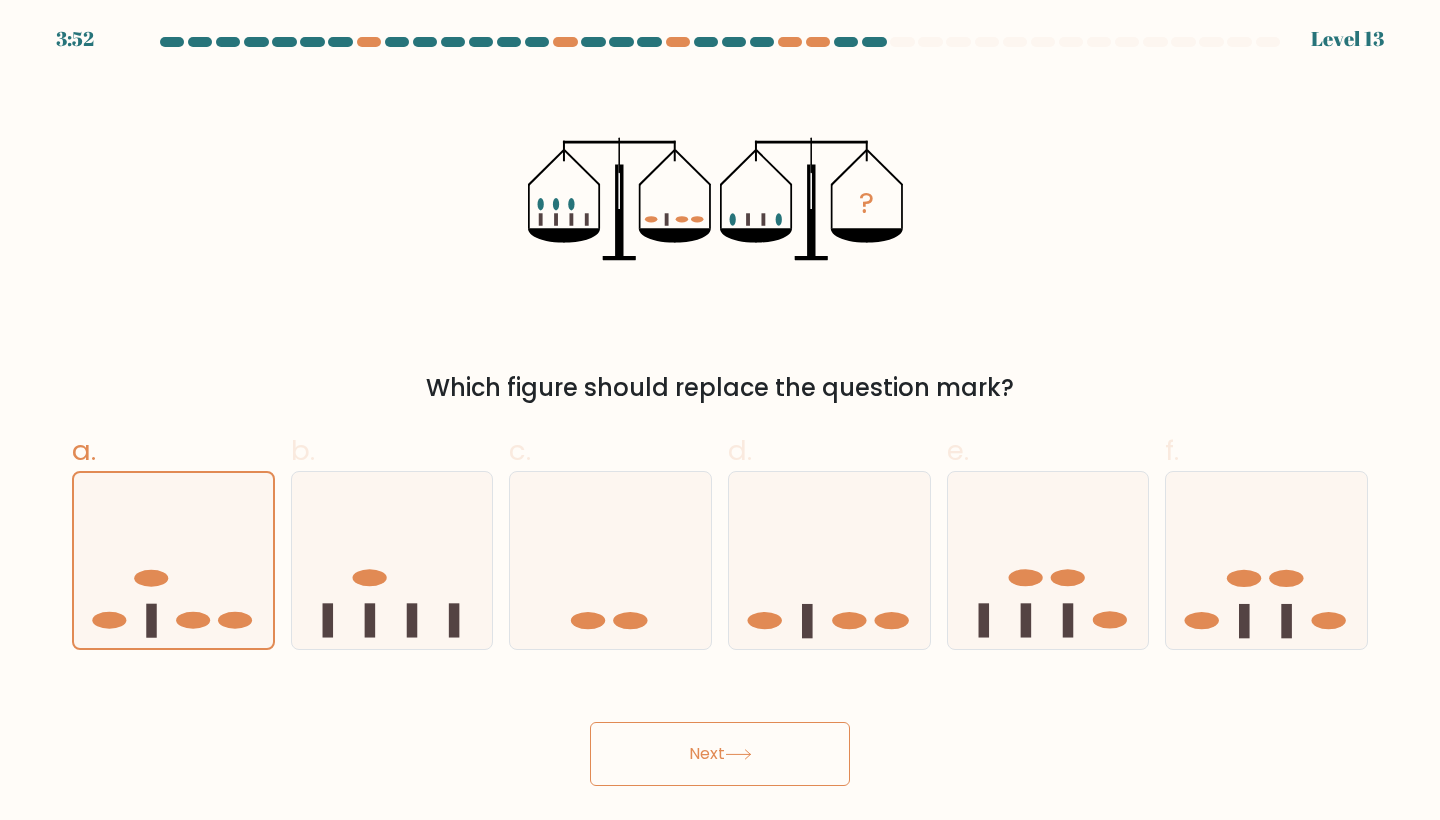 click at bounding box center (738, 754) 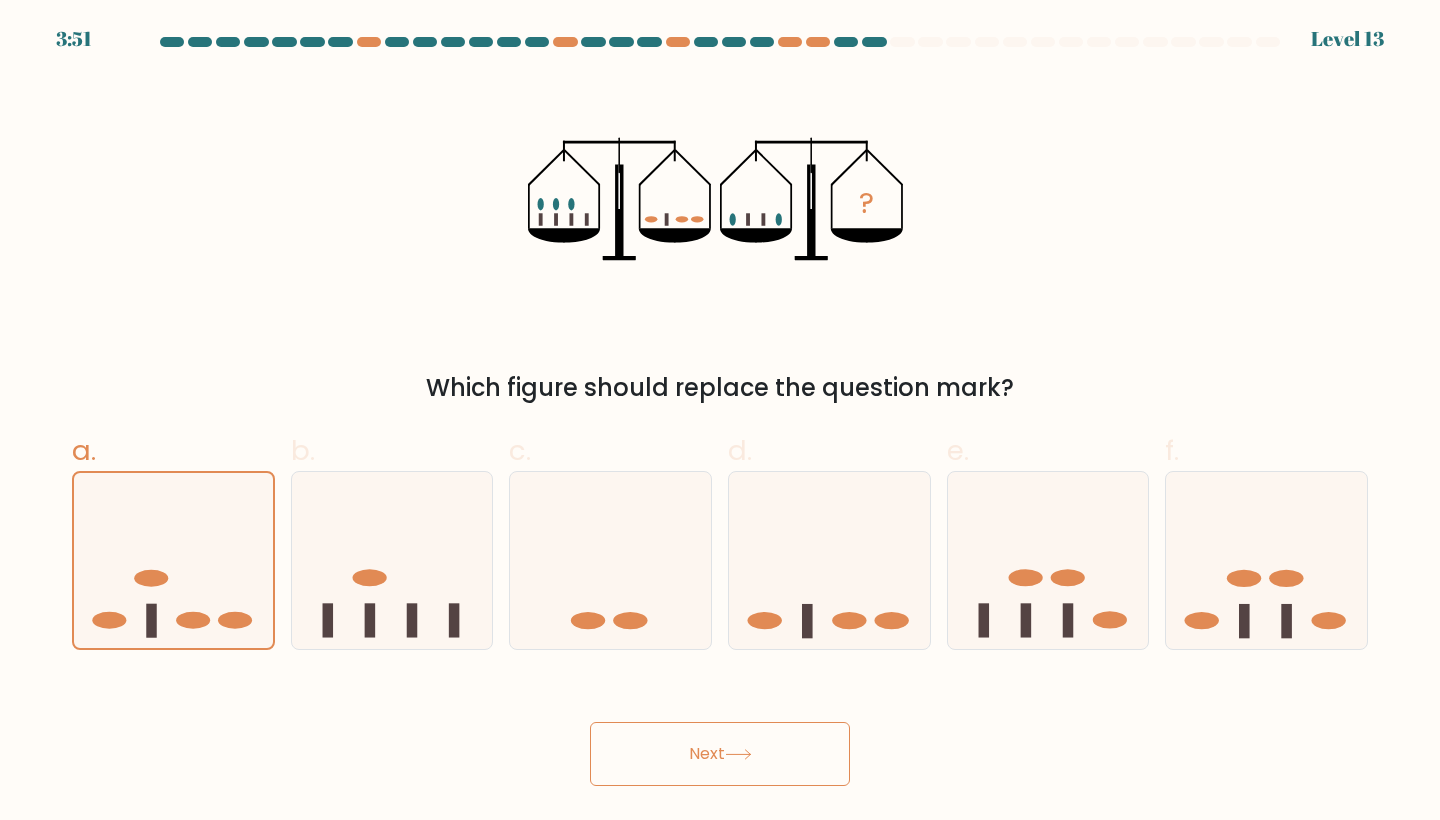 click at bounding box center [738, 754] 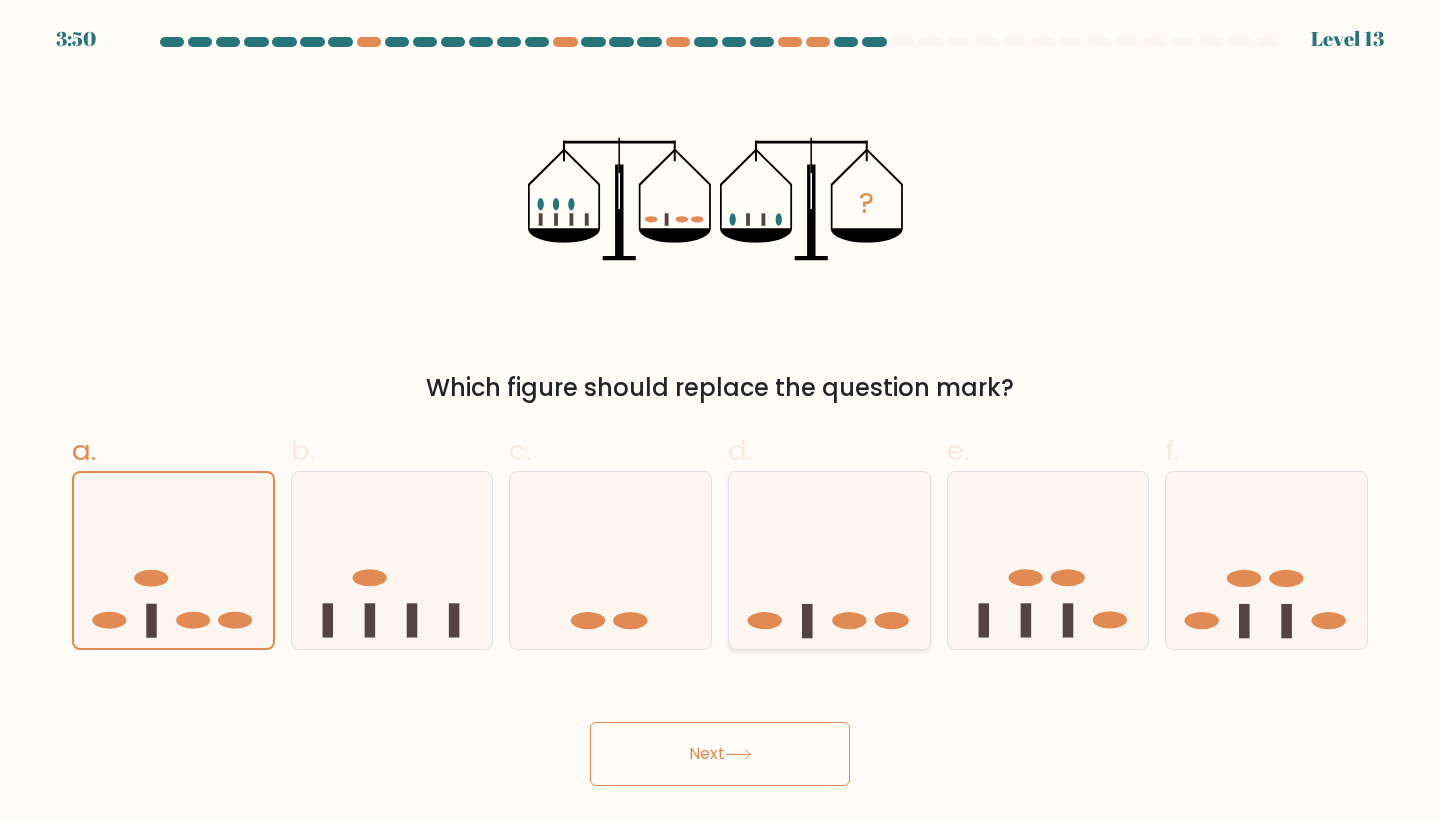 click at bounding box center (849, 620) 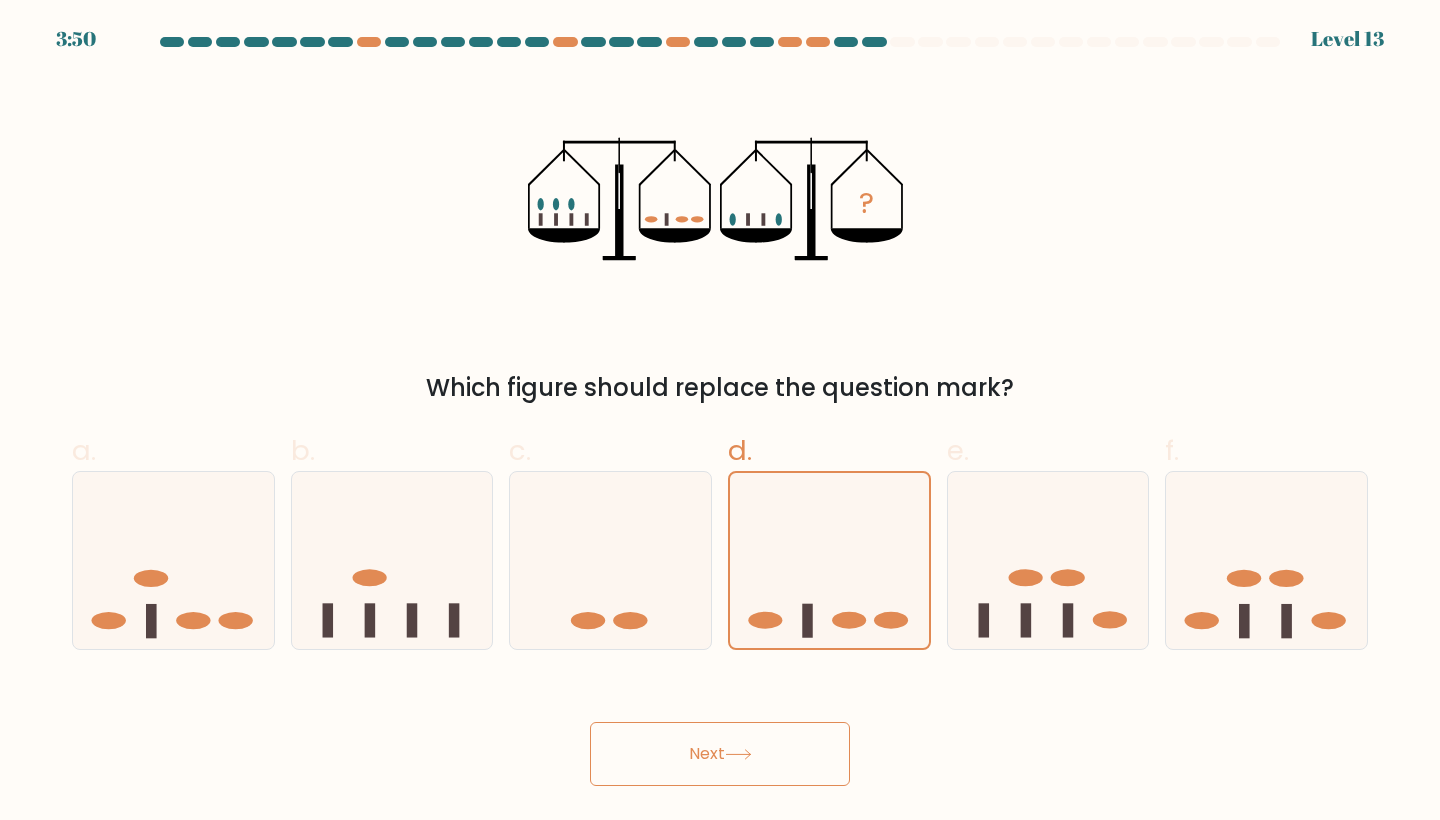 click at bounding box center (720, 411) 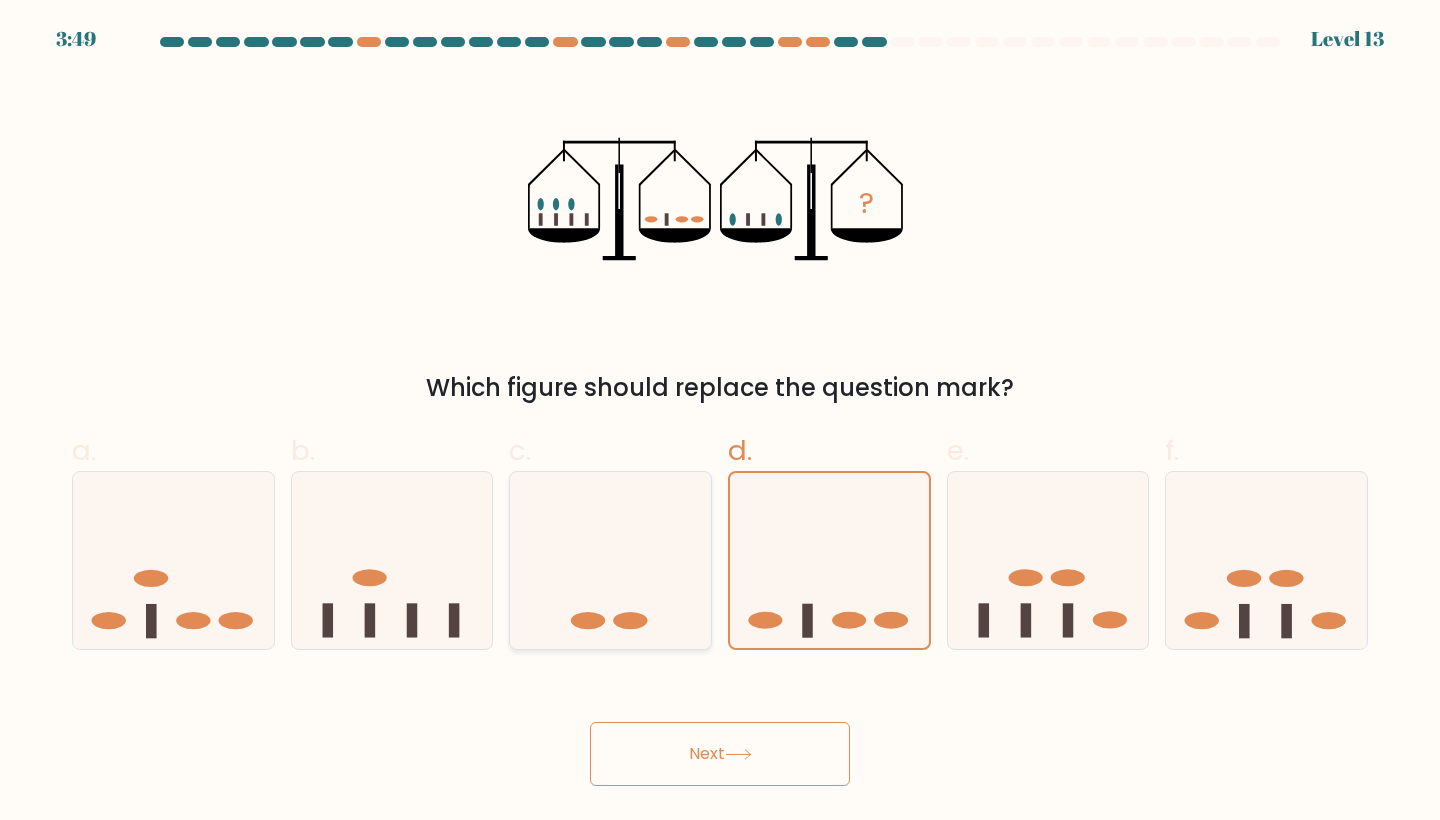 click at bounding box center (610, 560) 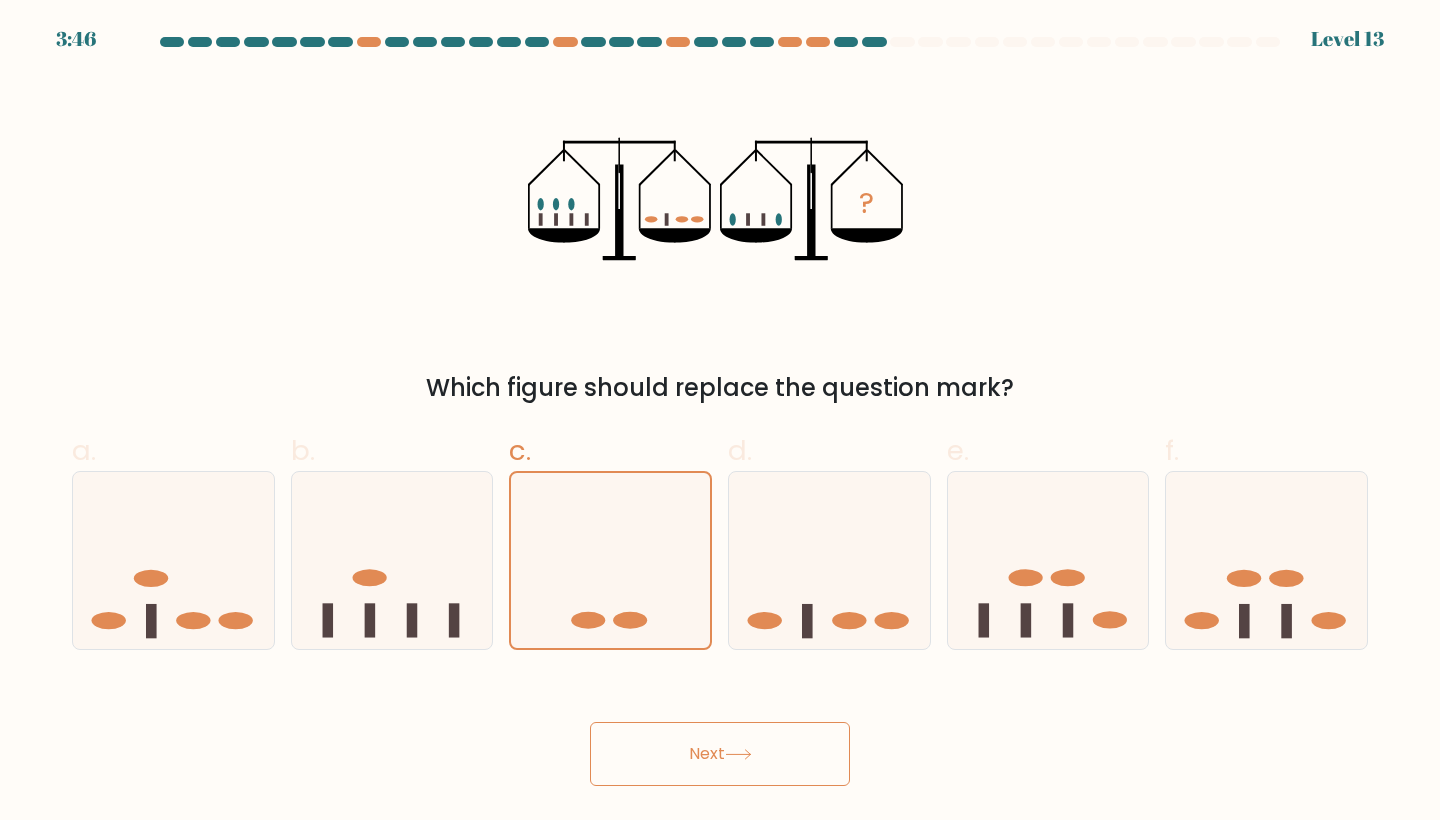 click on "Next" at bounding box center [720, 754] 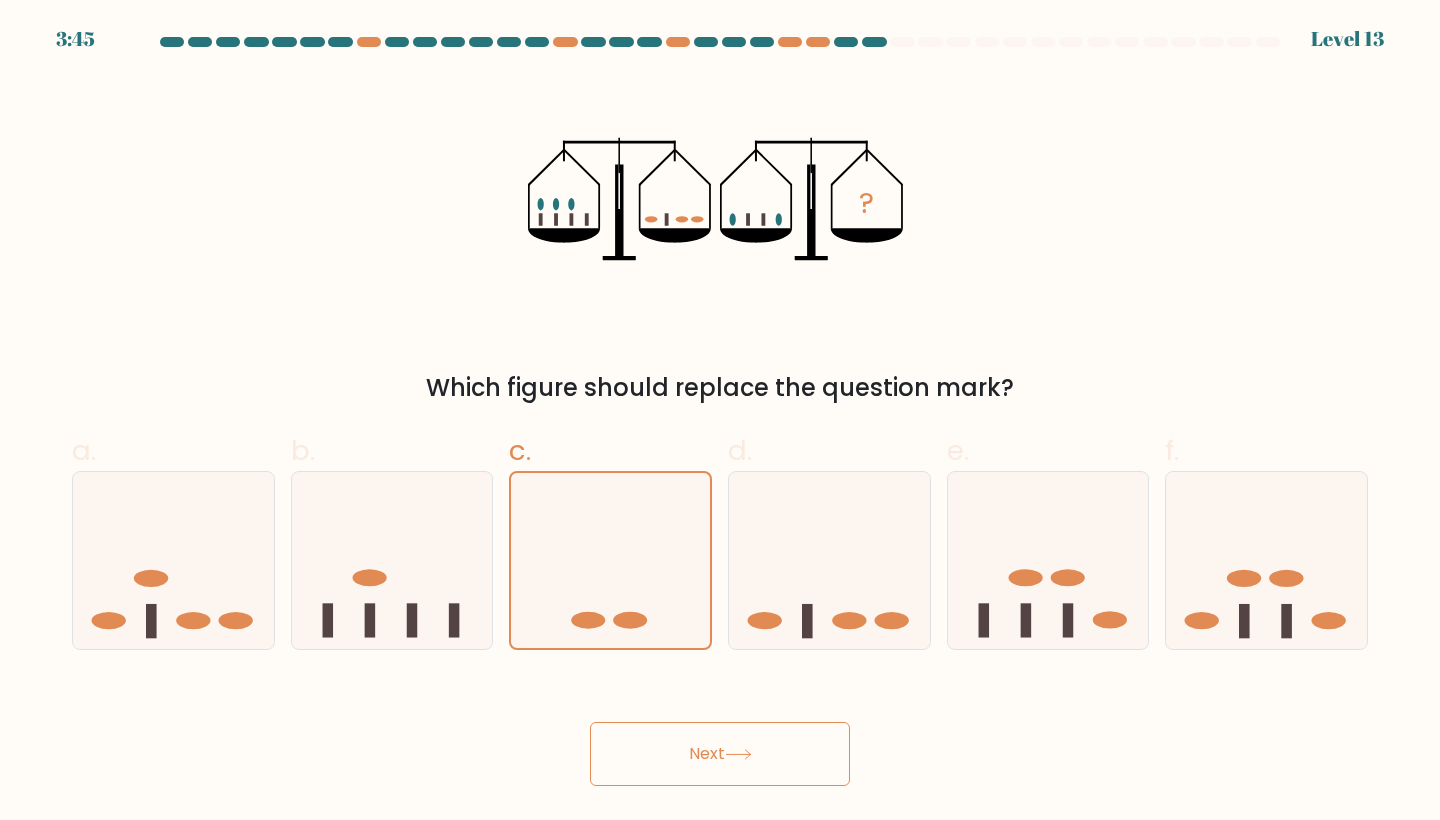 click on "Next" at bounding box center [720, 754] 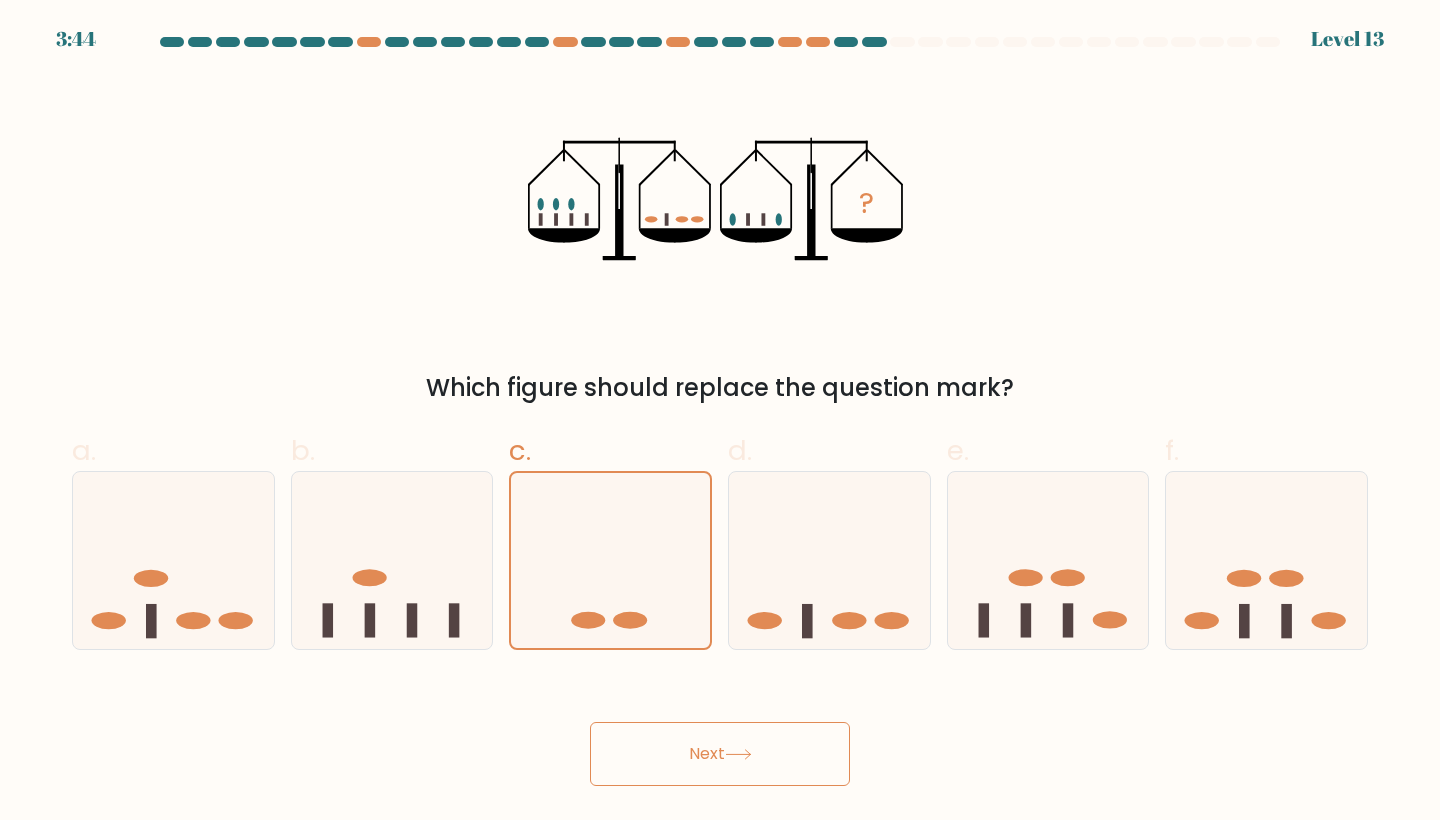 click on "Next" at bounding box center (720, 754) 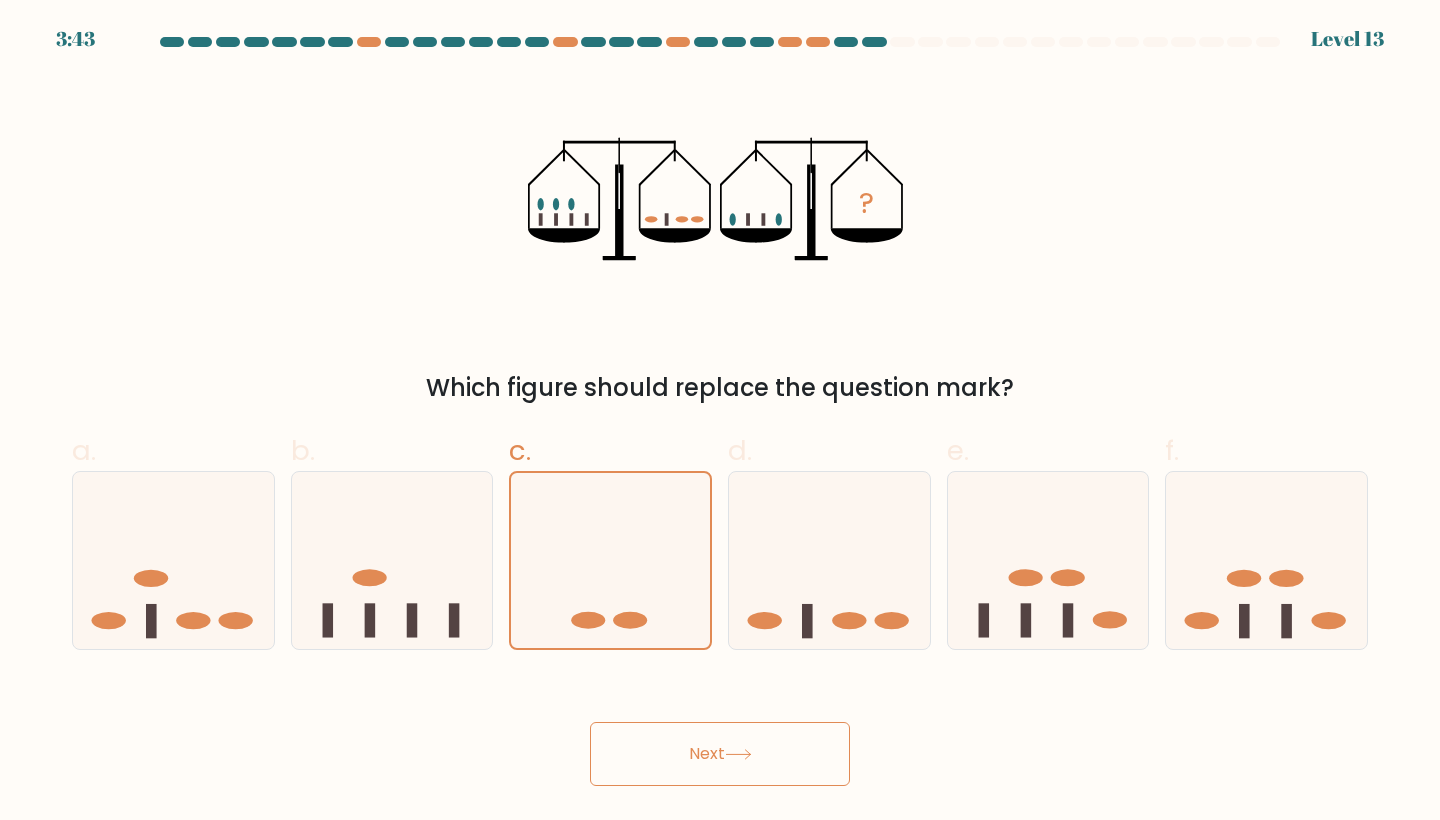 click on "Next" at bounding box center (720, 754) 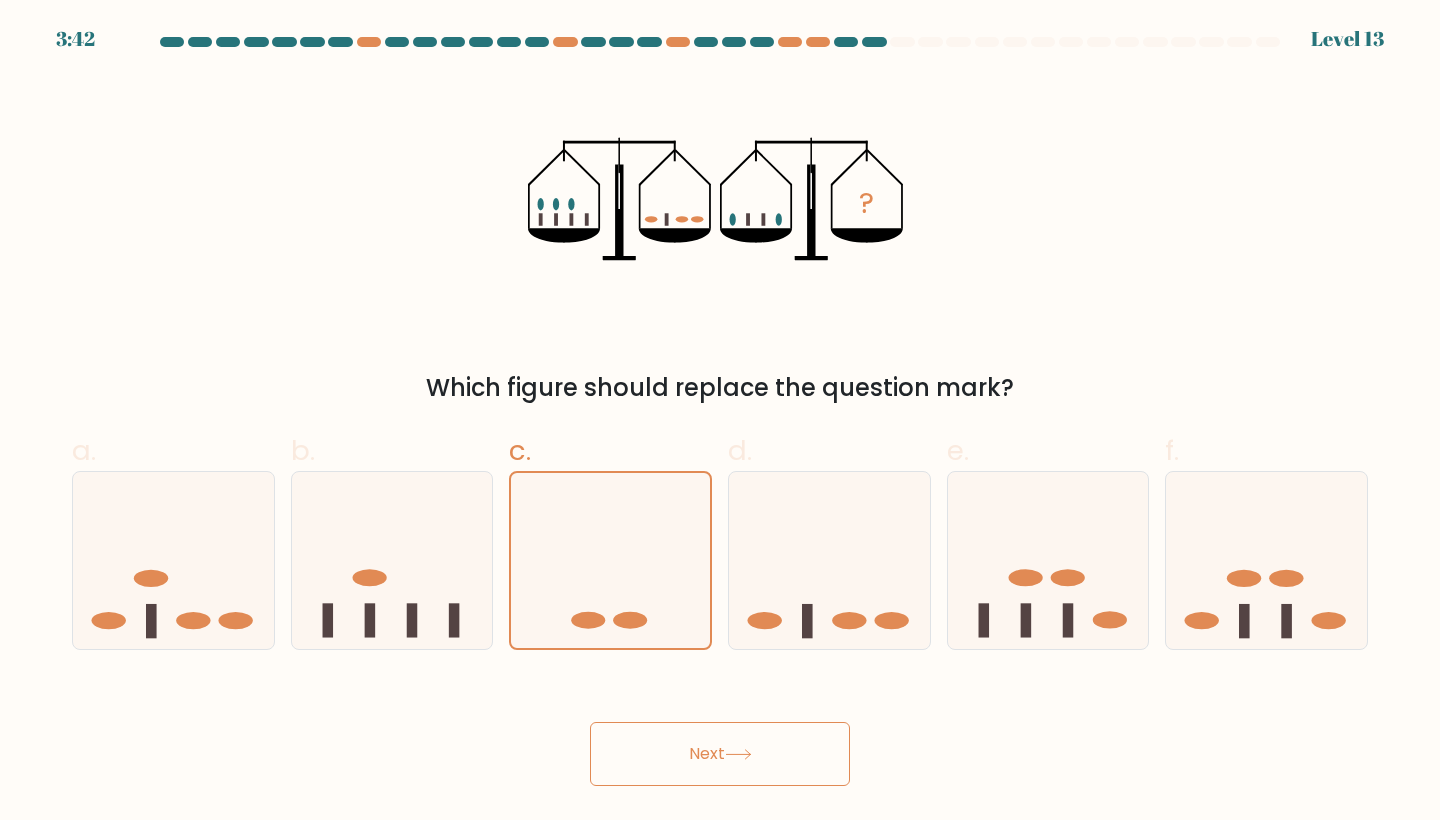 click on "Next" at bounding box center [720, 754] 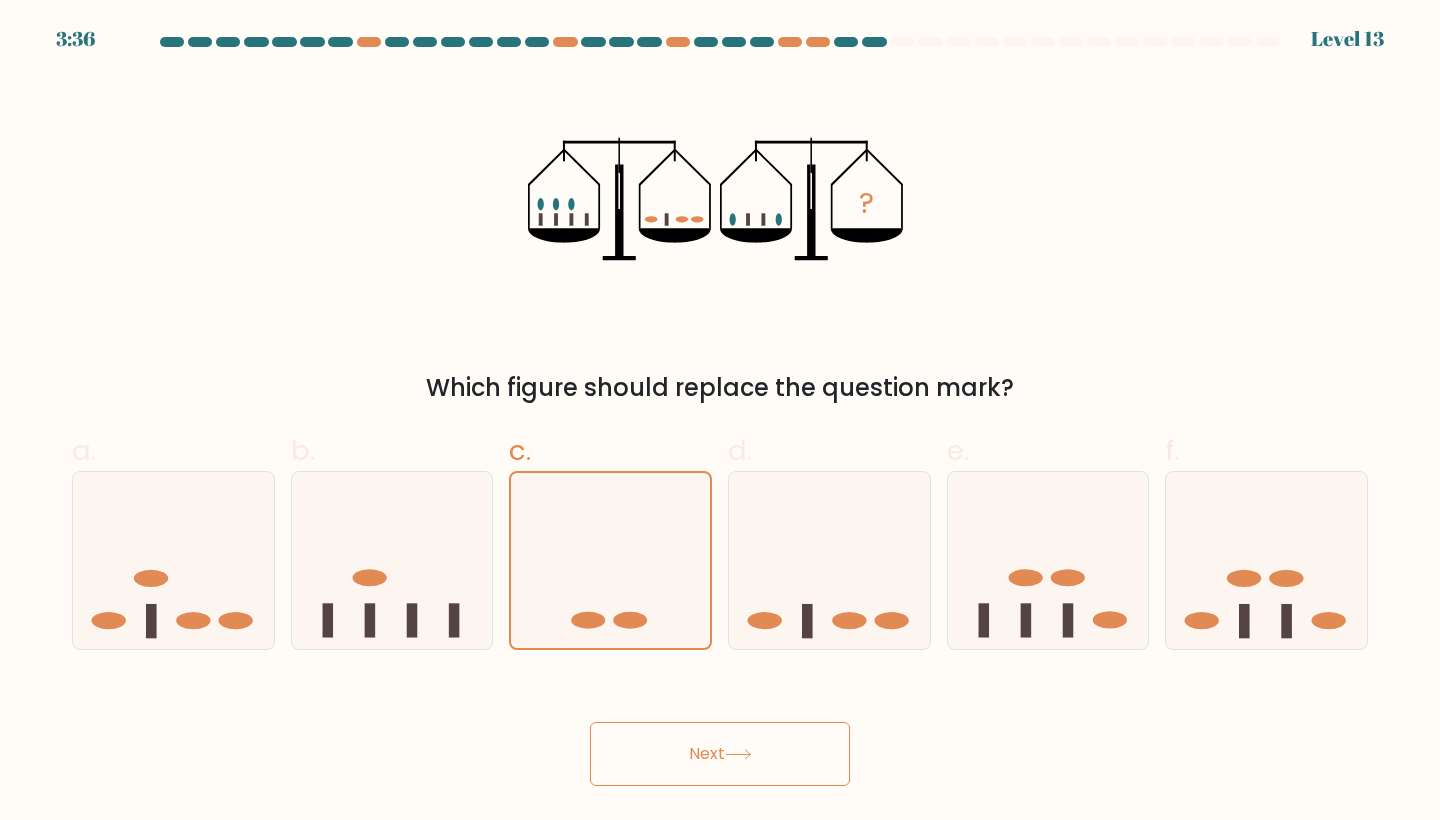 click at bounding box center [738, 754] 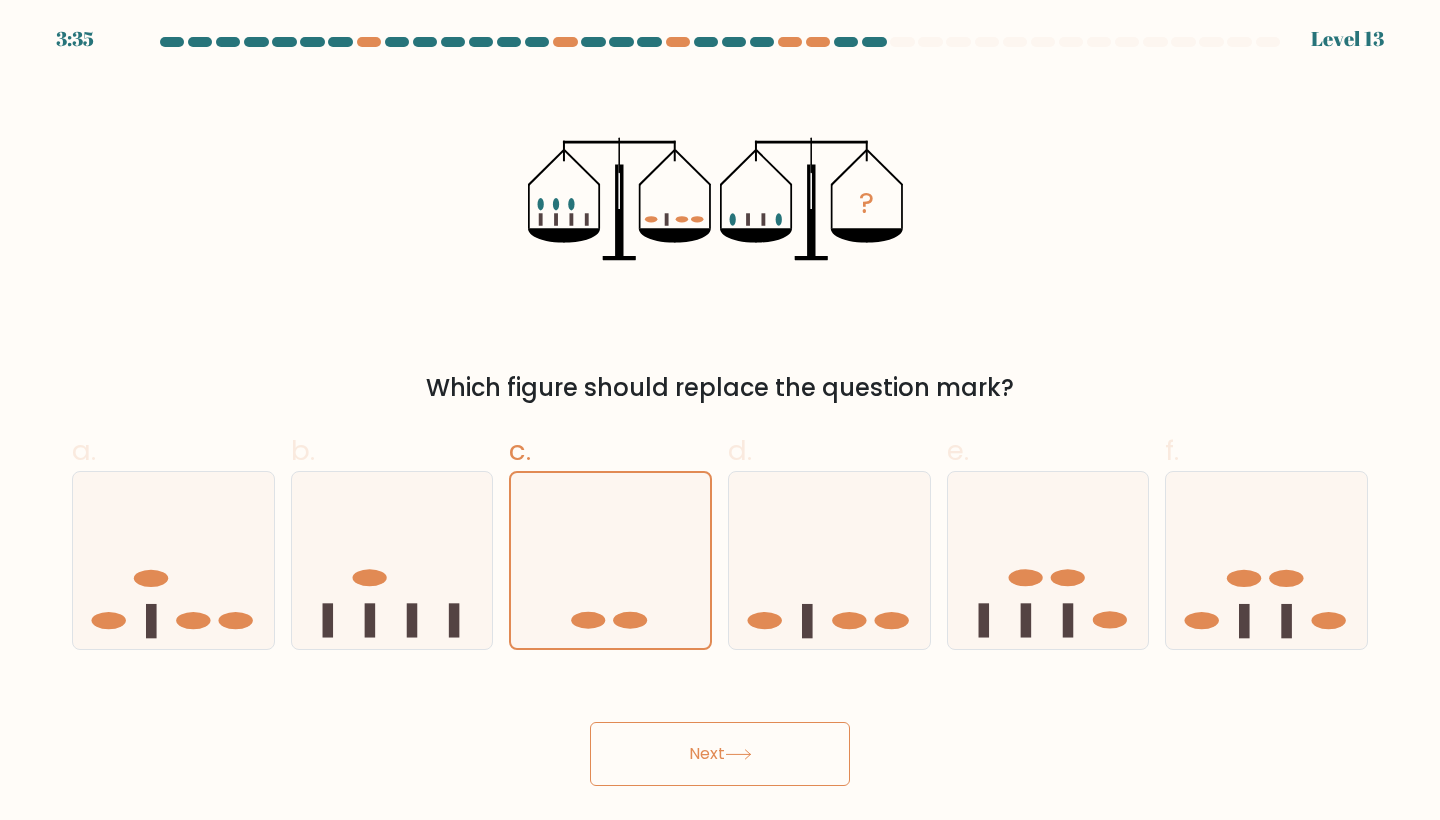 click at bounding box center [738, 754] 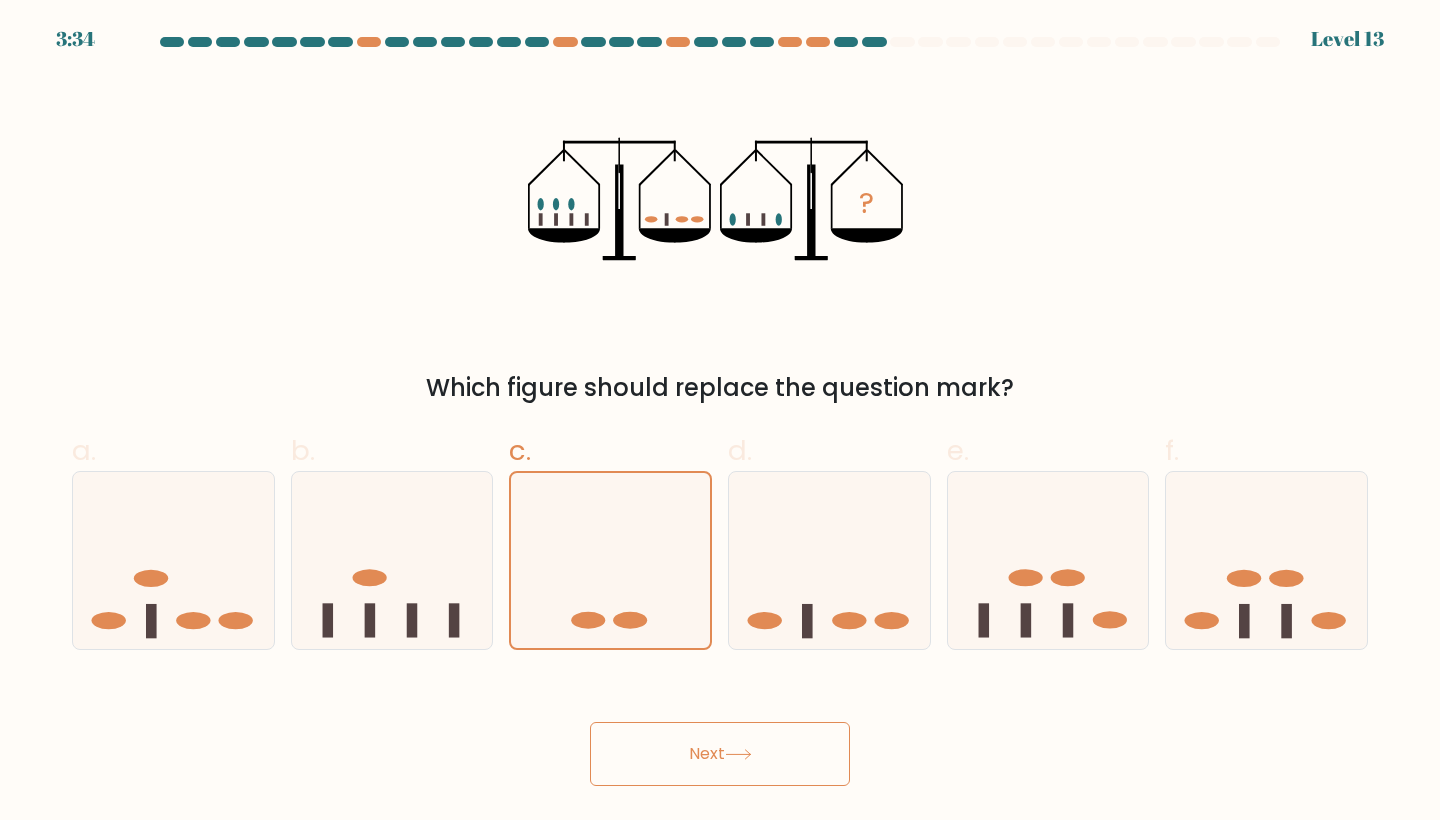 click at bounding box center [738, 754] 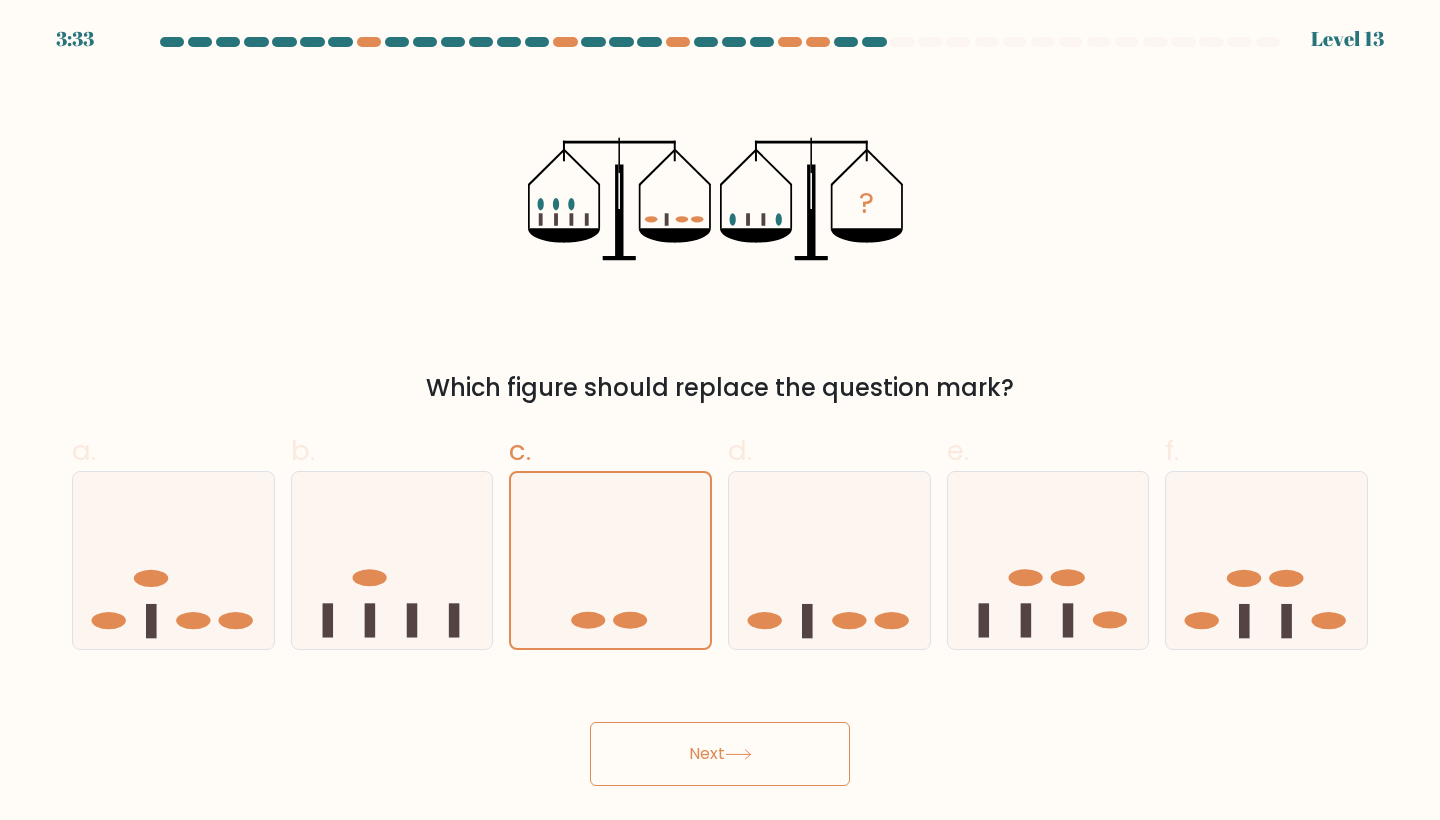 click at bounding box center [738, 754] 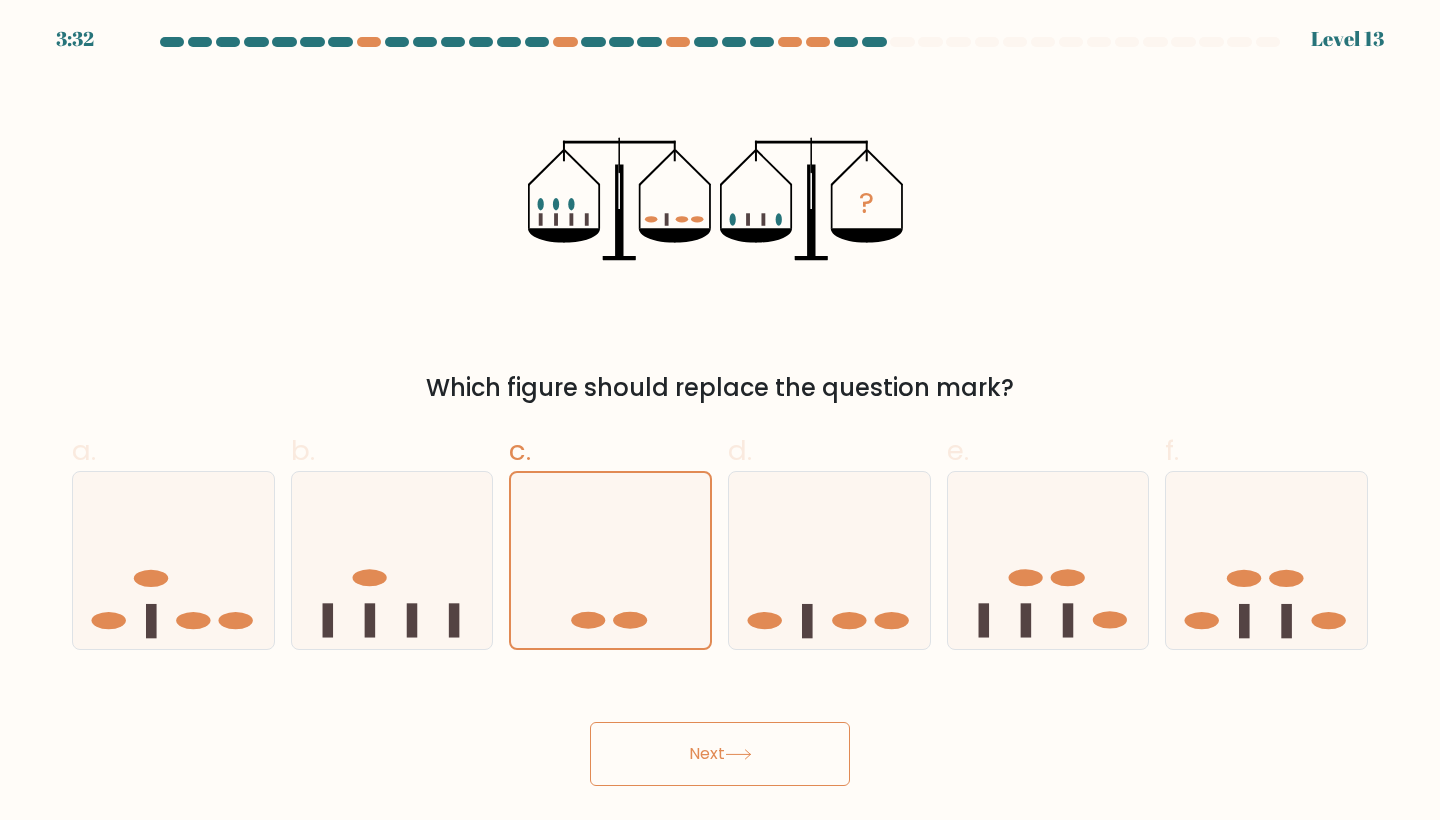 click at bounding box center (738, 754) 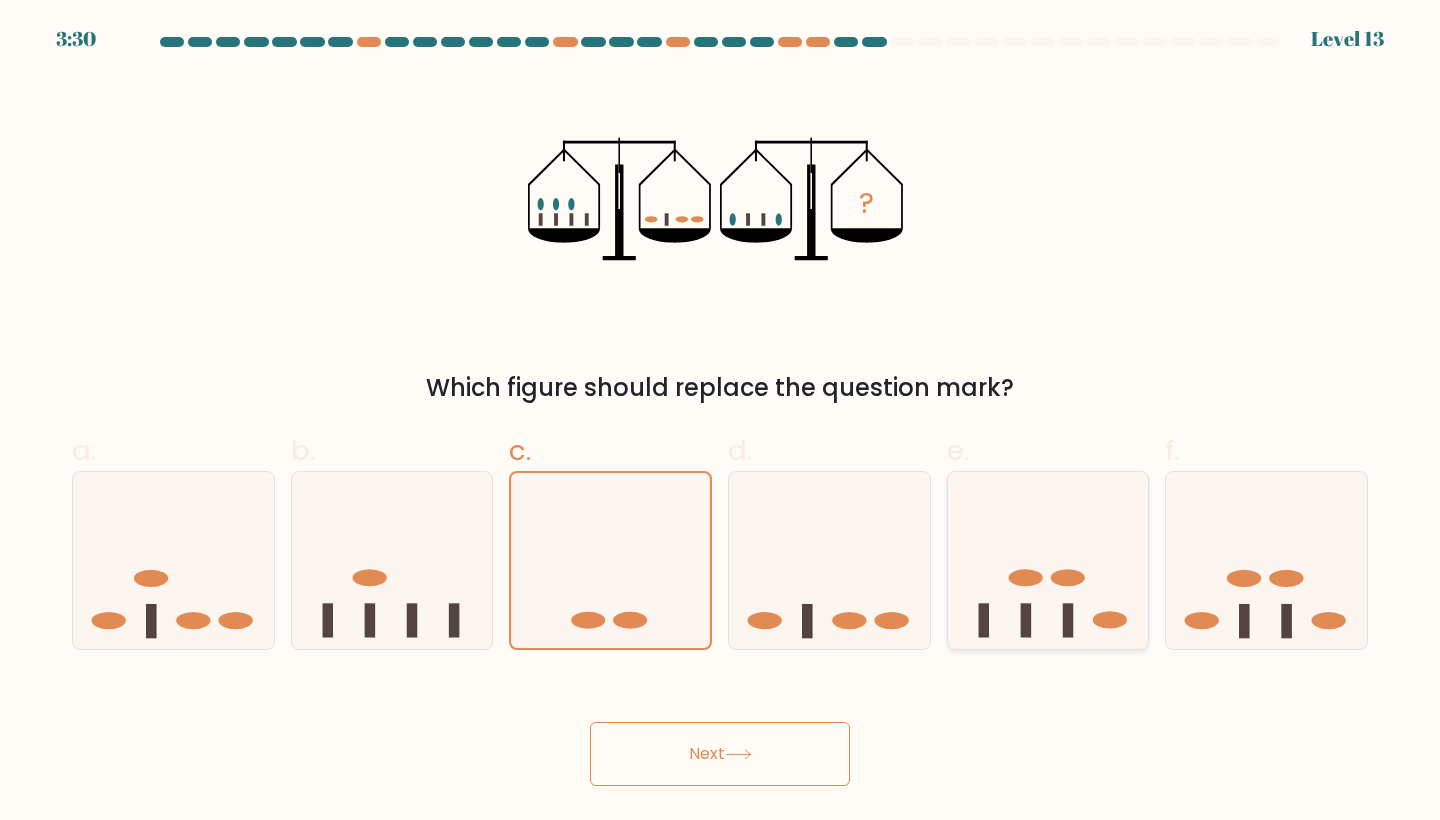 click at bounding box center (1048, 560) 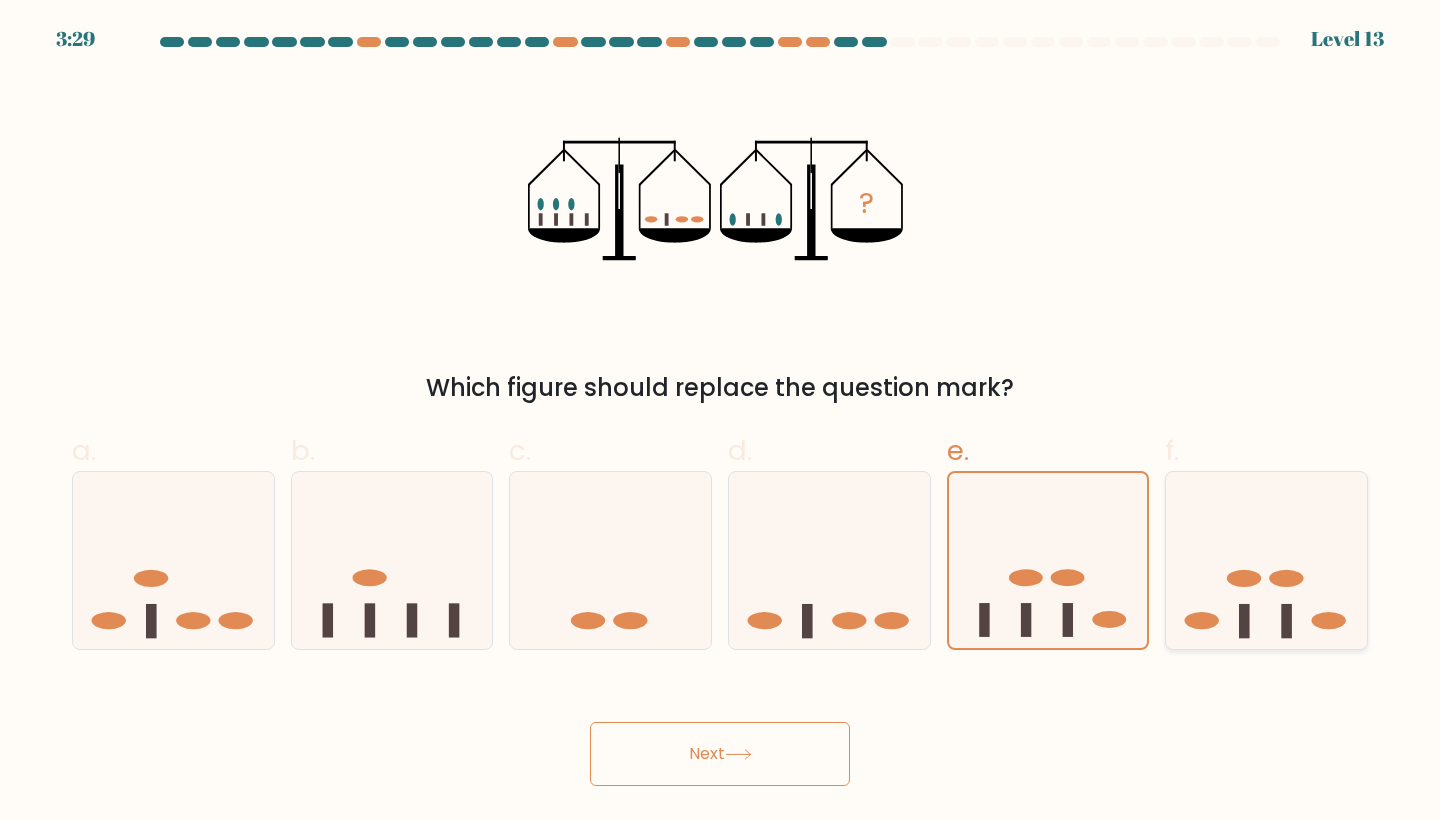 click at bounding box center [1266, 560] 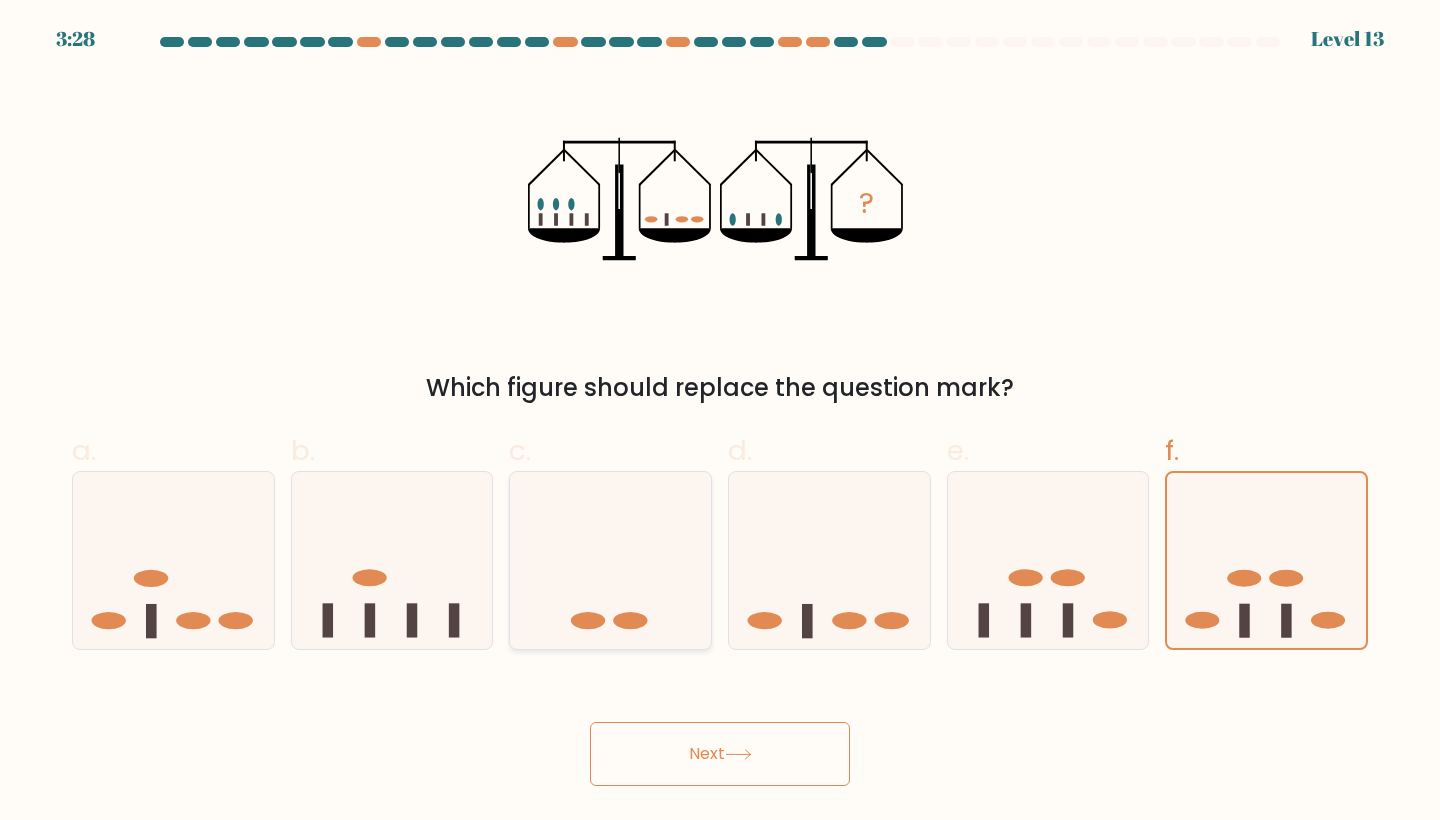 click at bounding box center (610, 560) 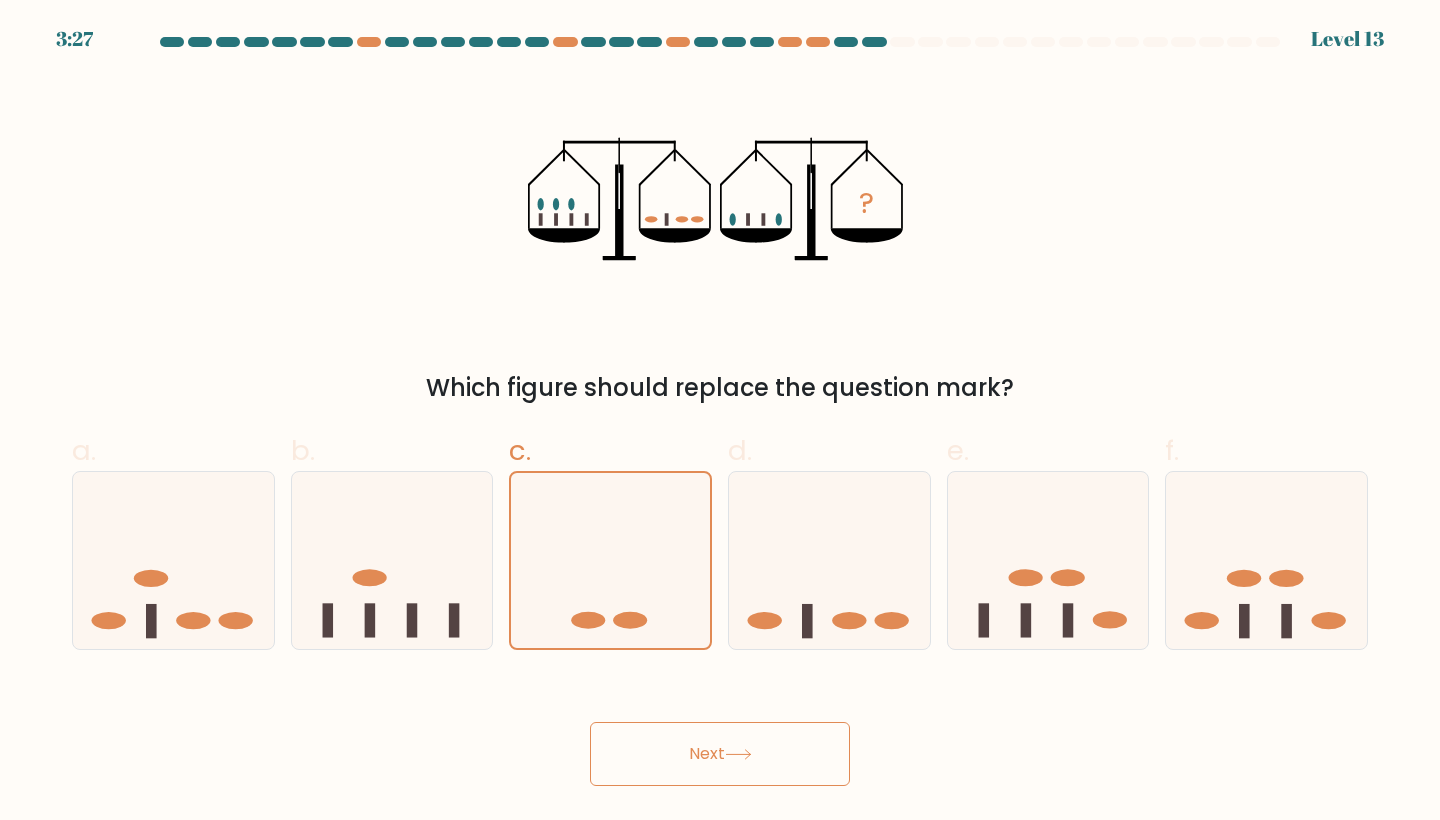 click on "Next" at bounding box center [720, 754] 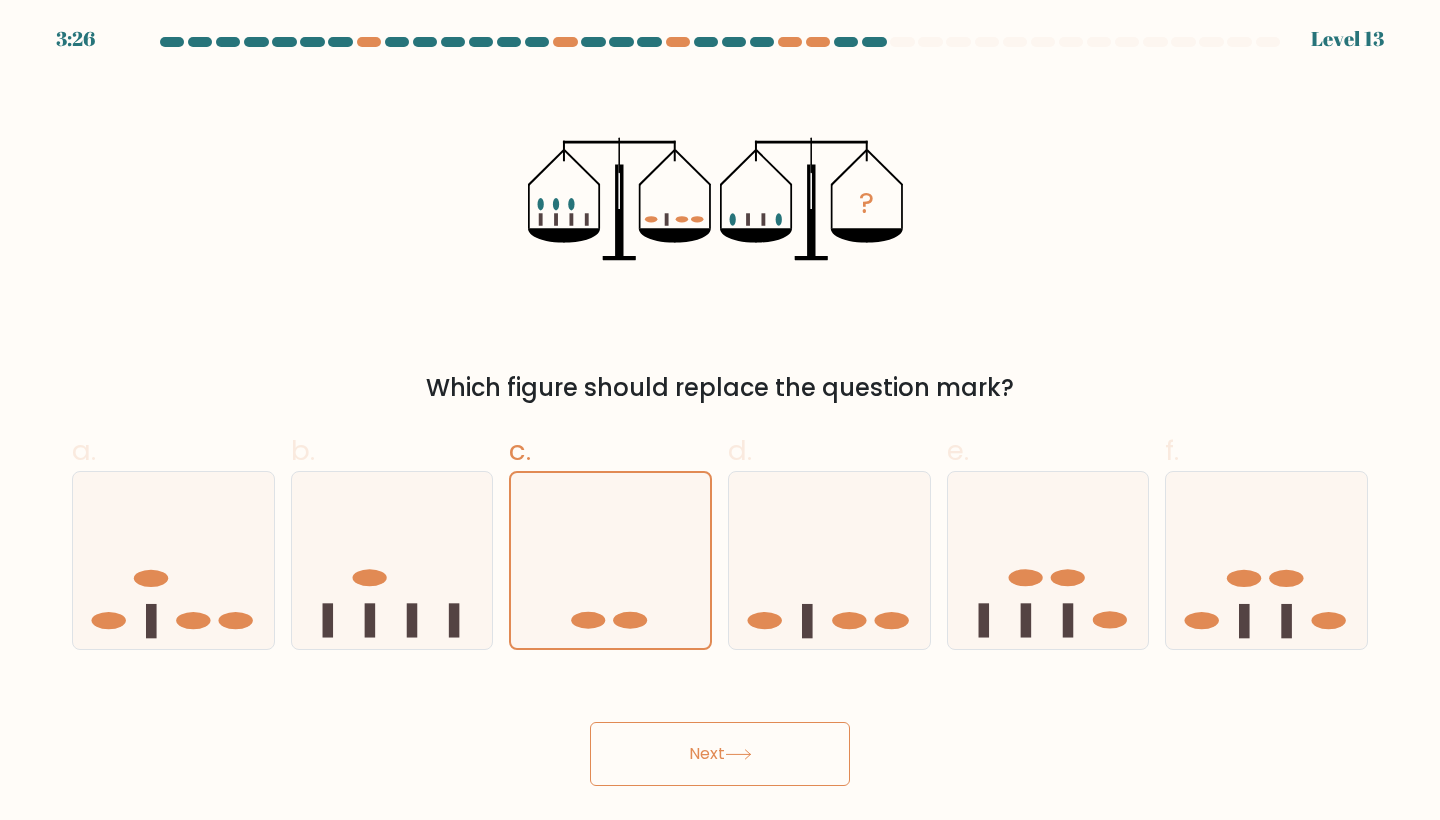click on "Next" at bounding box center [720, 754] 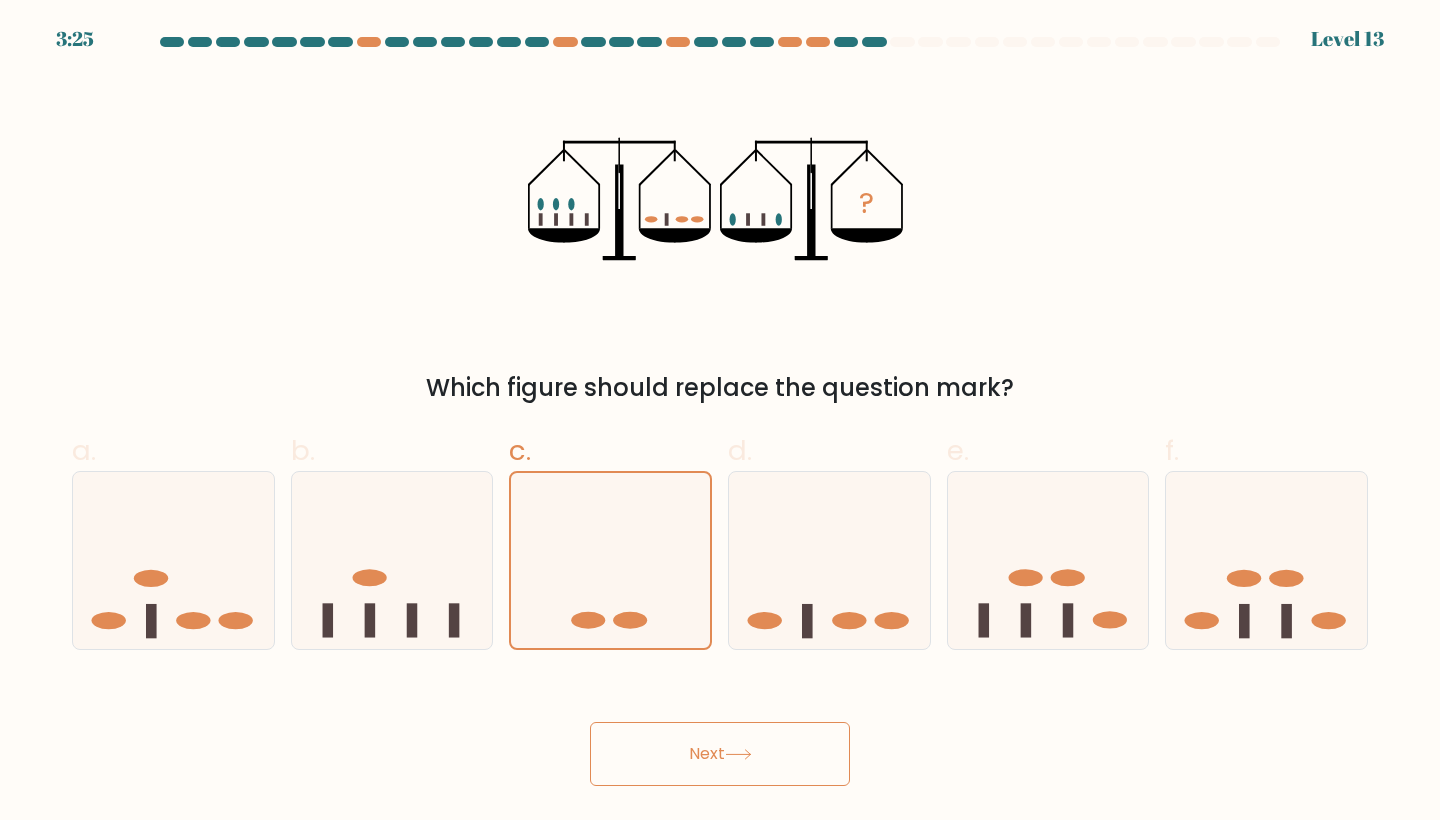 click on "Next" at bounding box center [720, 754] 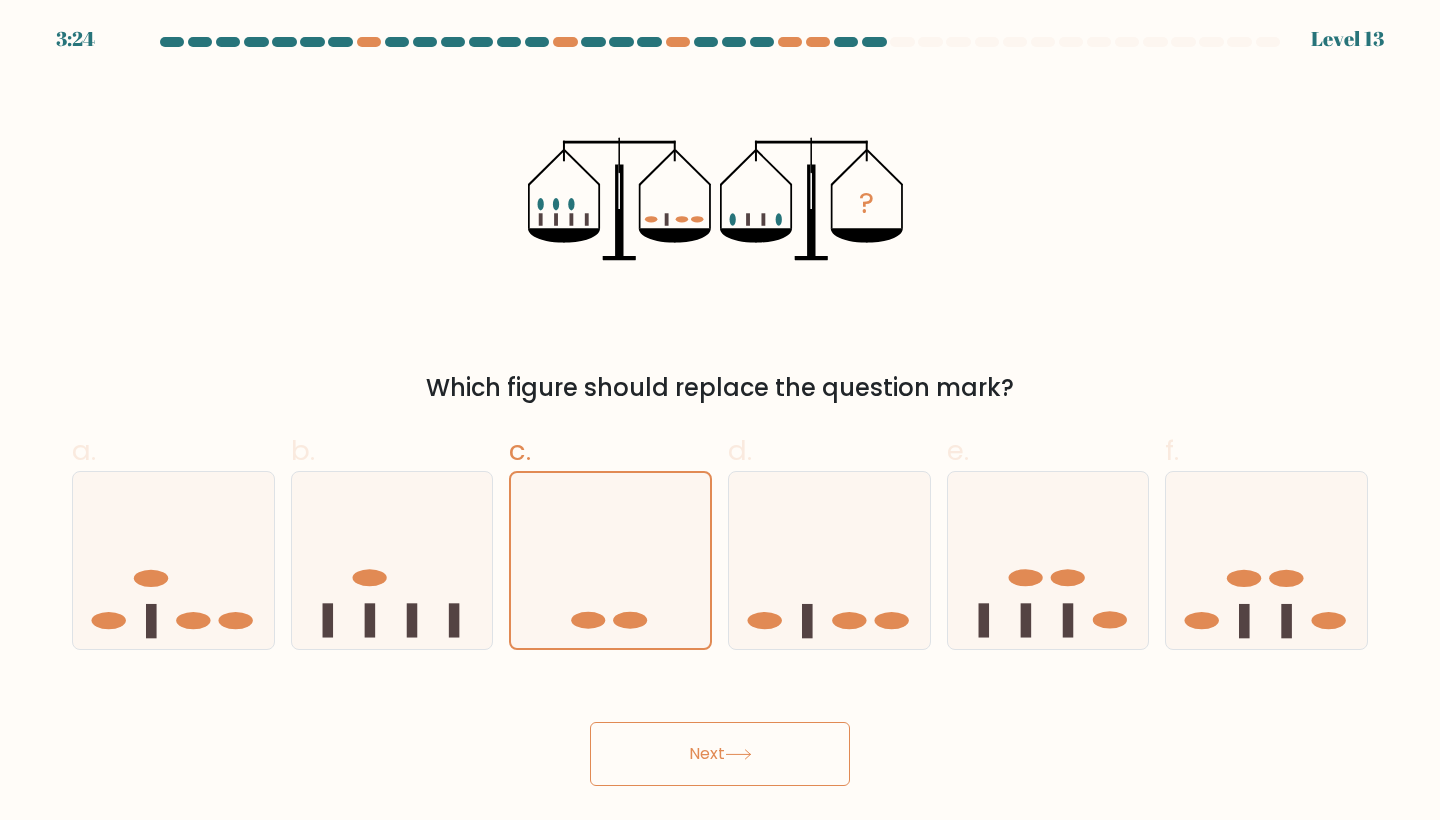 click on "Next" at bounding box center [720, 754] 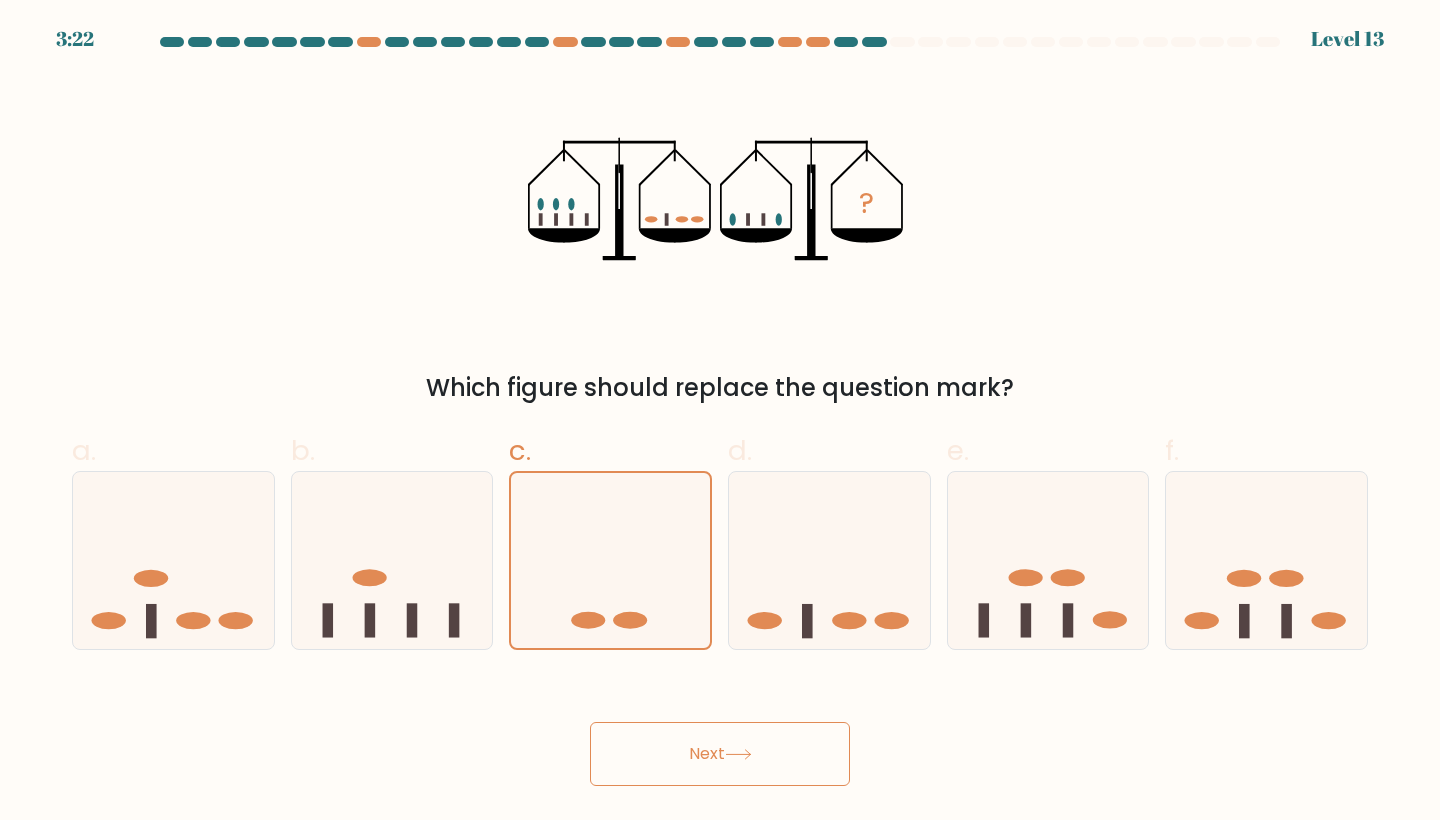 scroll, scrollTop: 0, scrollLeft: 0, axis: both 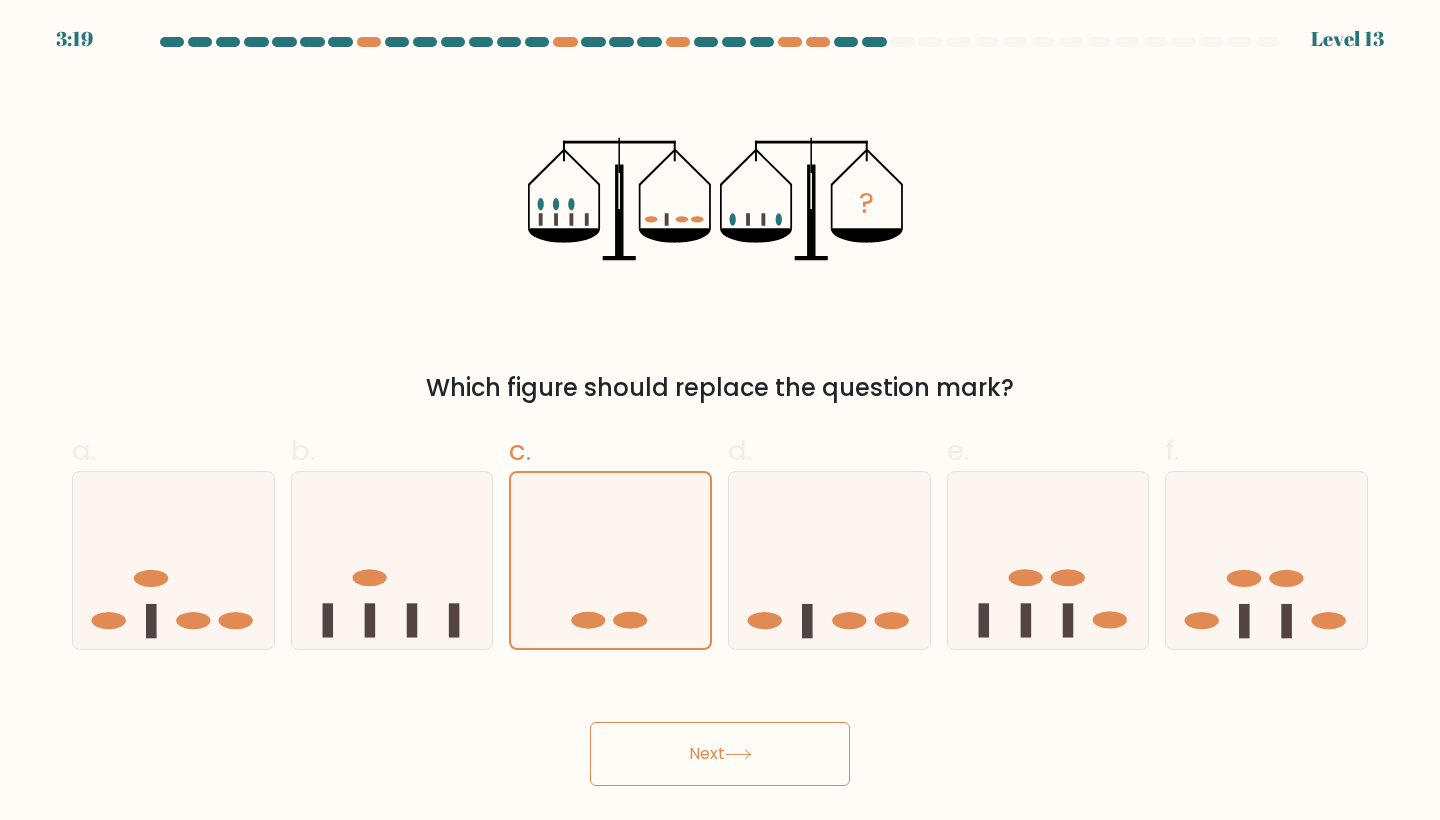 click on "?" at bounding box center (720, 199) 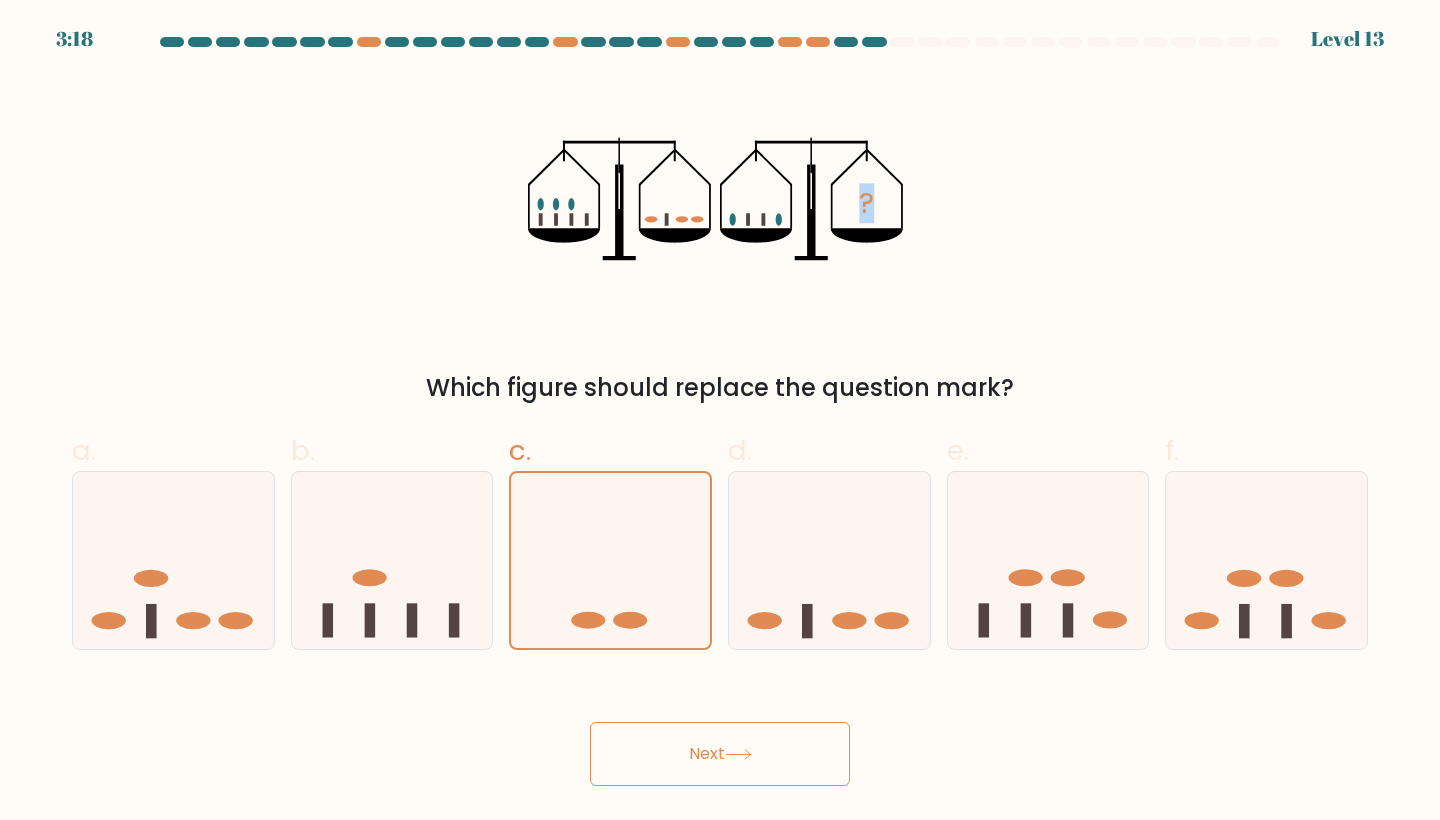 click on "?" at bounding box center (720, 199) 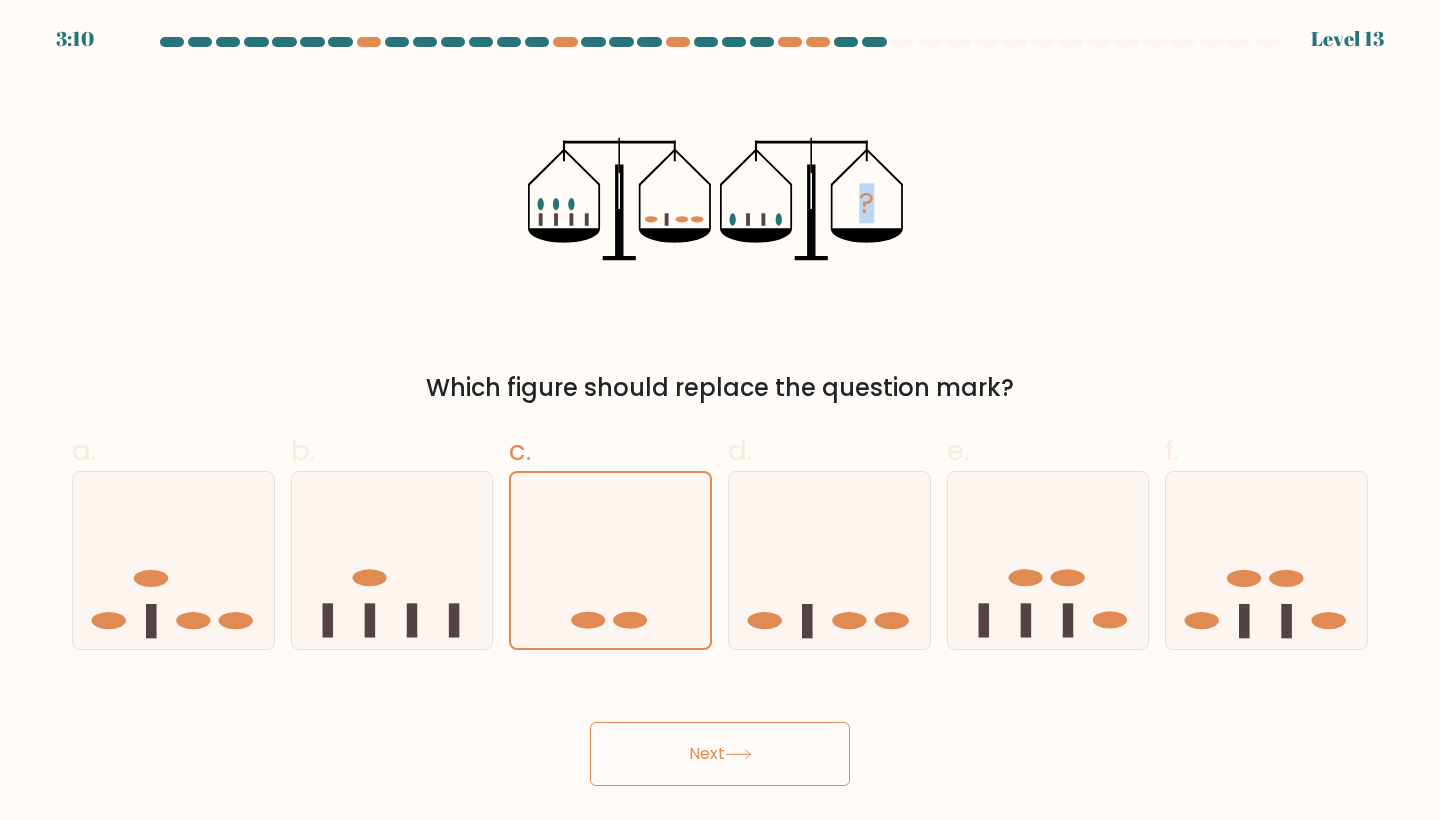 click on "Next" at bounding box center [720, 754] 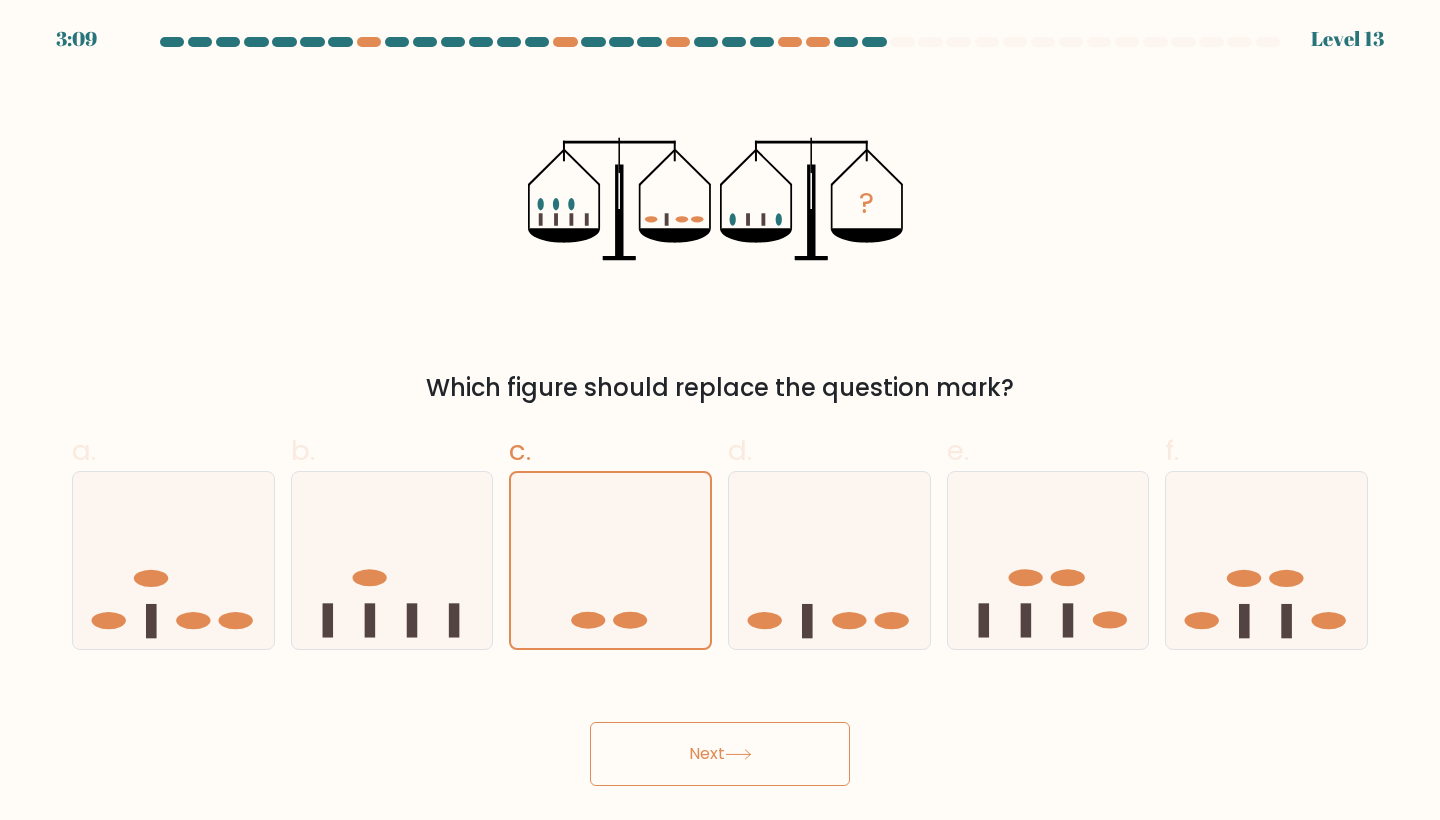 click on "?
Which figure should replace the question mark?" at bounding box center (720, 241) 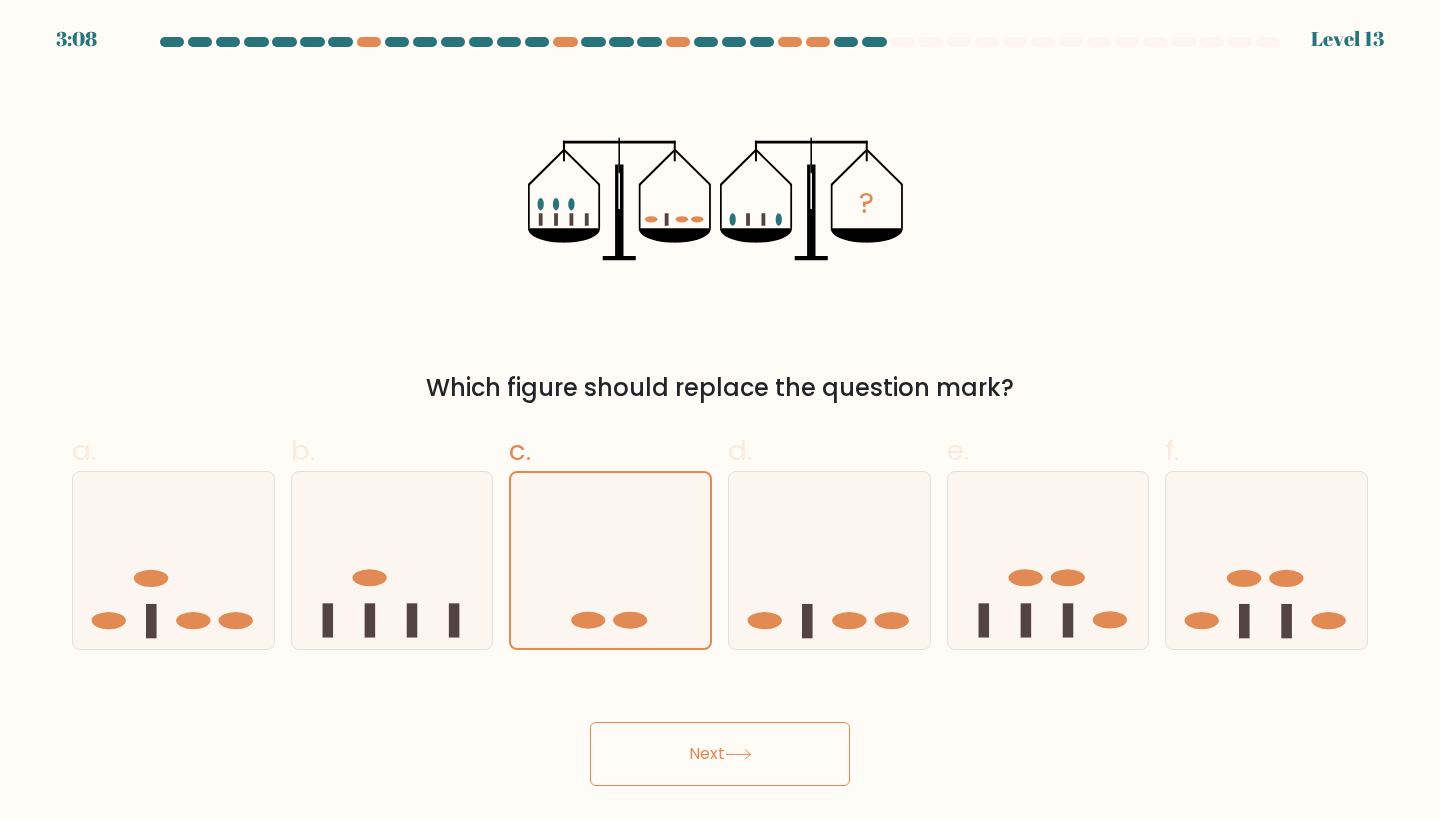 click on "Next" at bounding box center [720, 754] 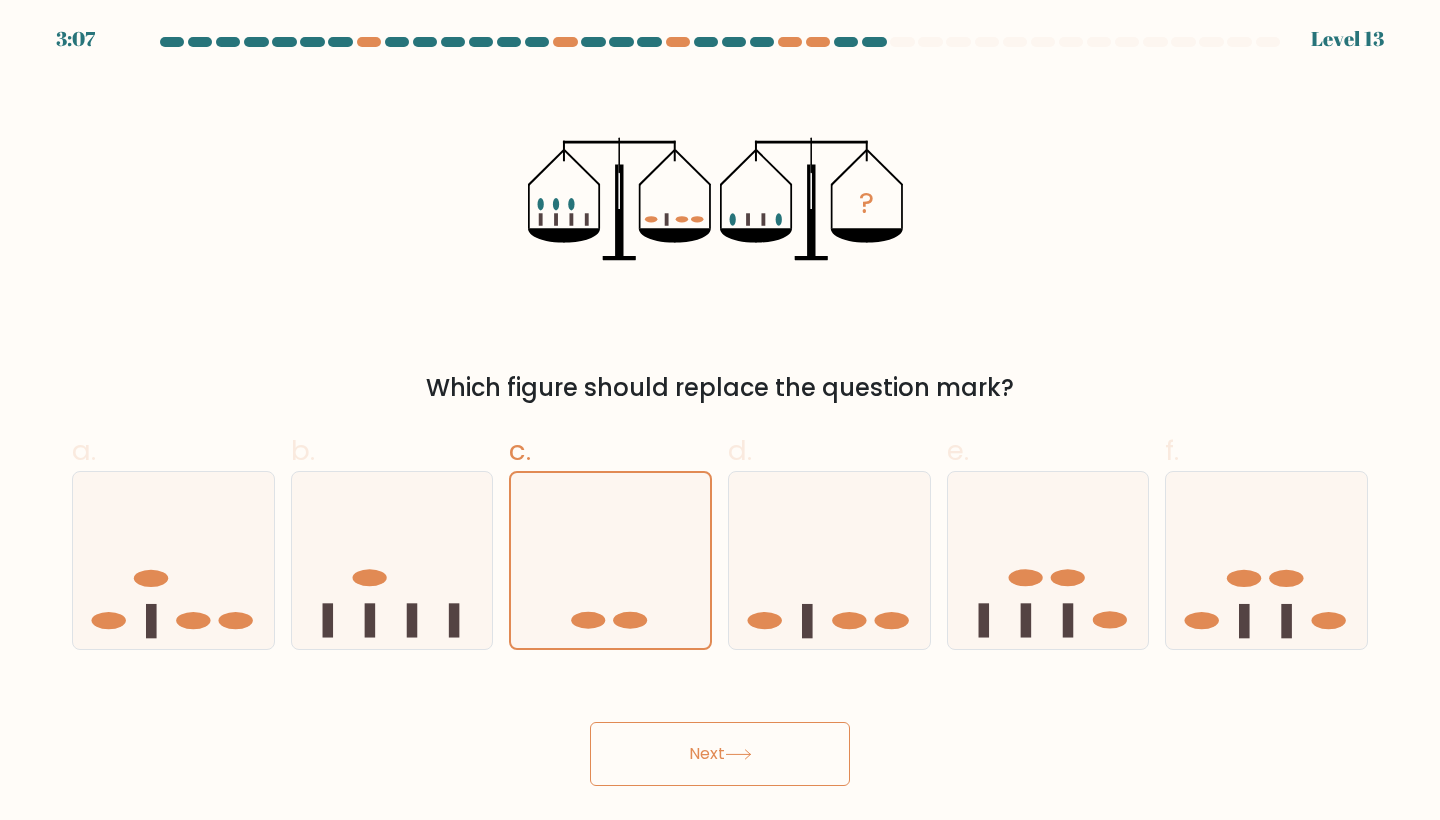 click on "Next" at bounding box center [720, 754] 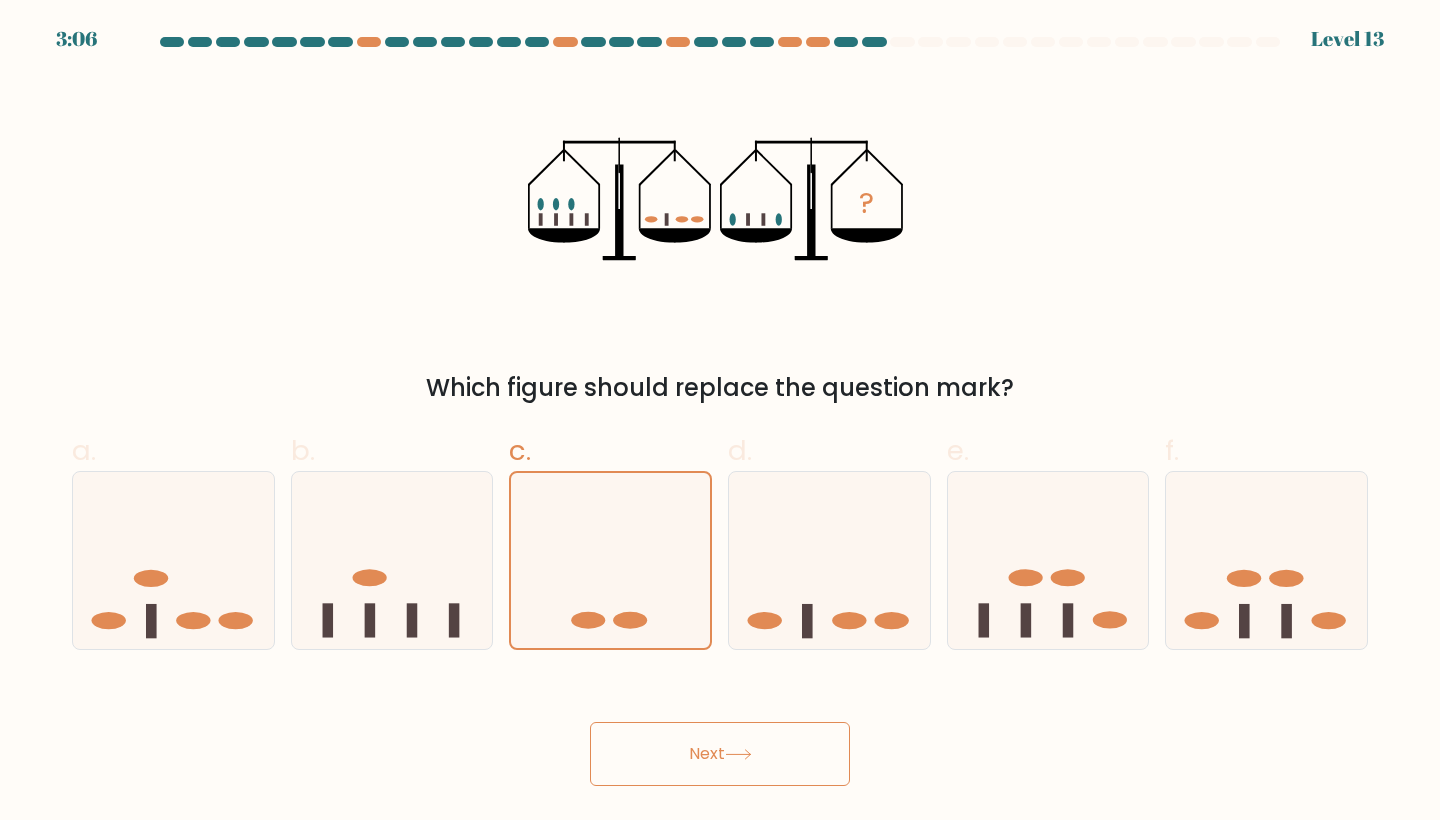 click on "Next" at bounding box center (720, 754) 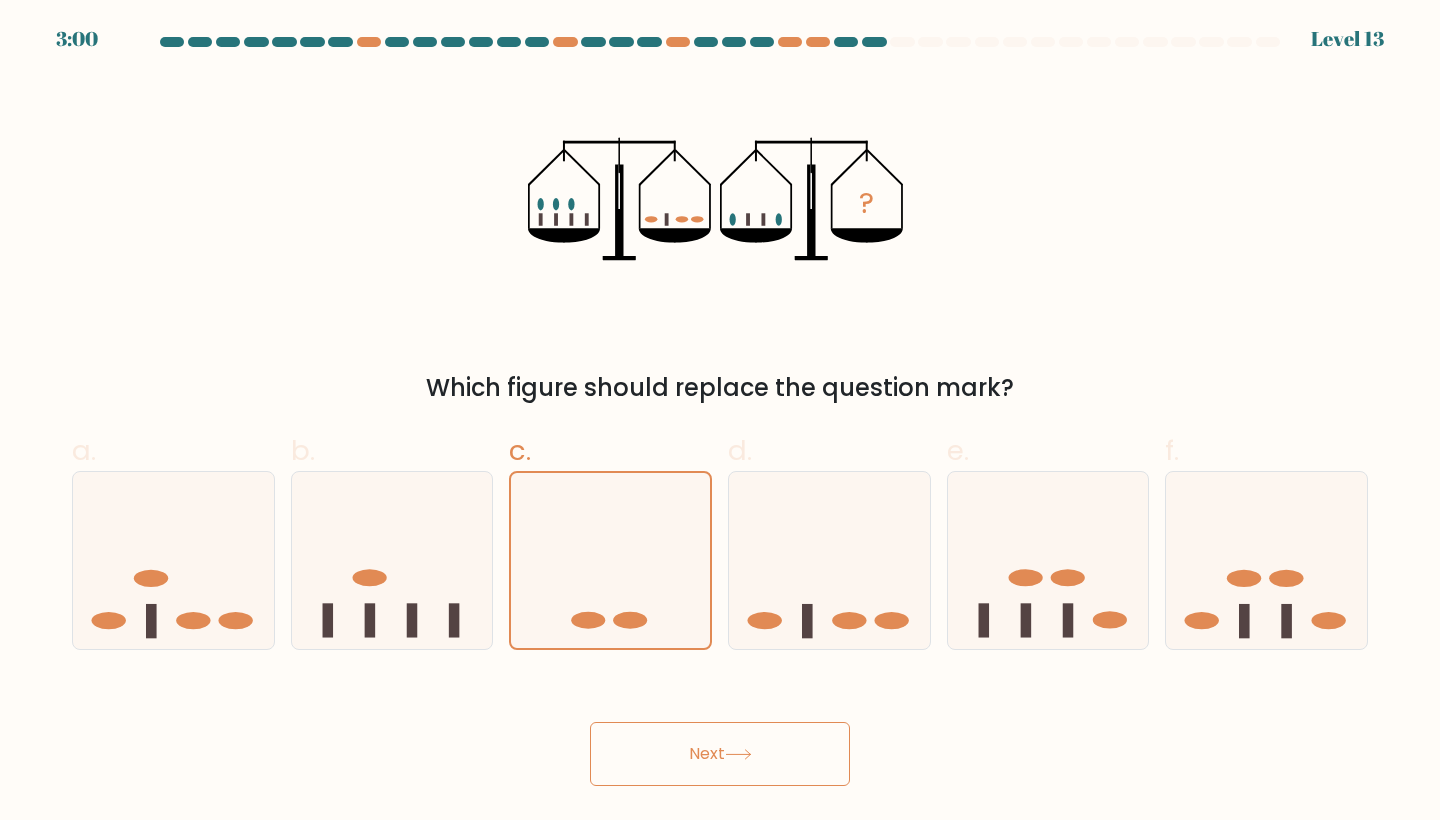 click on "3:00
Level 13" at bounding box center (720, 410) 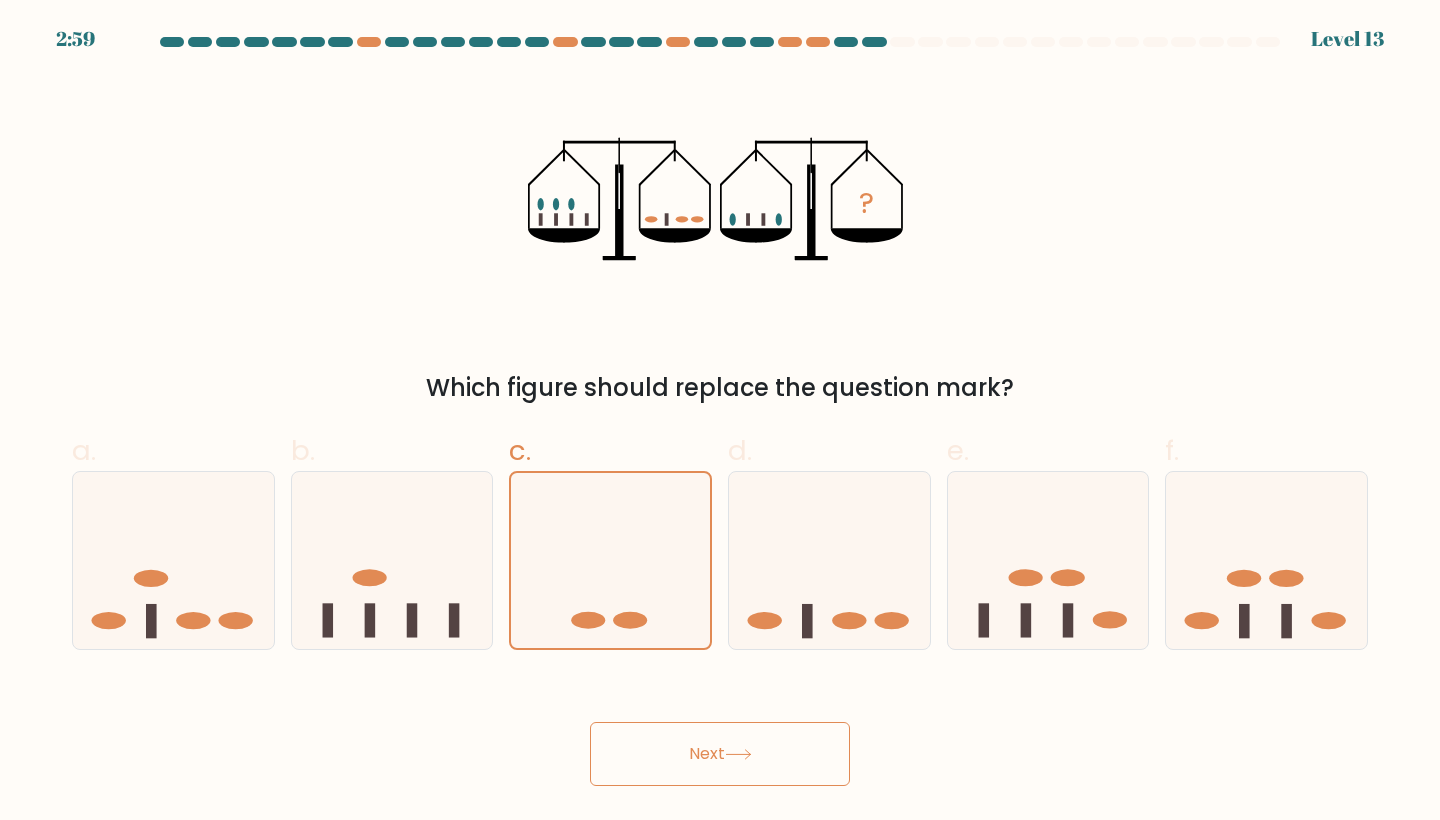 click on "Next" at bounding box center [720, 754] 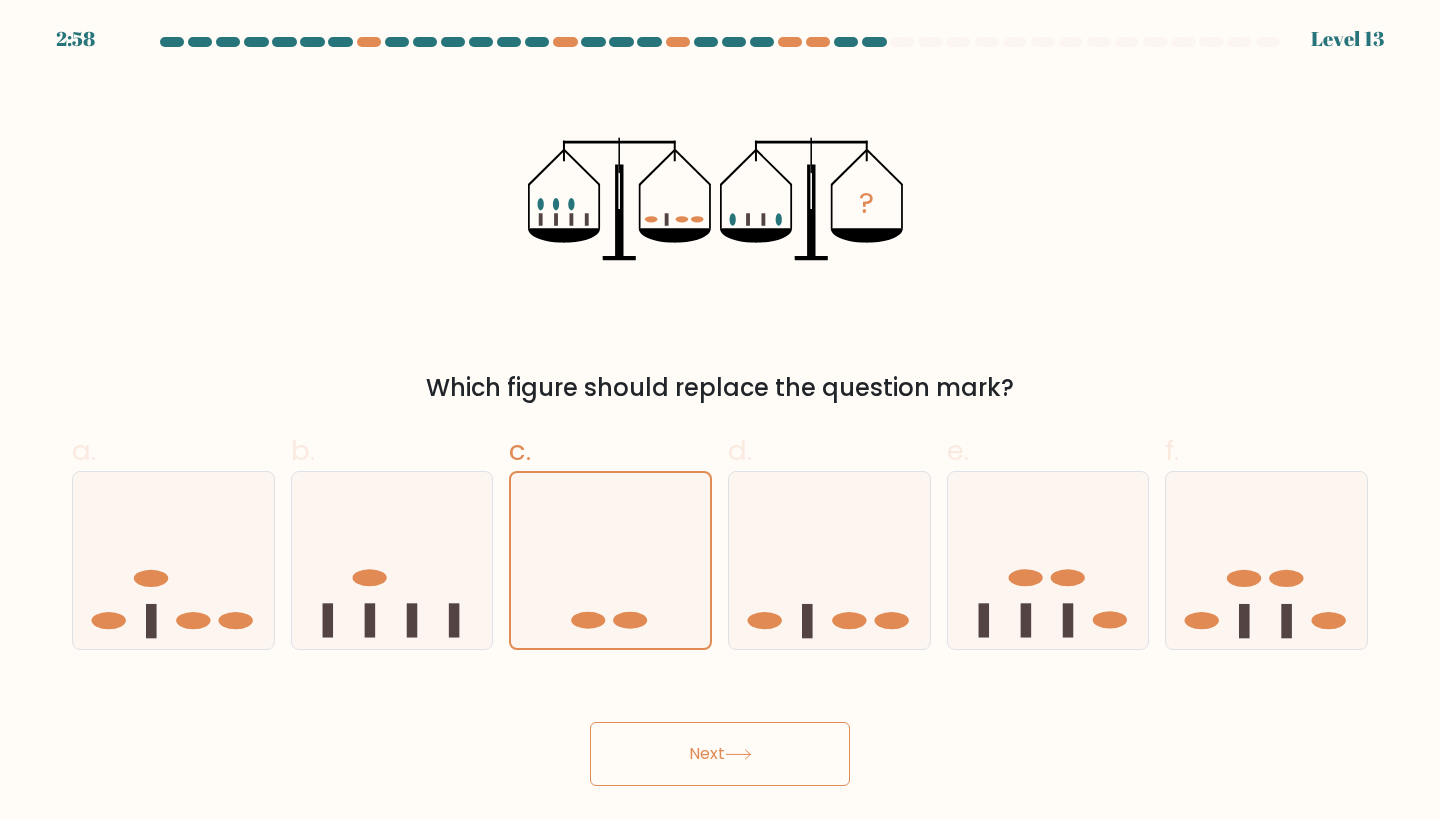click on "Next" at bounding box center (720, 754) 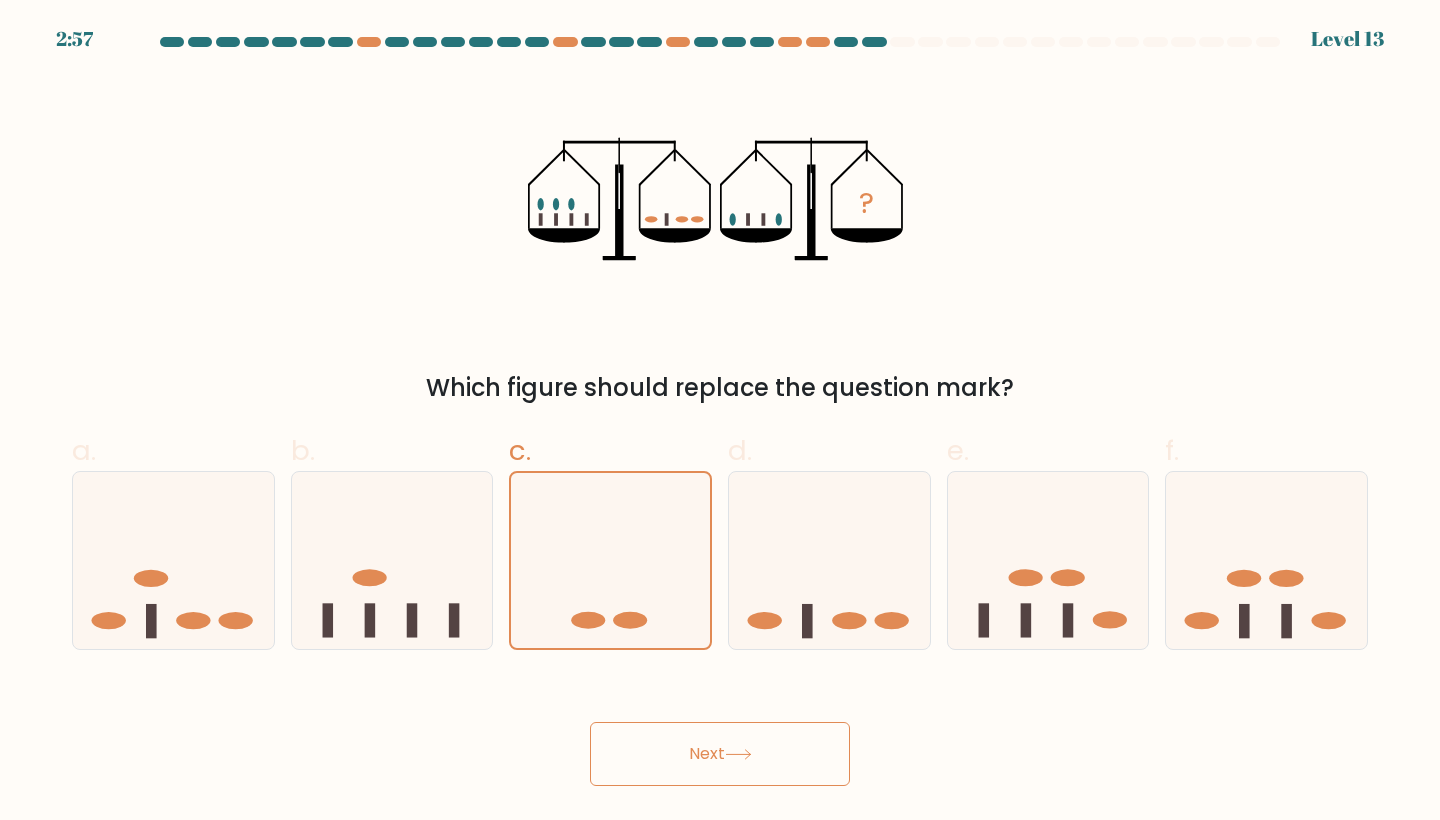 click on "Next" at bounding box center (720, 754) 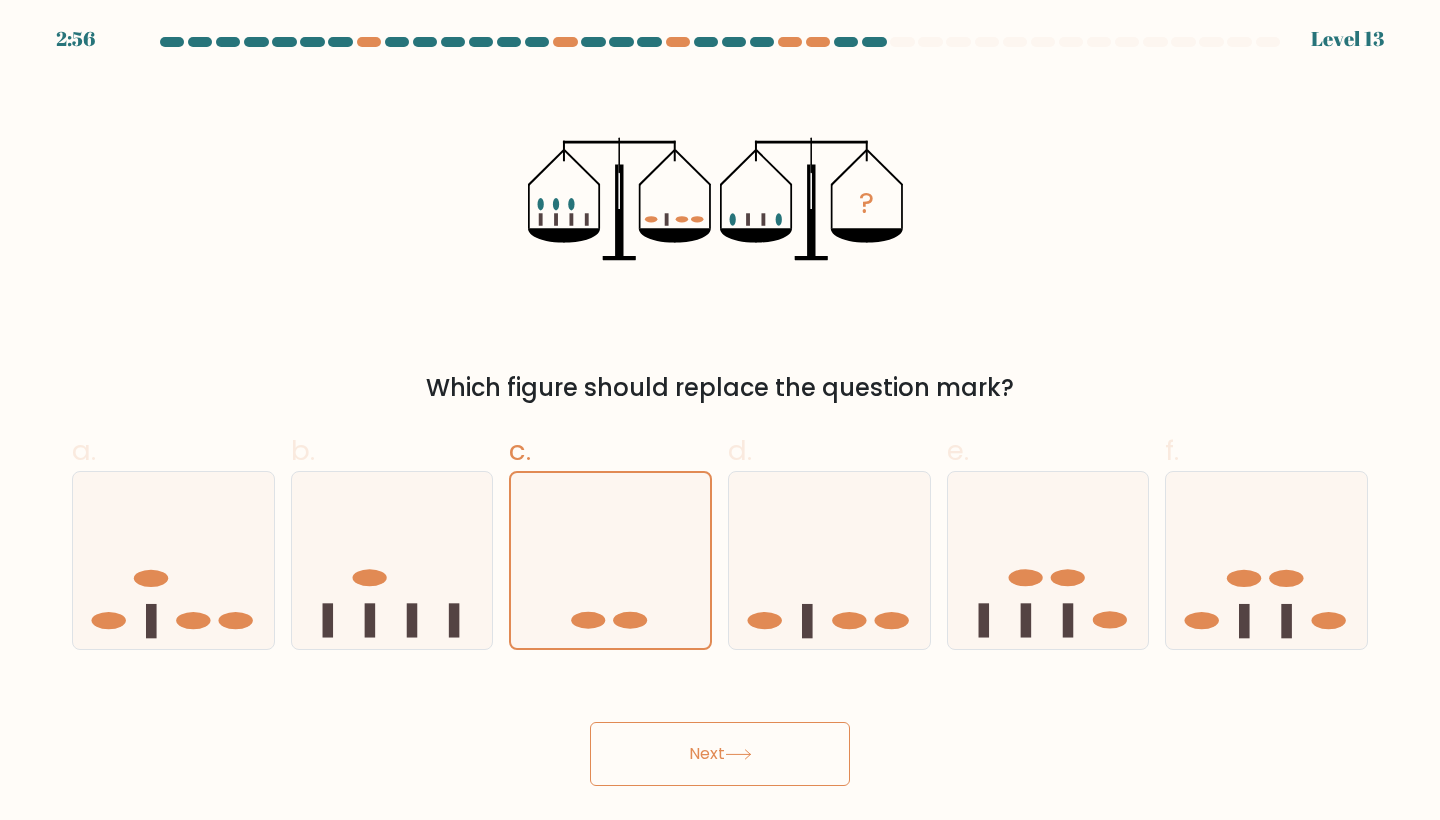 click on "Next" at bounding box center [720, 754] 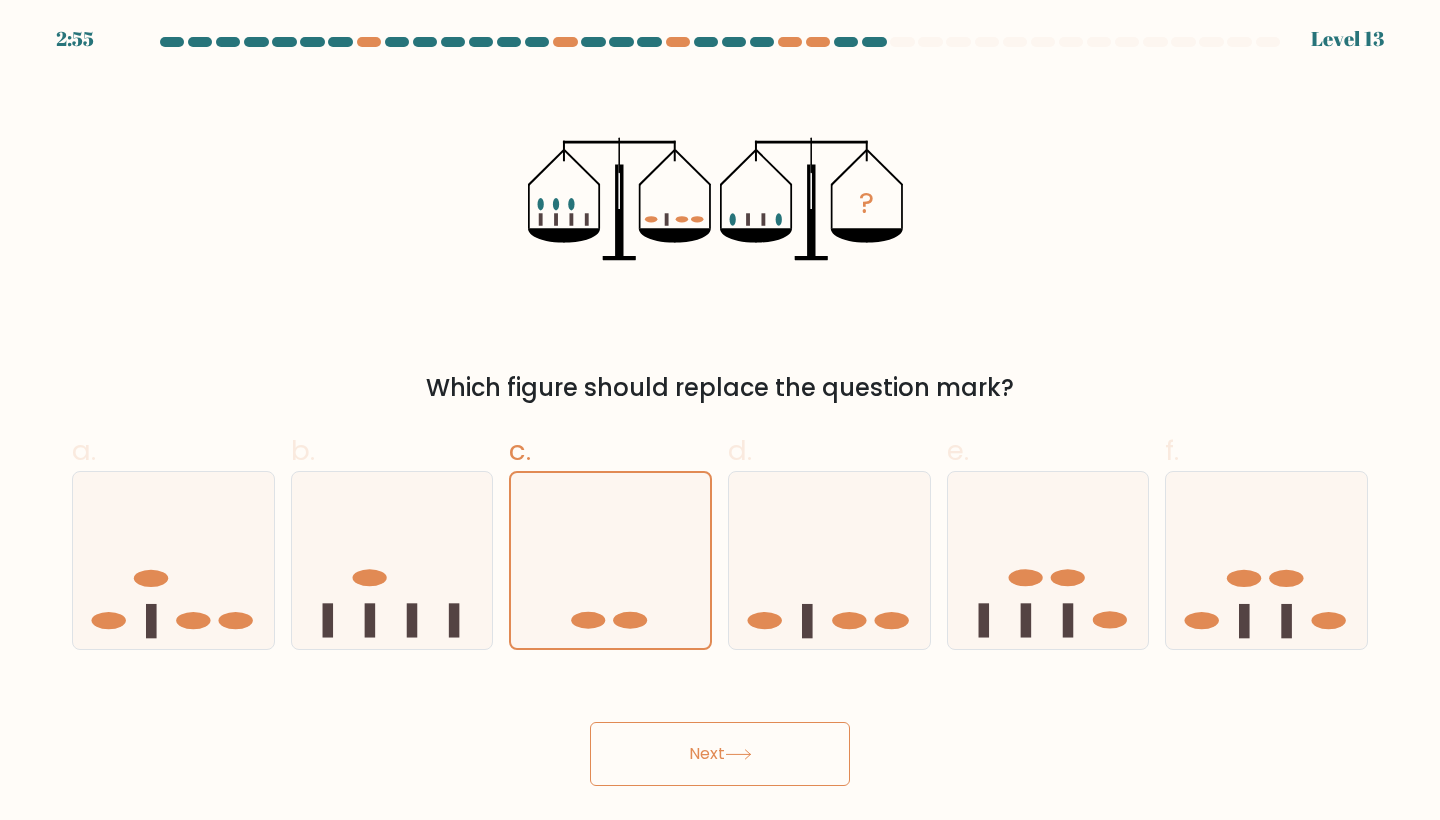 click on "Next" at bounding box center [720, 754] 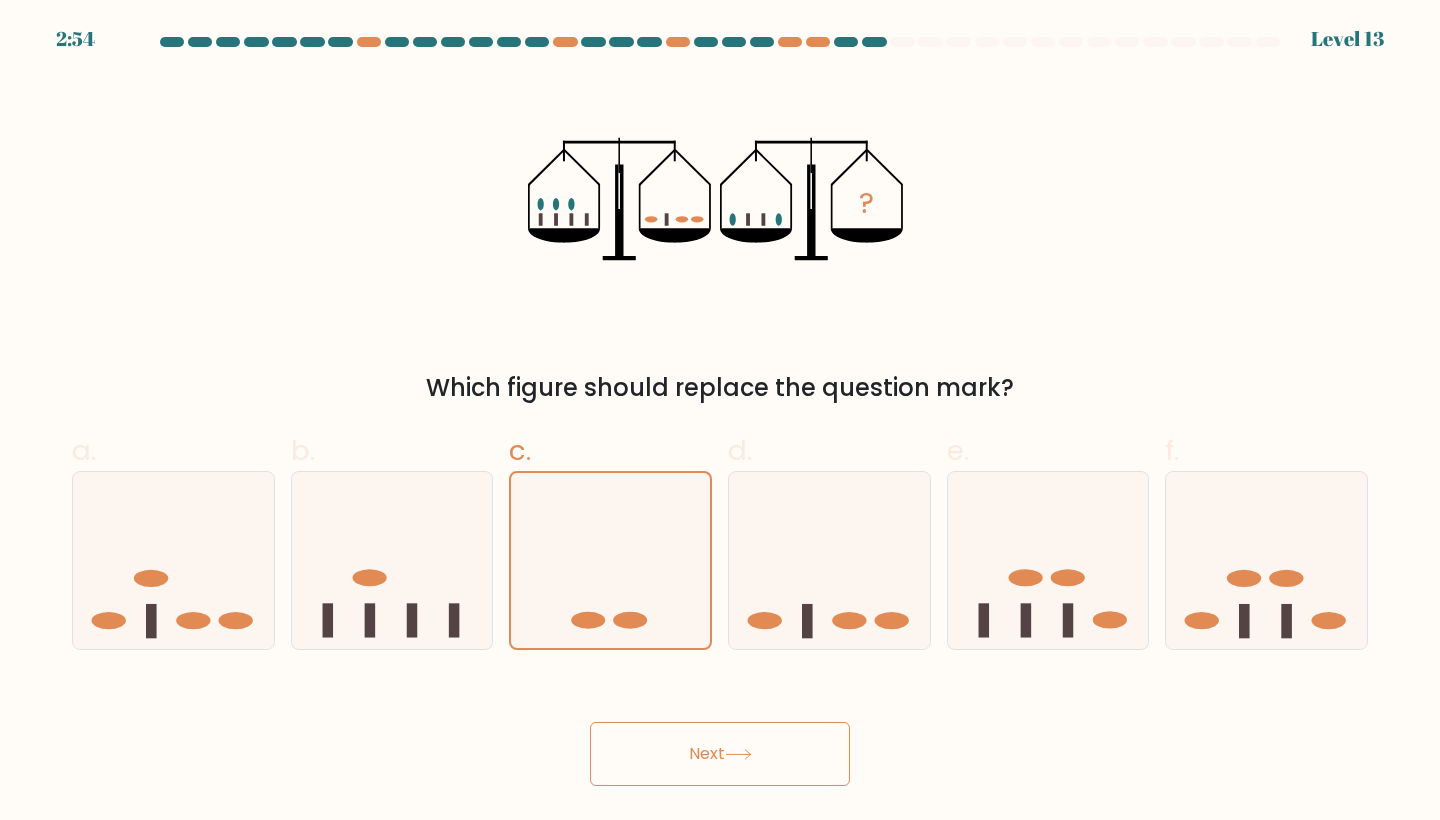 click on "Next" at bounding box center [720, 754] 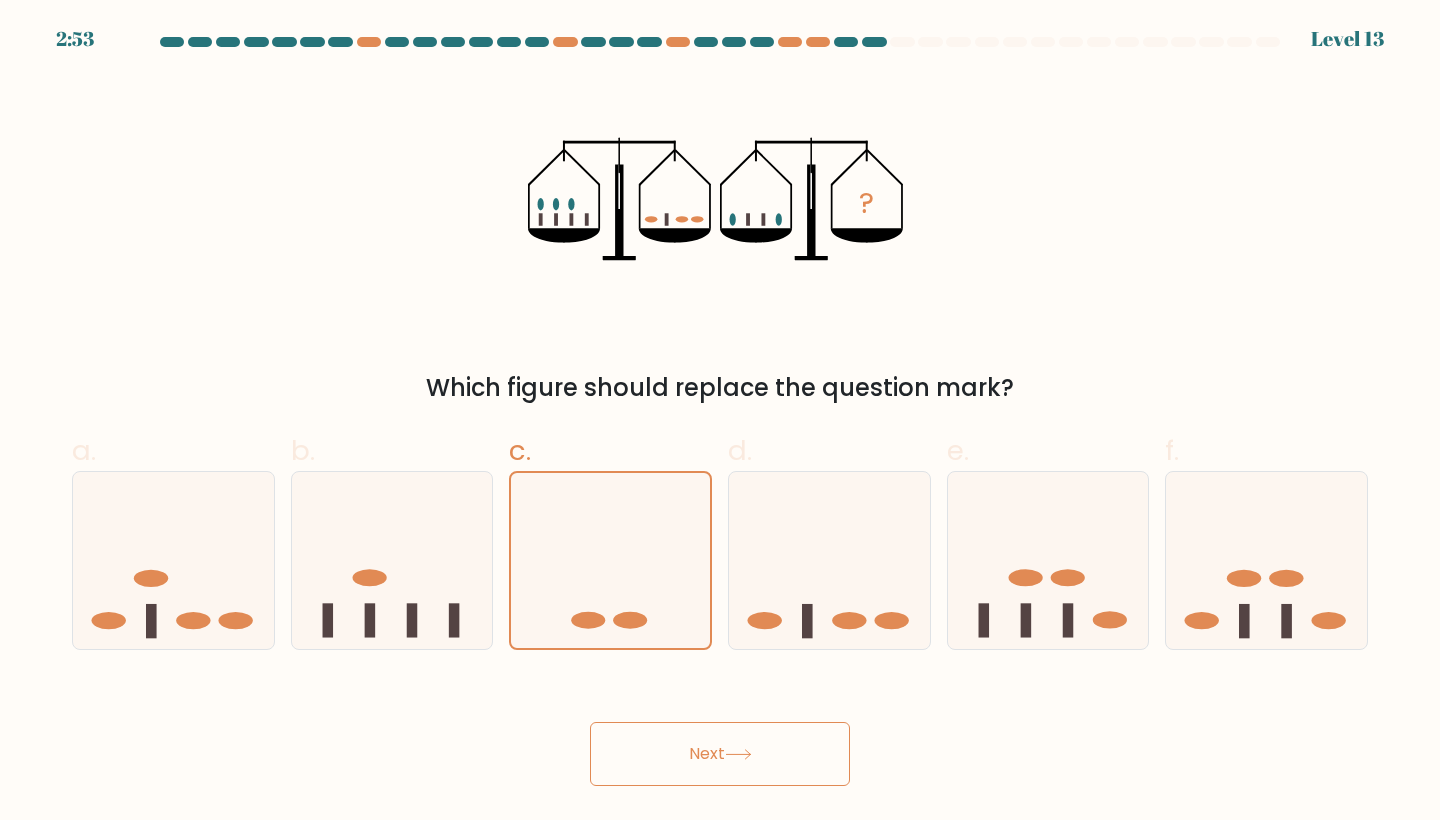 click on "Next" at bounding box center [720, 754] 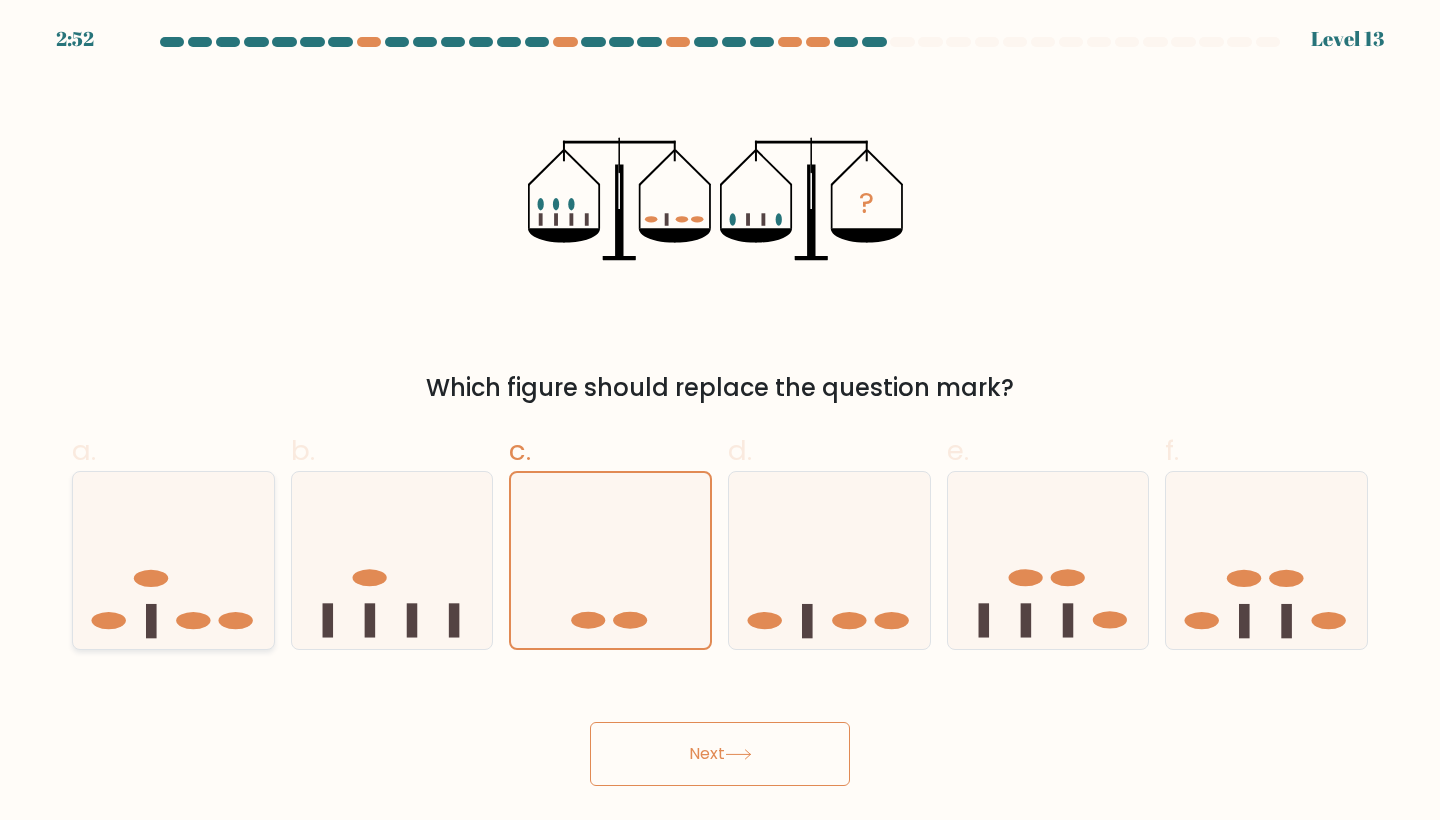 click at bounding box center (173, 560) 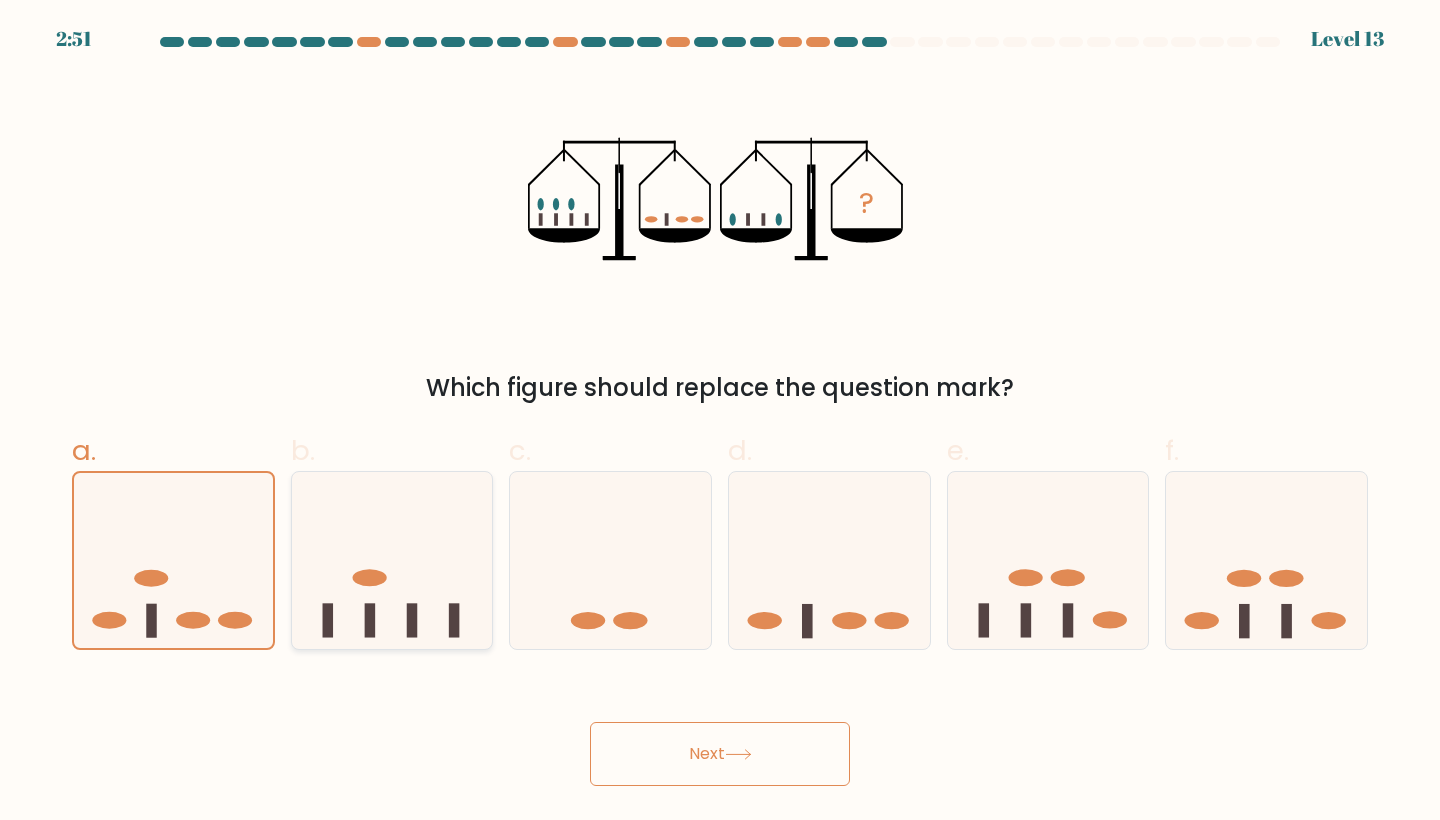 click at bounding box center [392, 560] 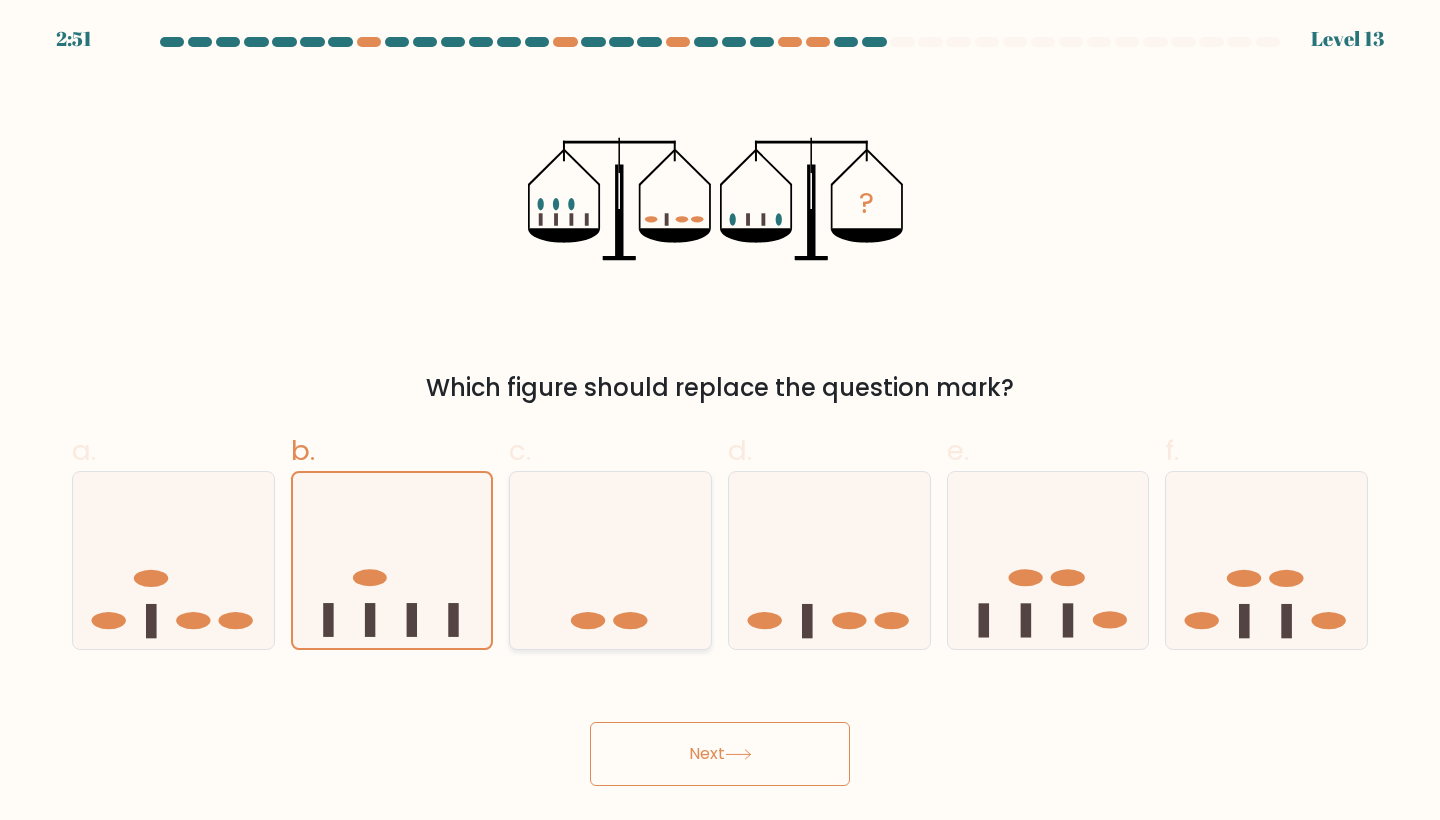 click at bounding box center (610, 560) 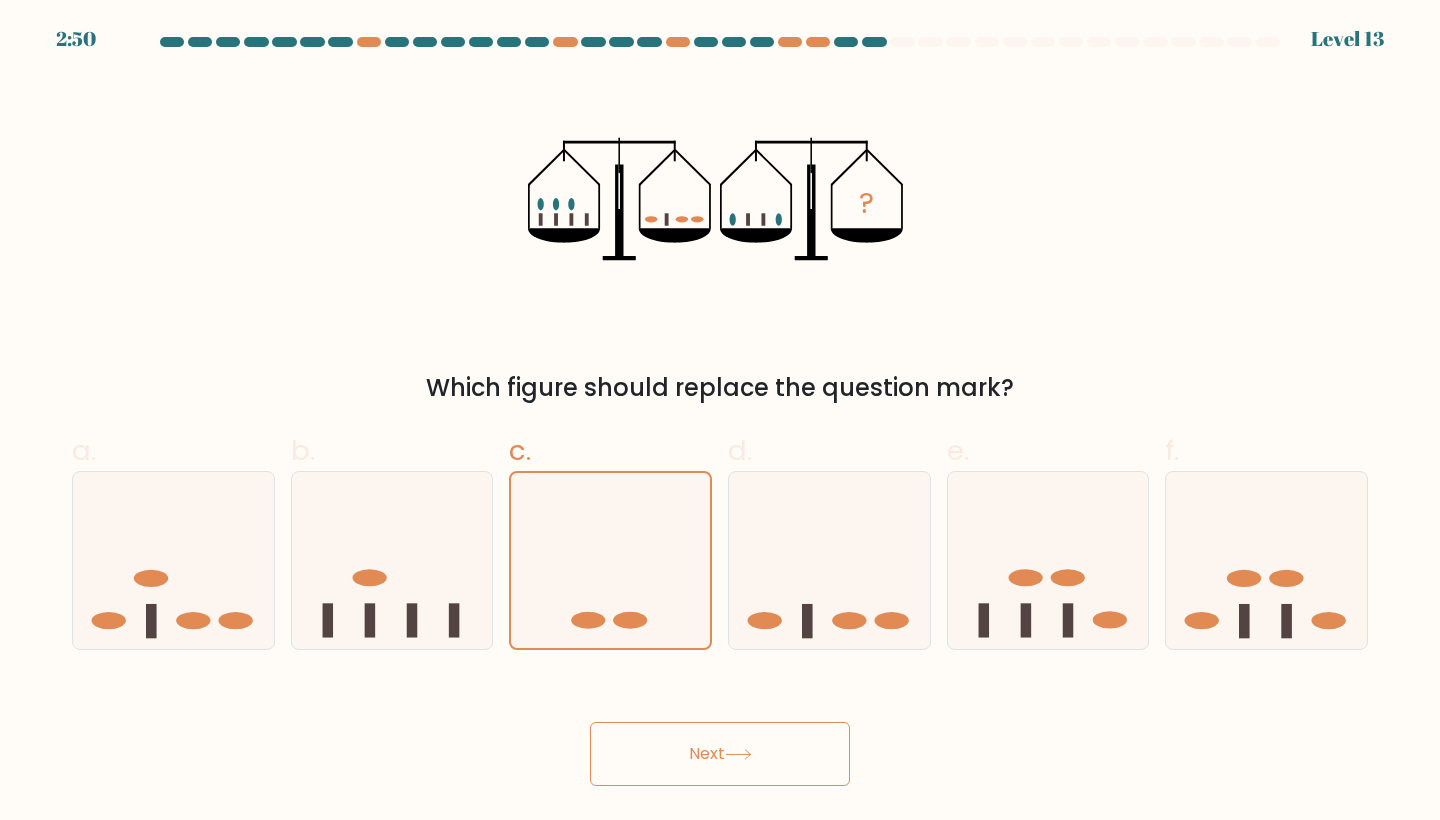 click on "Next" at bounding box center (720, 754) 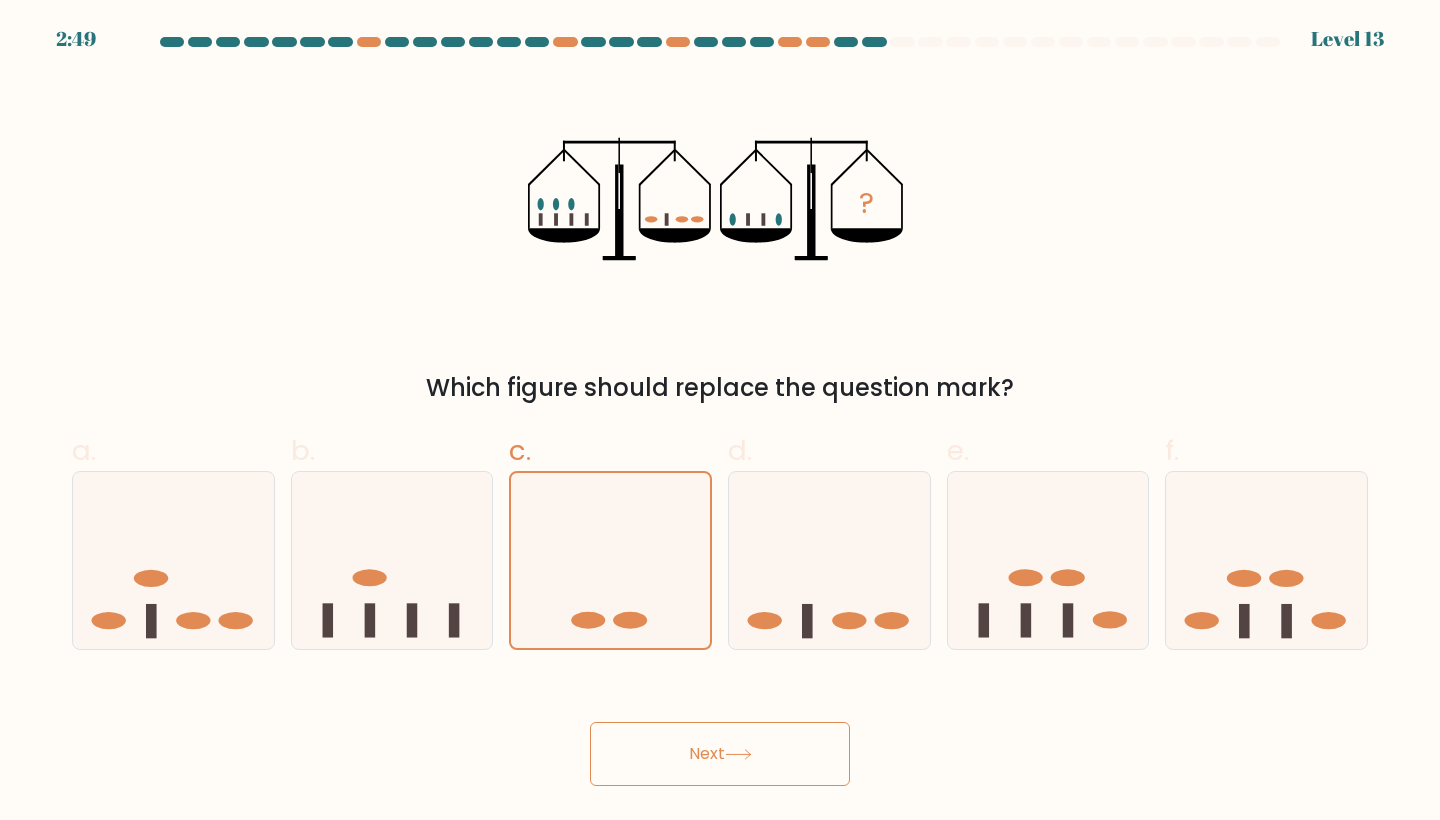 click on "Next" at bounding box center [720, 754] 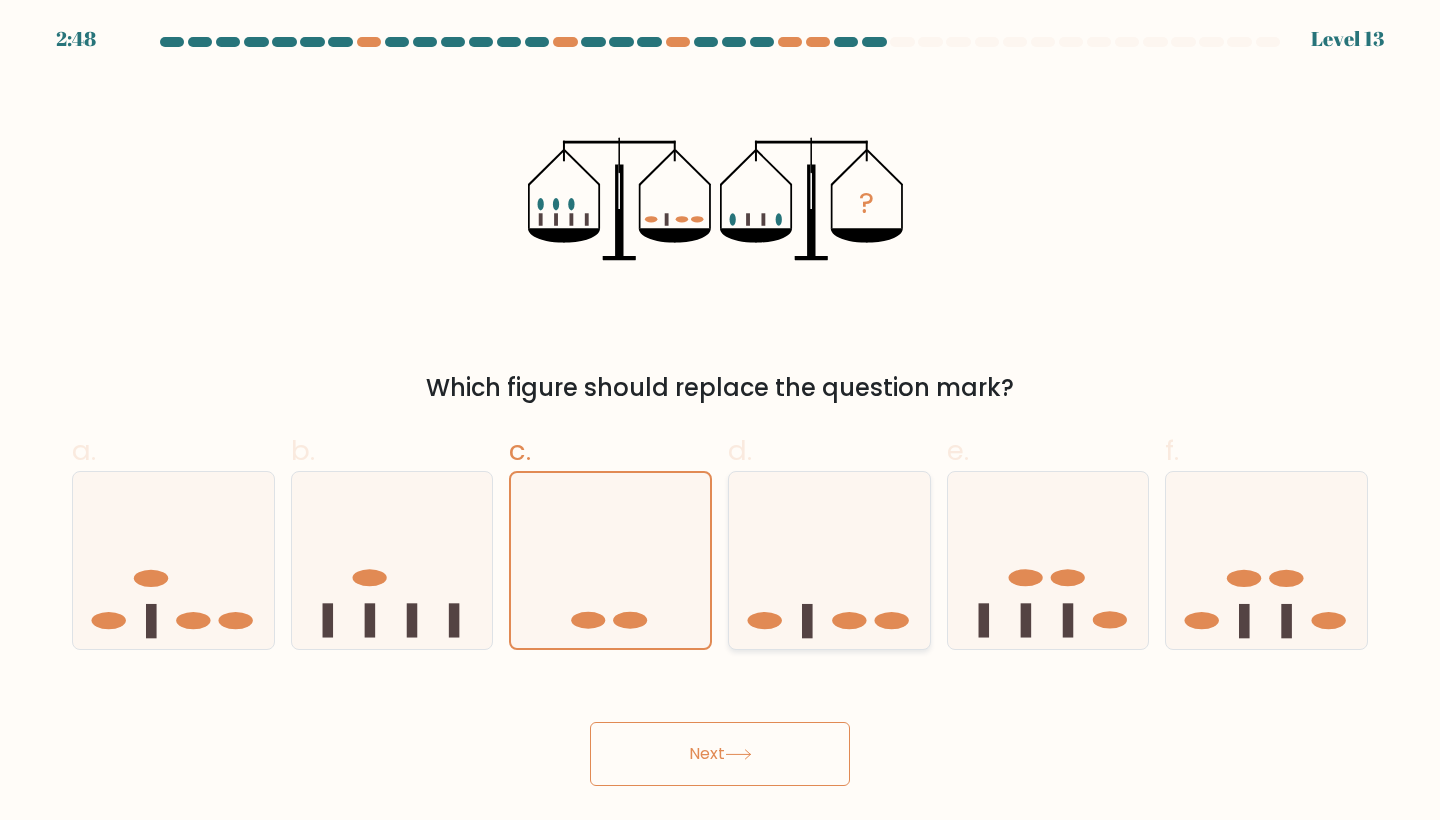 click at bounding box center (829, 560) 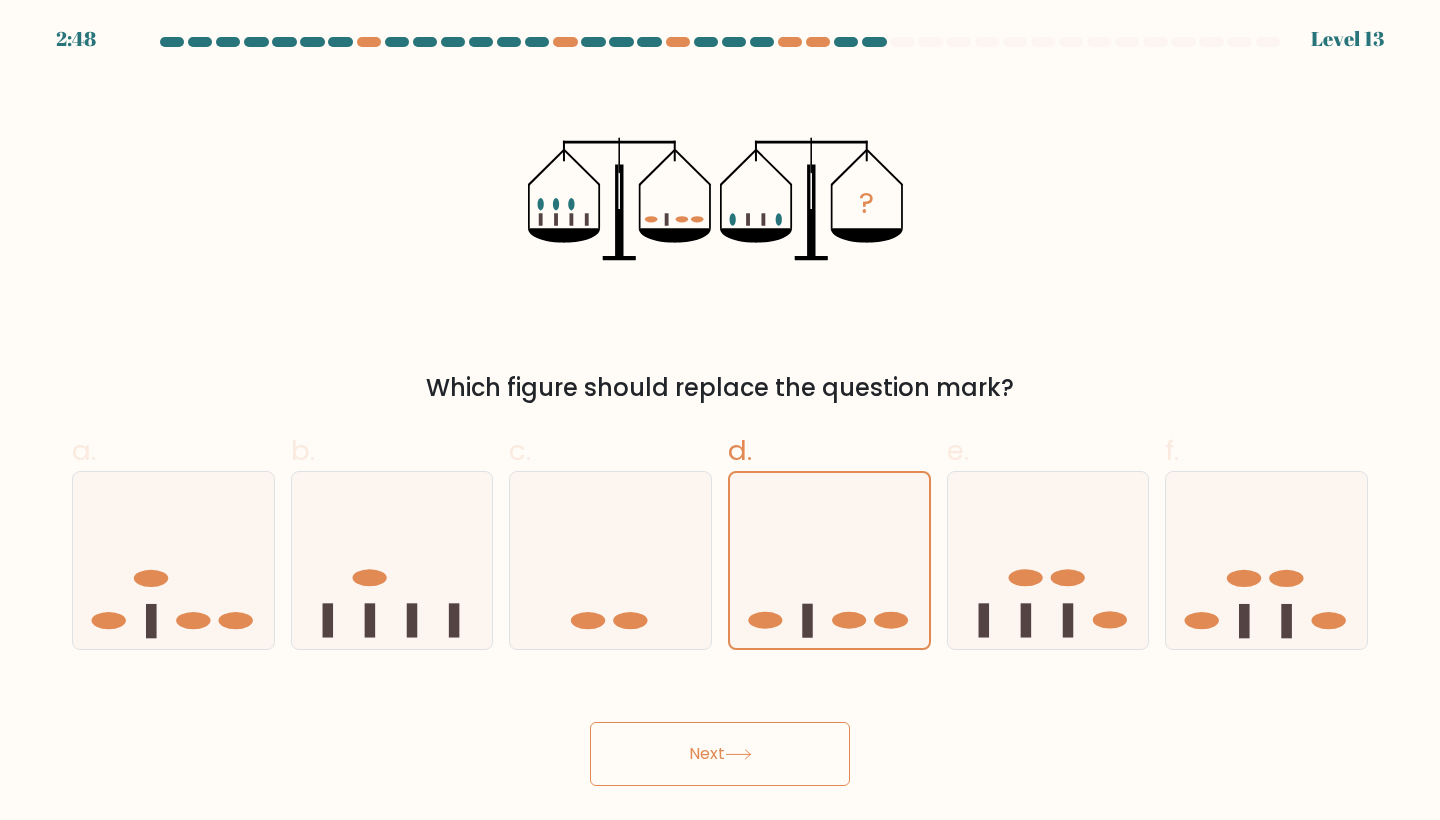 click on "Next" at bounding box center (720, 754) 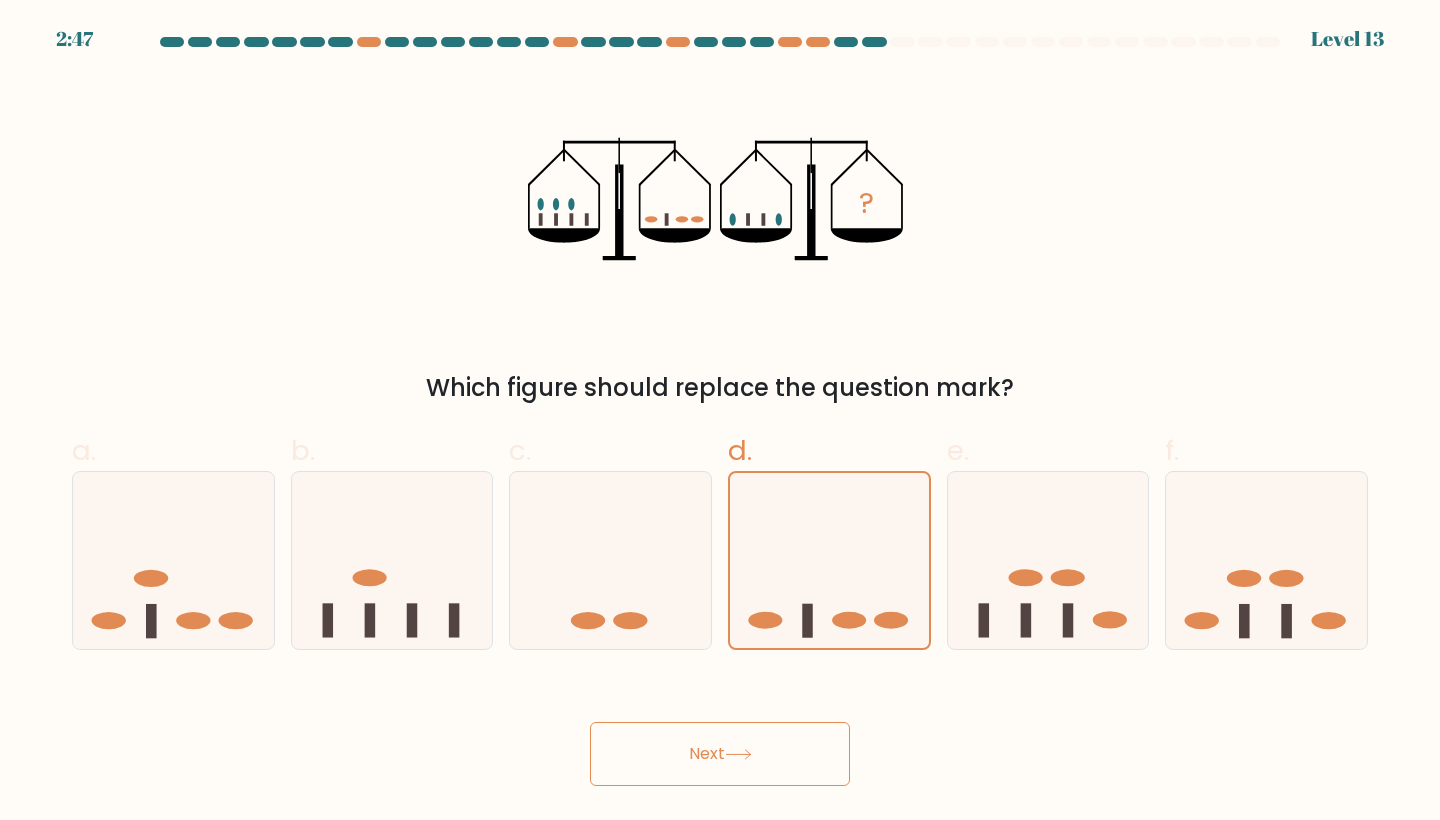 click at bounding box center (738, 754) 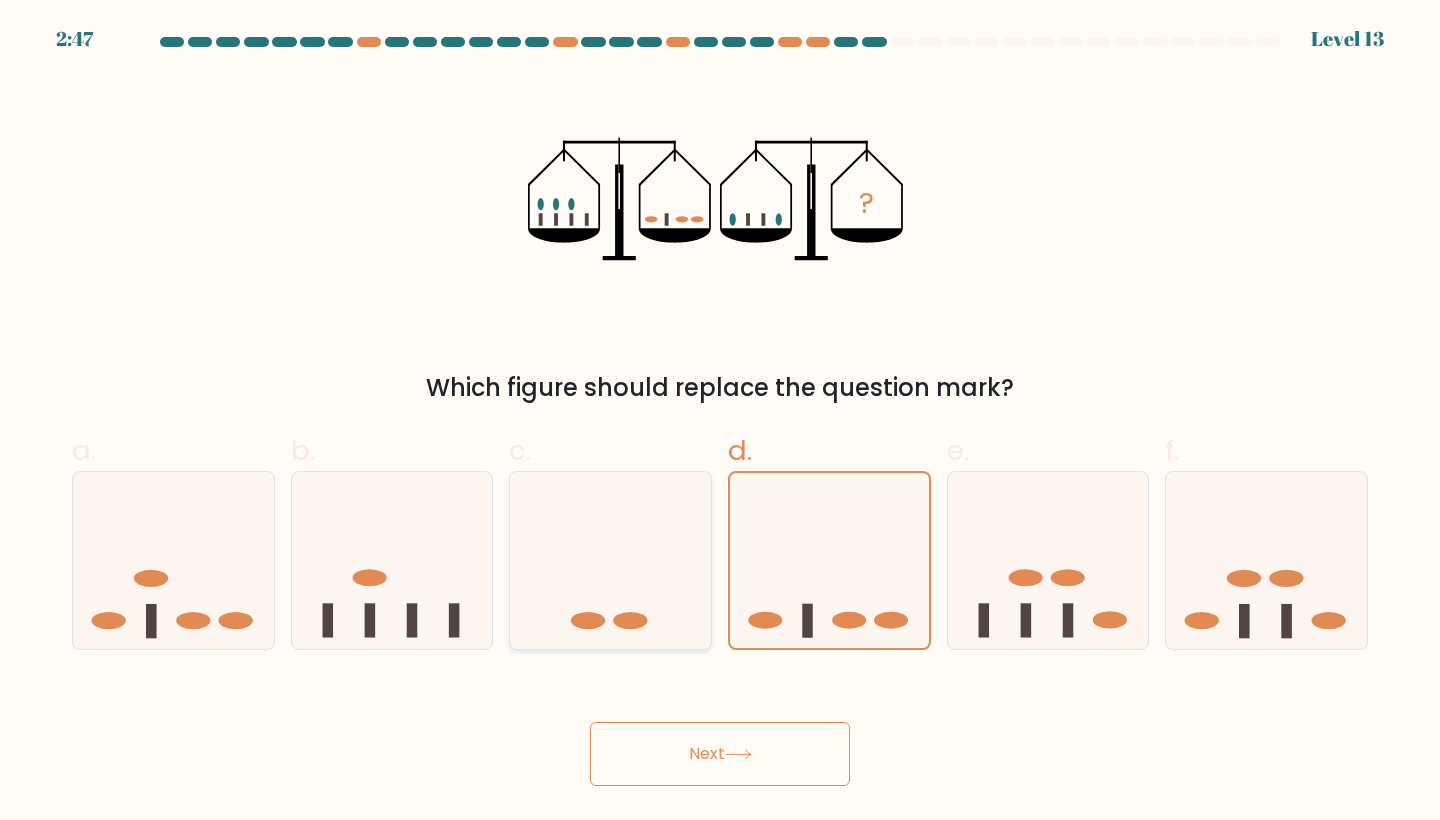 click at bounding box center [610, 560] 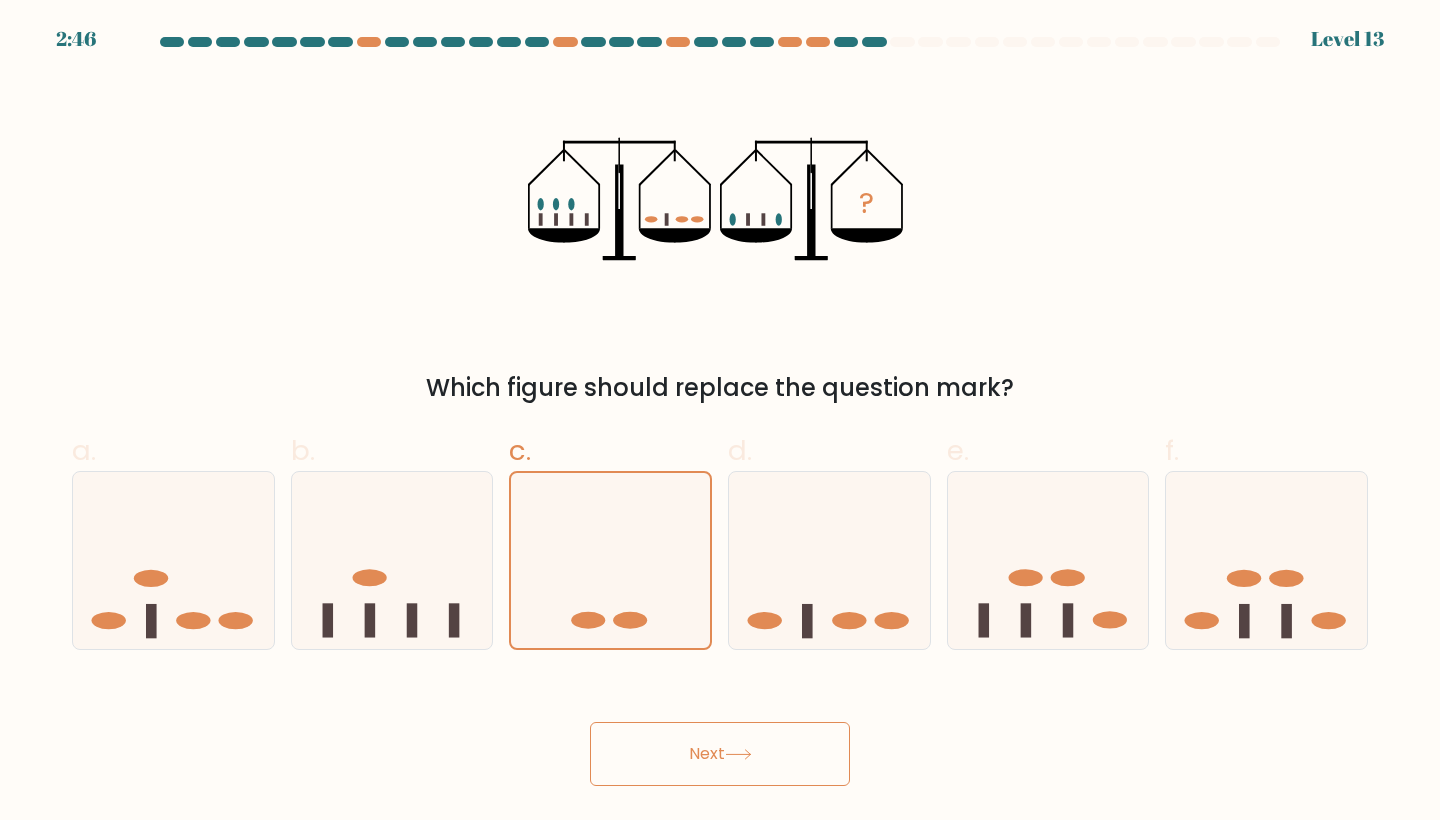 click on "Next" at bounding box center [720, 754] 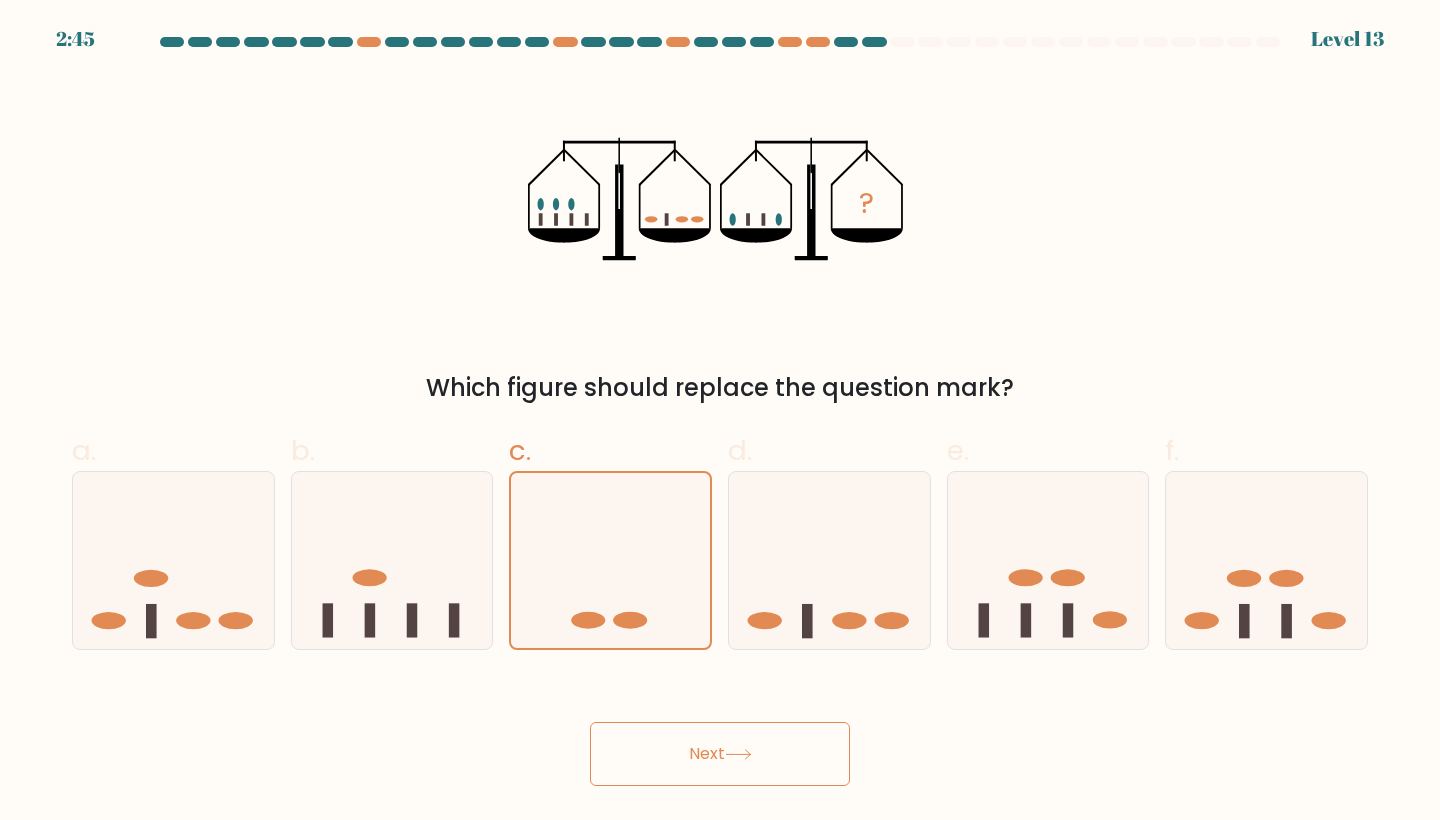 click on "Next" at bounding box center [720, 754] 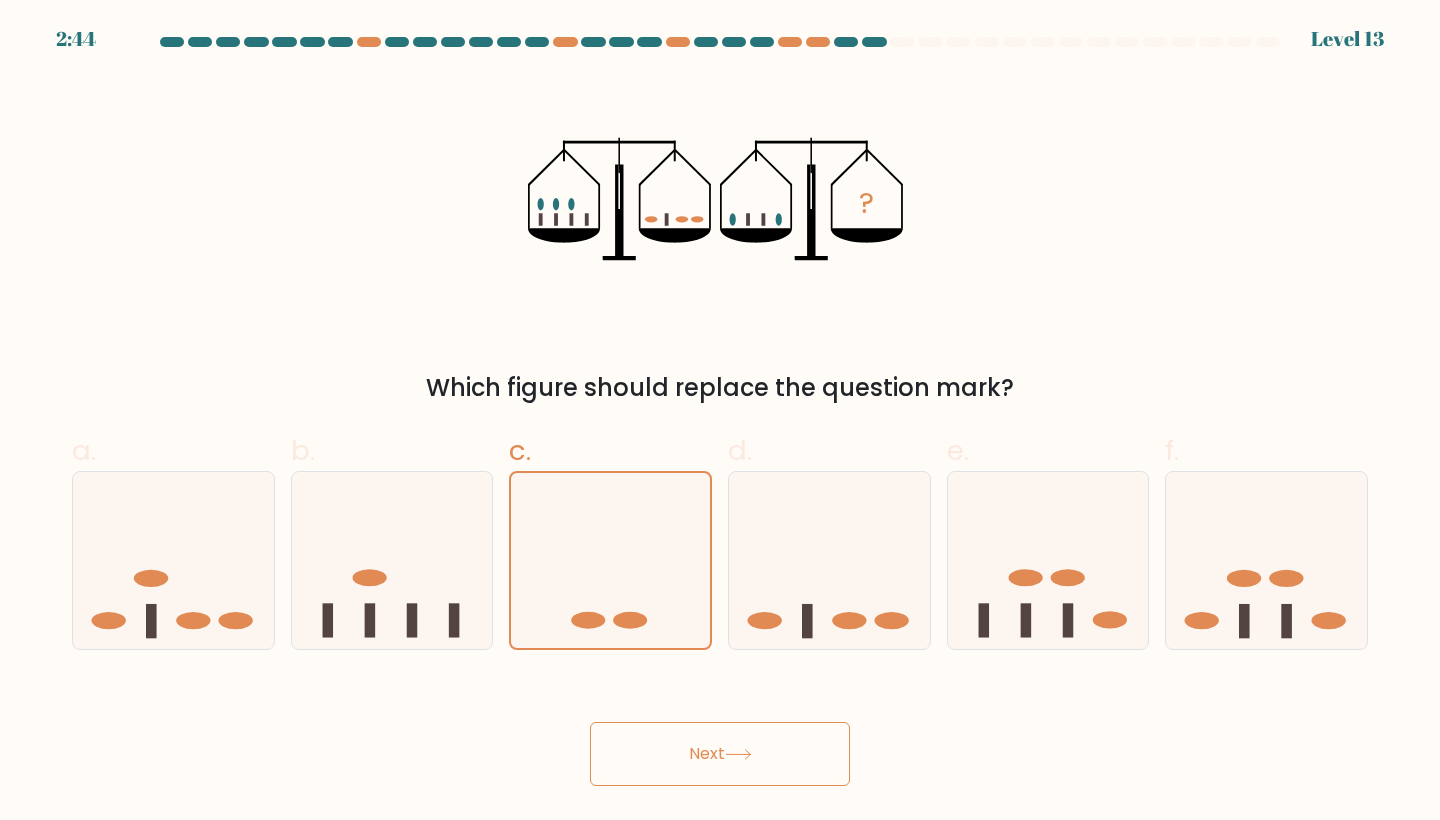 click on "Next" at bounding box center [720, 754] 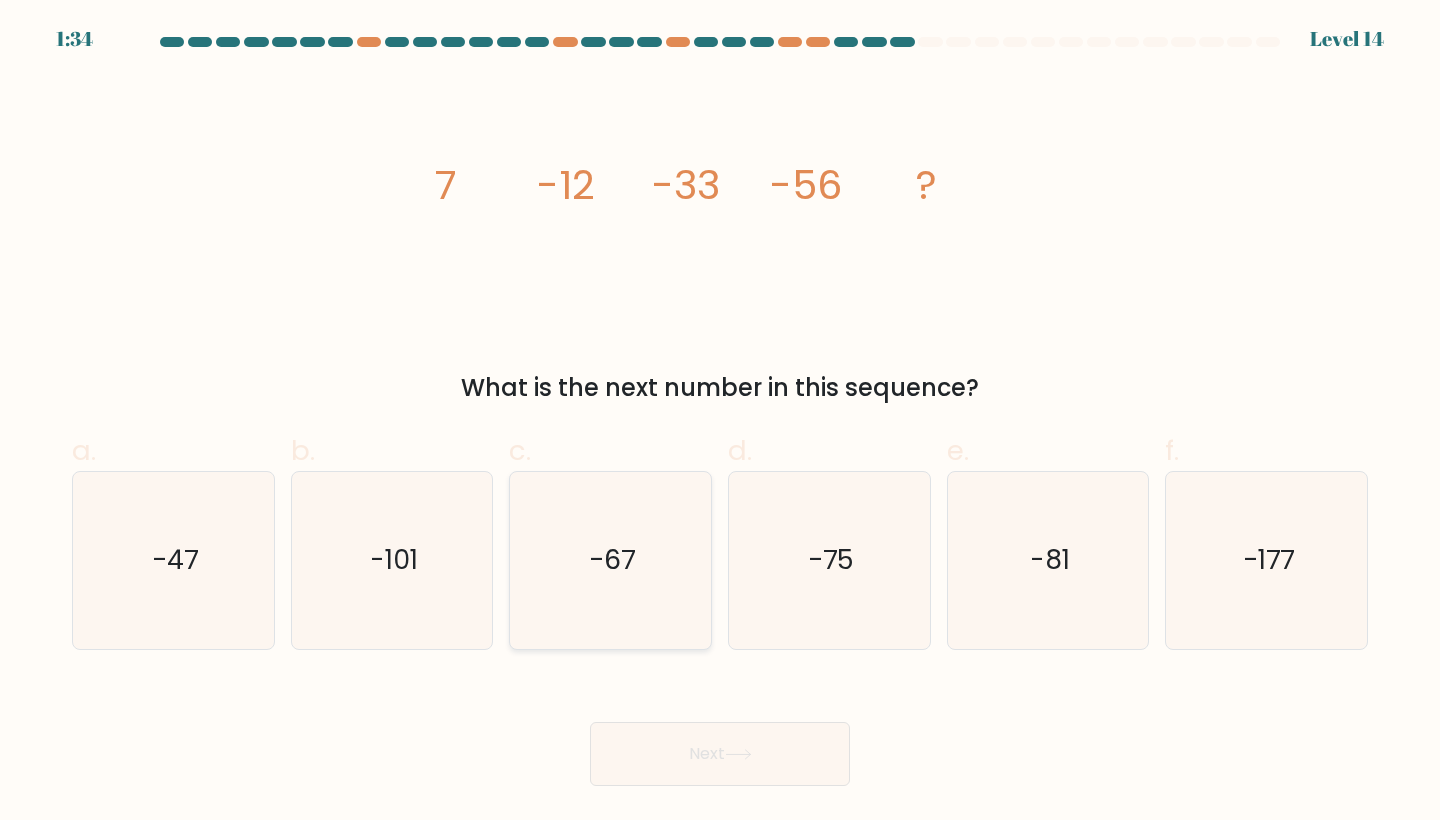 click on "-67" at bounding box center [610, 560] 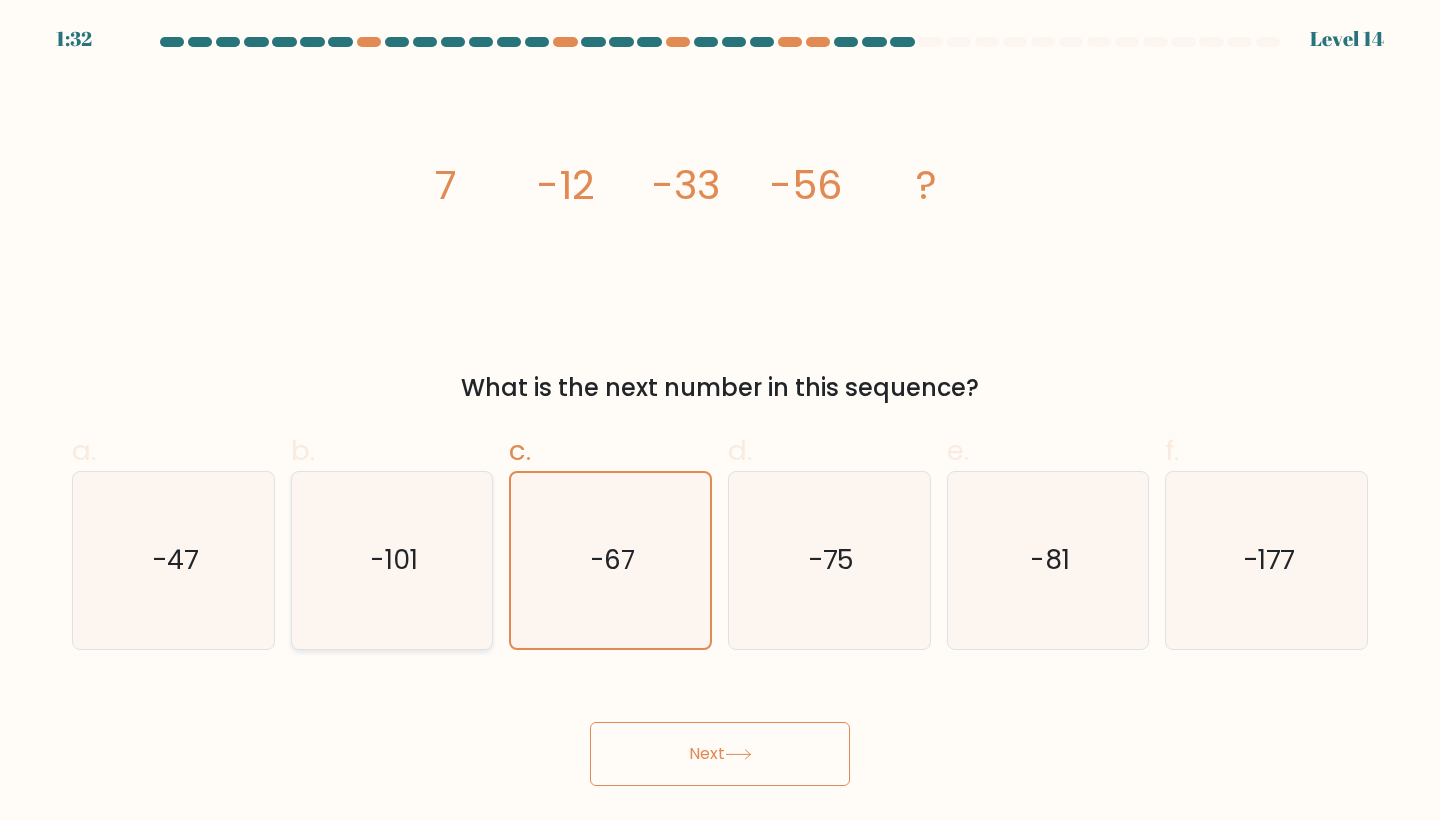 click on "-101" at bounding box center (392, 560) 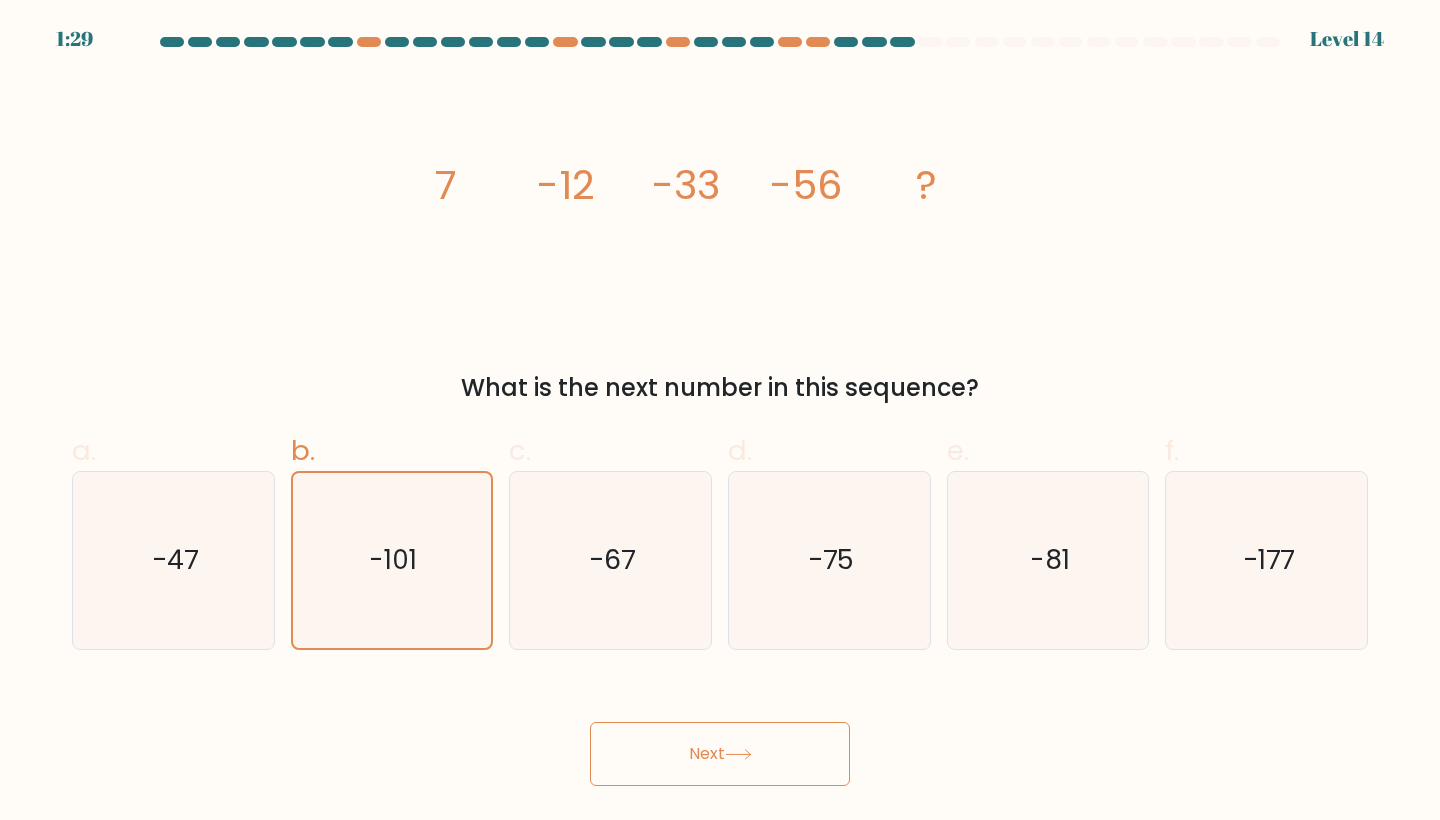 click on "image/svg+xml
7
-12
-33
-56
?" at bounding box center [720, 199] 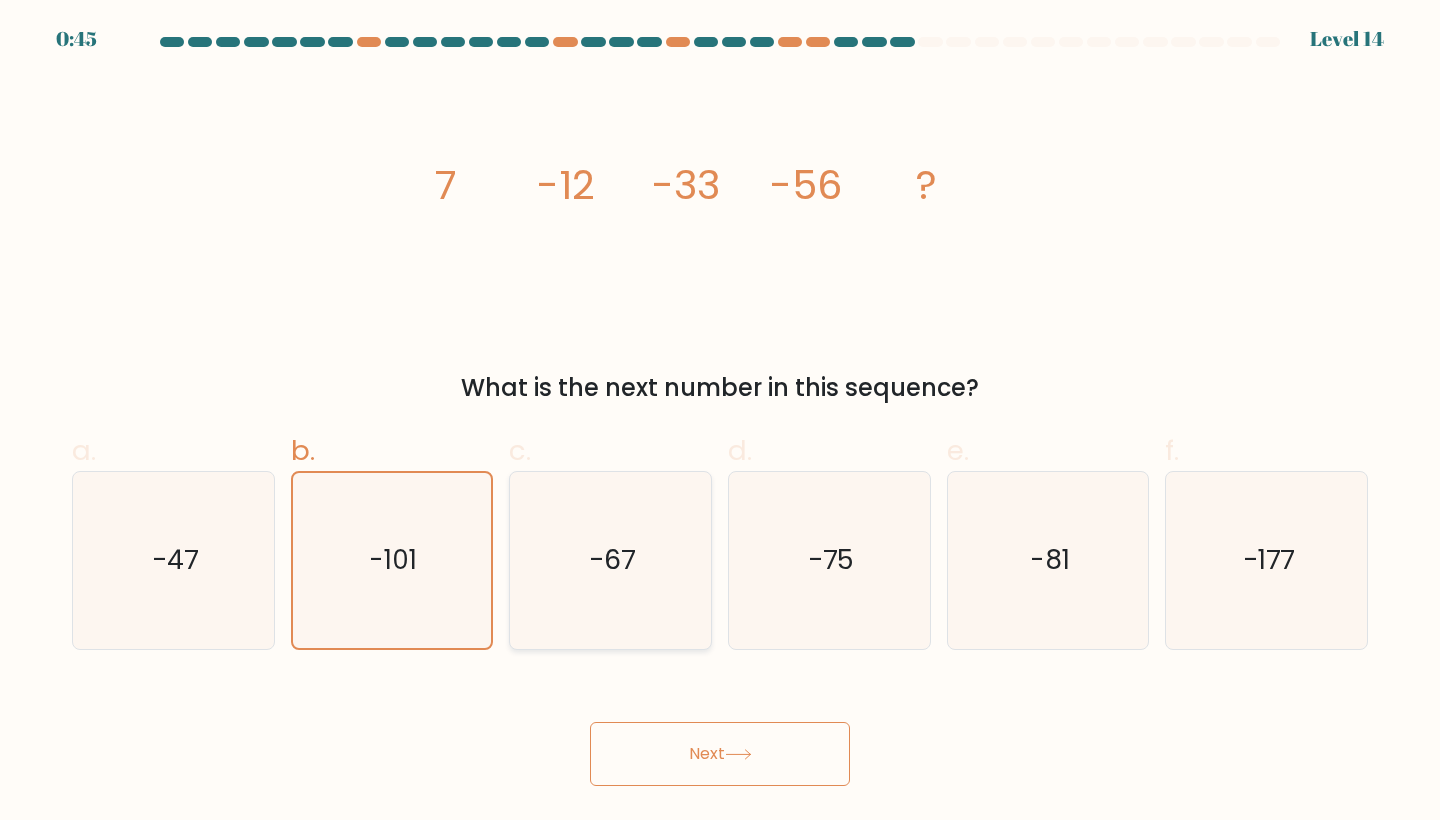click on "-67" at bounding box center (610, 560) 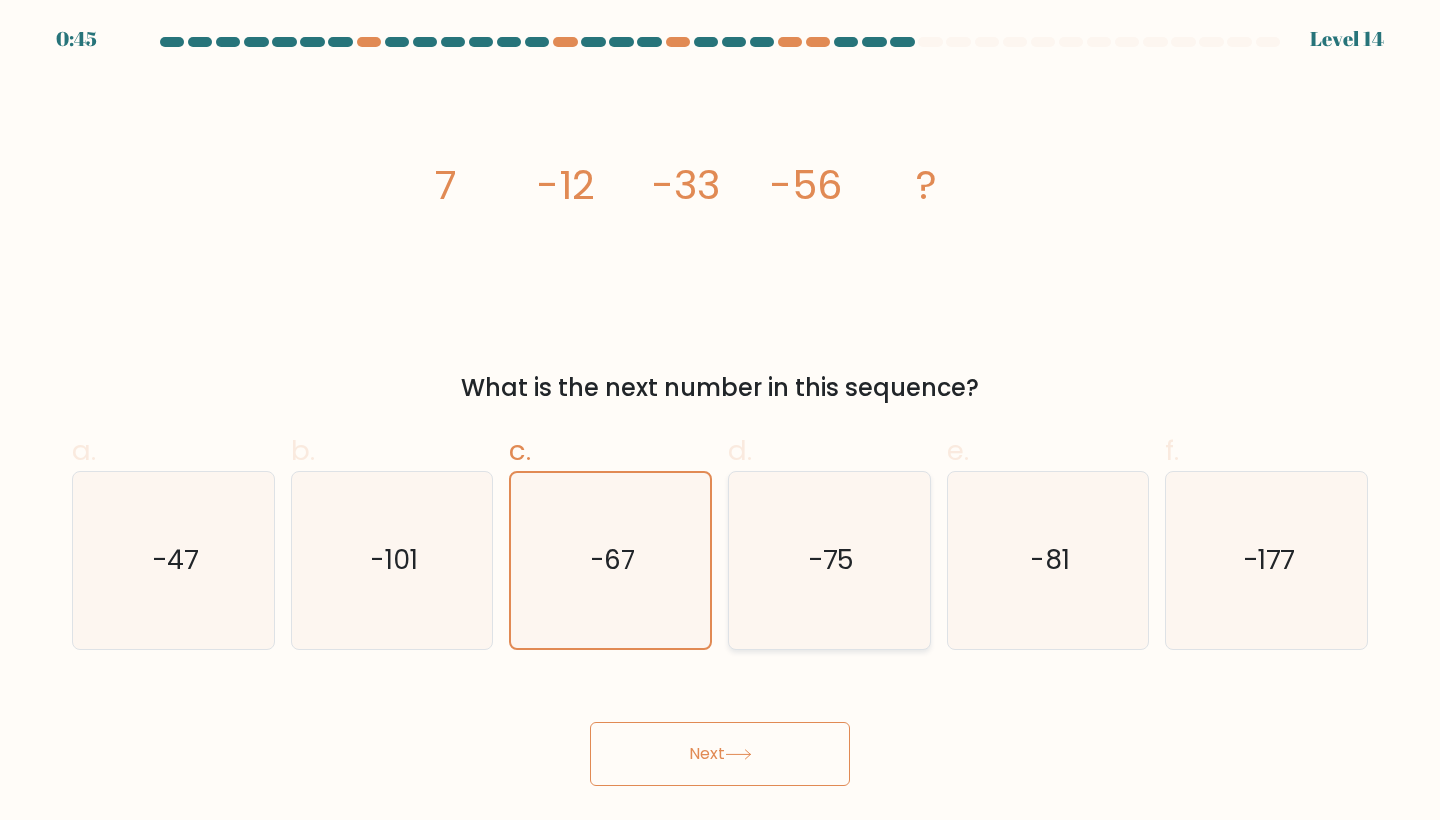 click on "-75" at bounding box center (831, 560) 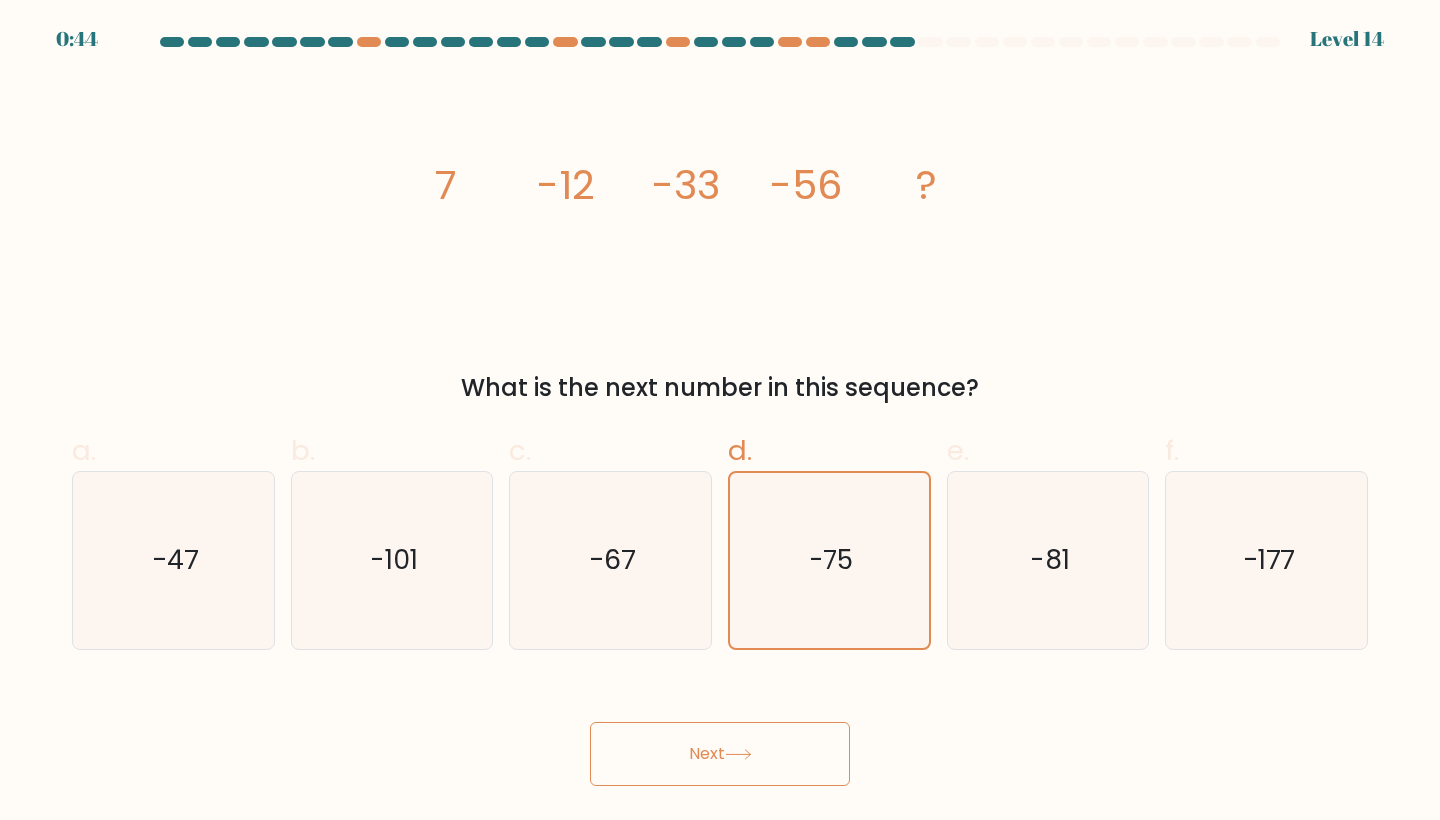 click on "Next" at bounding box center (720, 754) 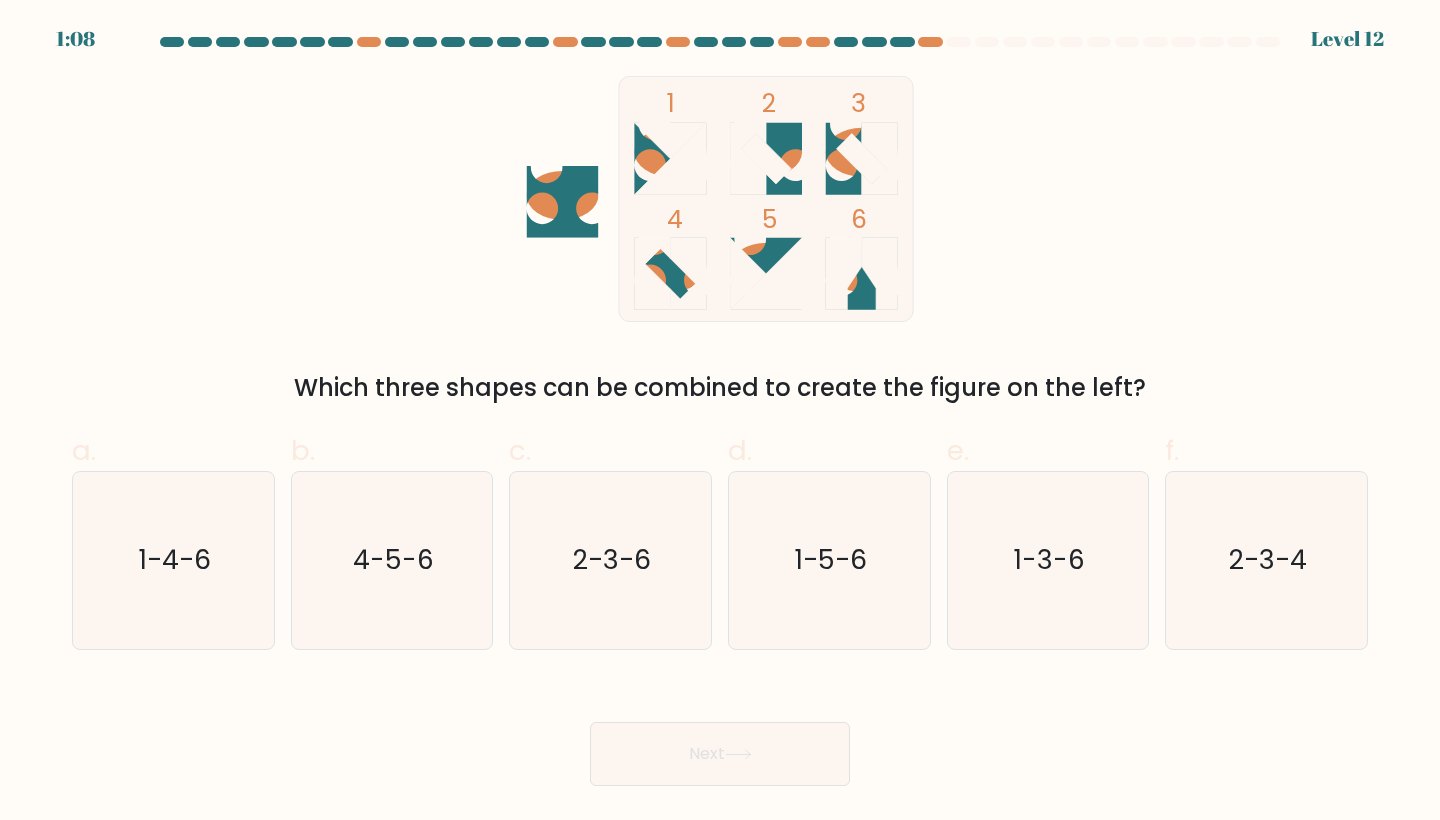 scroll, scrollTop: 0, scrollLeft: 0, axis: both 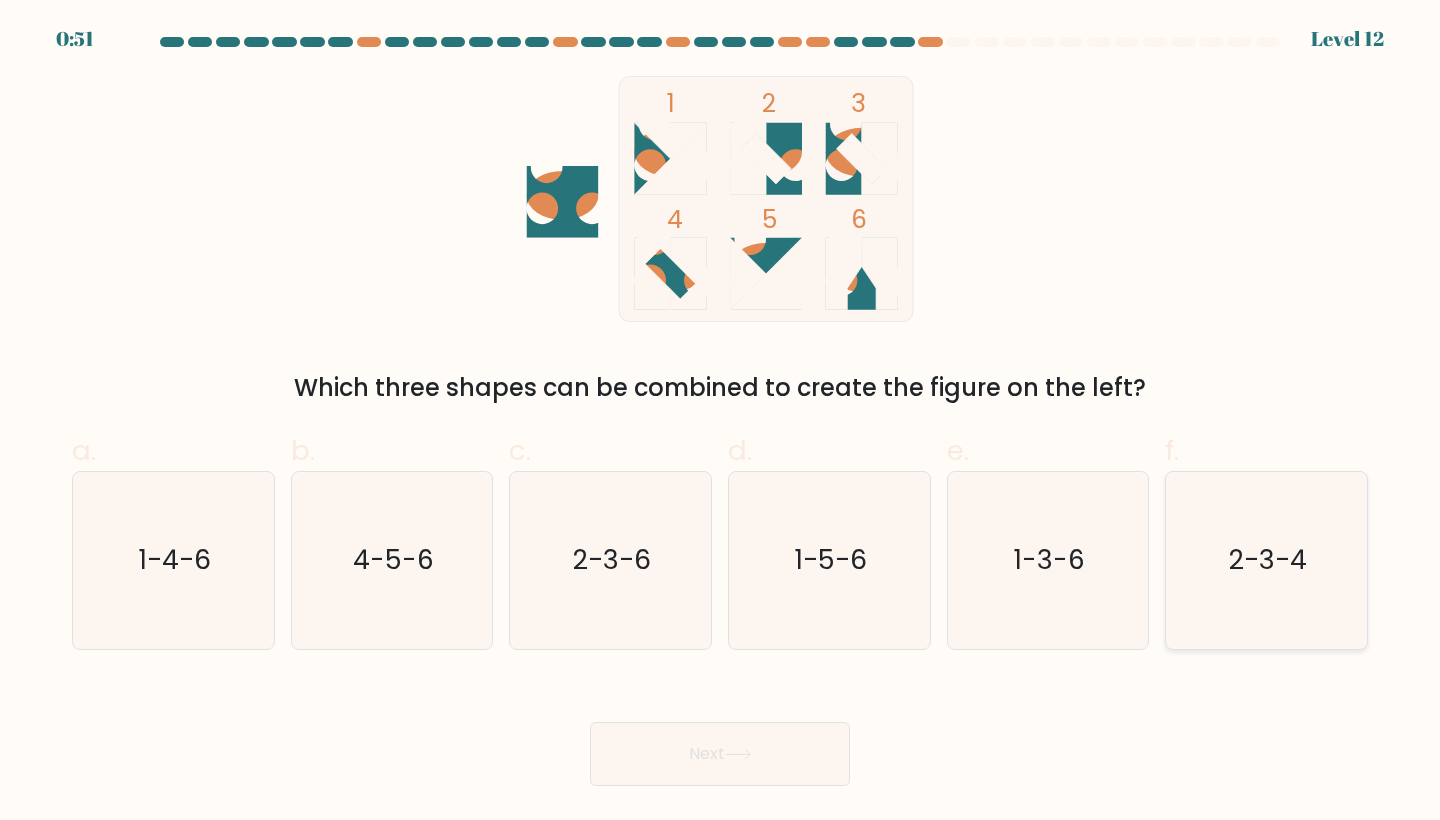 click on "2-3-4" at bounding box center (1266, 560) 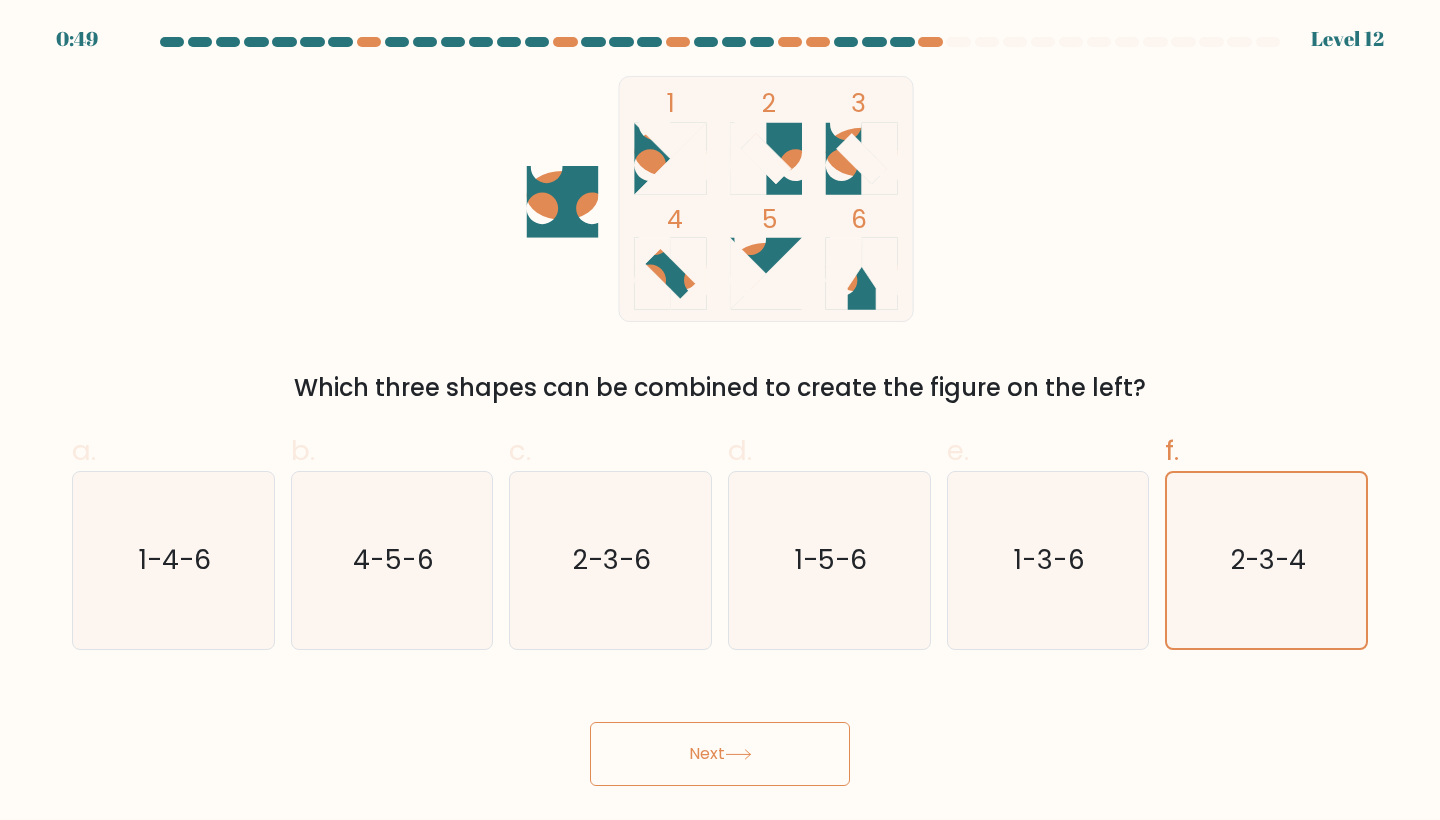 click on "Next" at bounding box center [720, 754] 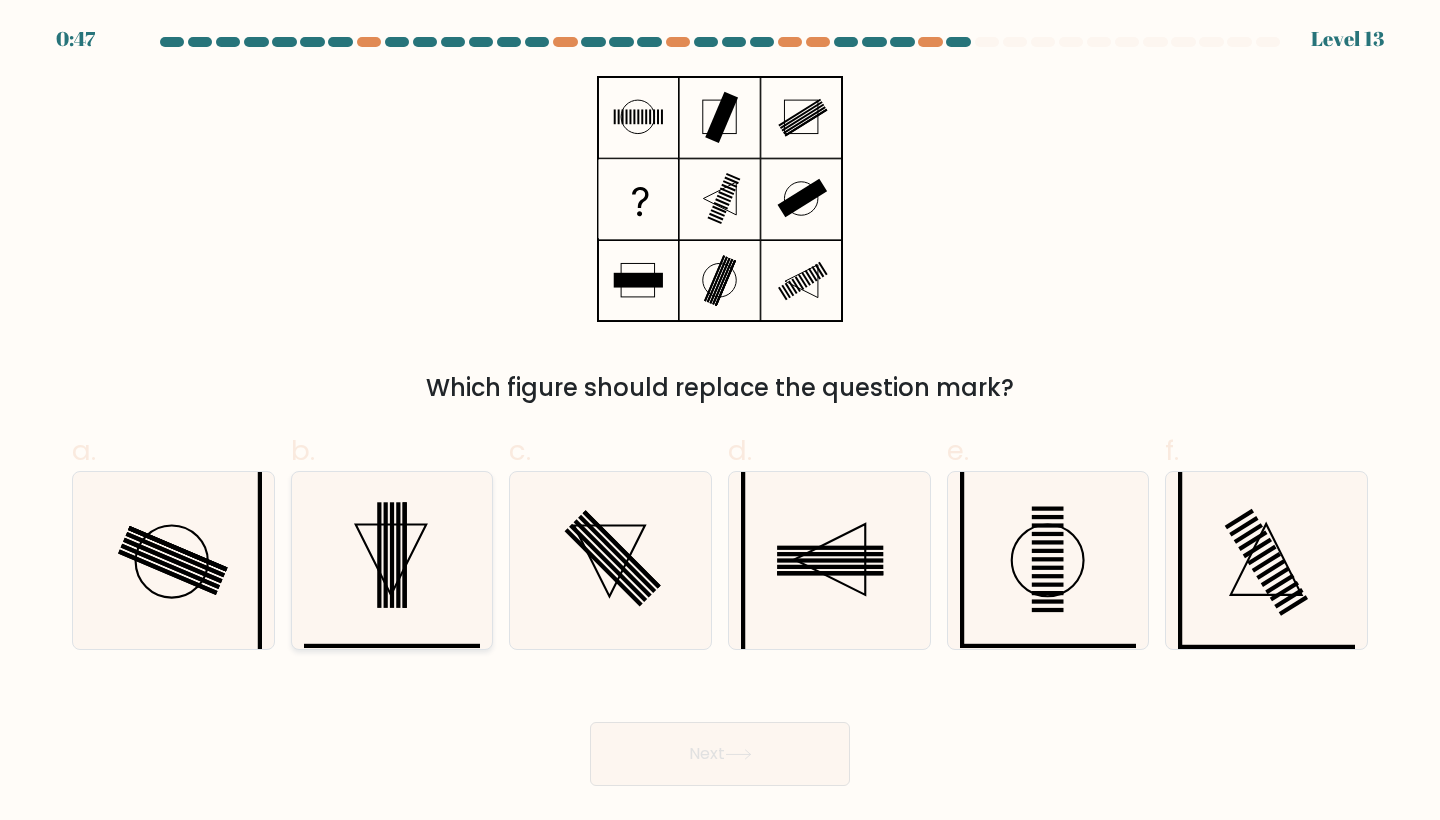 click at bounding box center [392, 560] 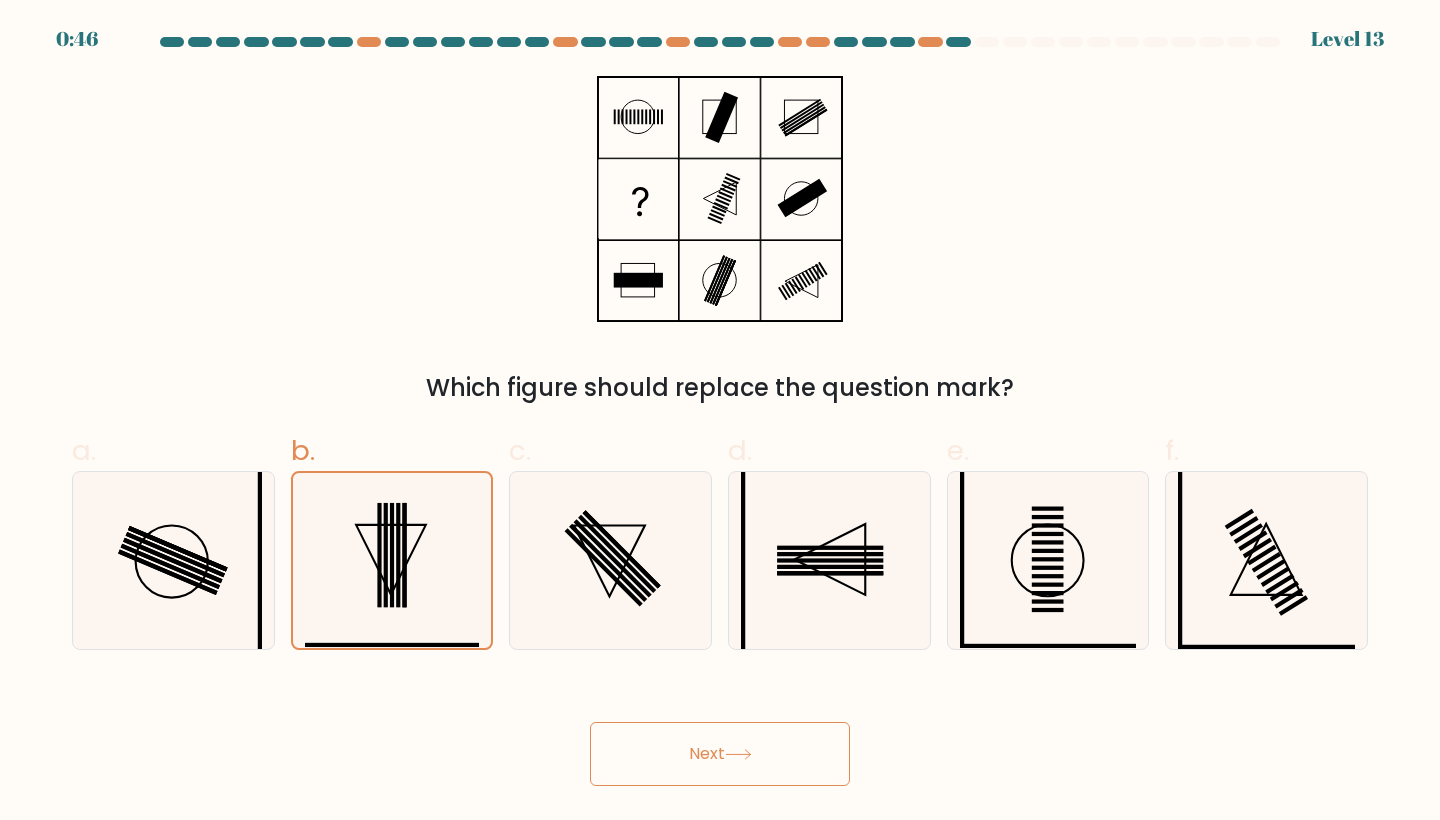 click on "Next" at bounding box center (720, 754) 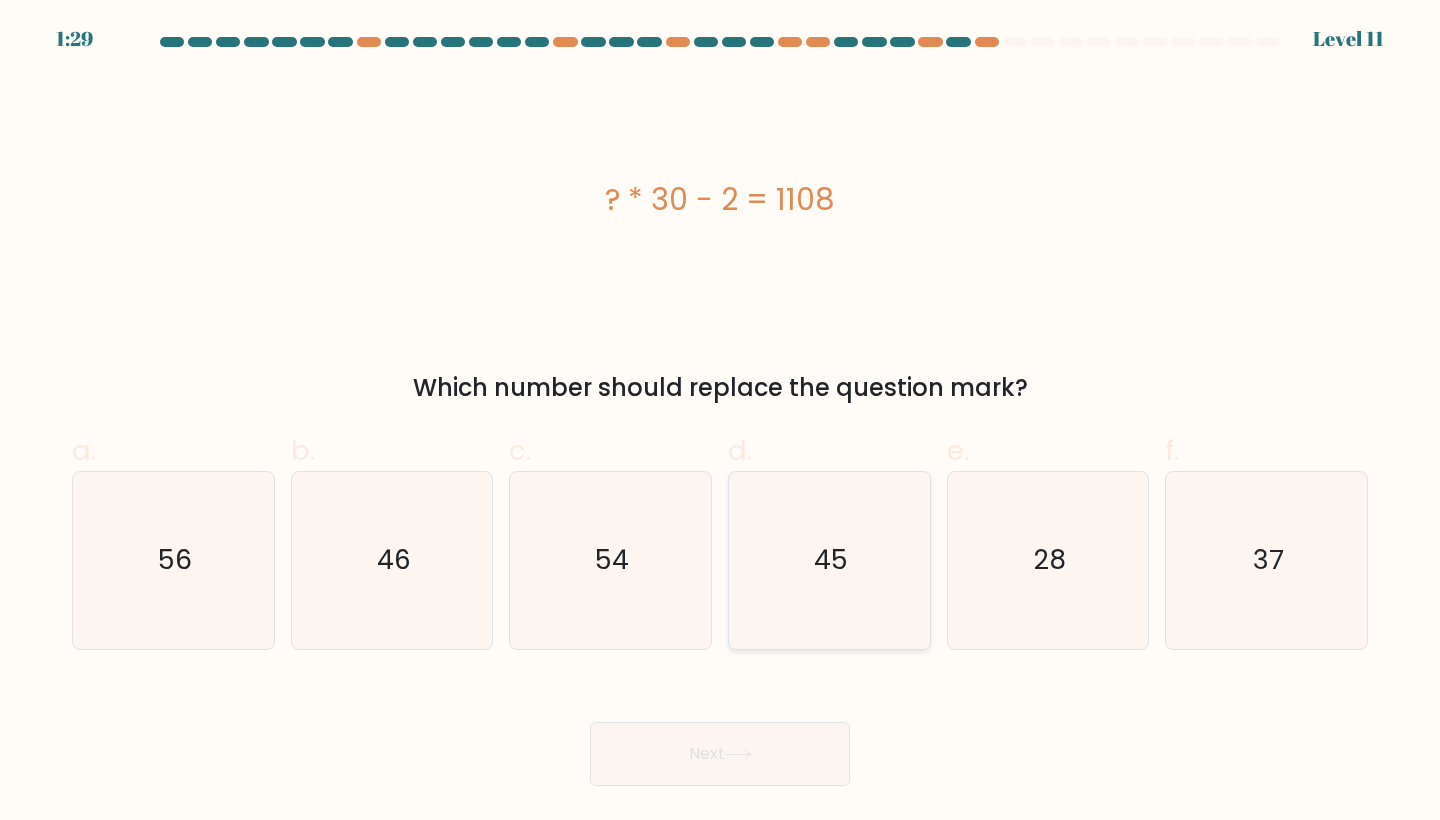 scroll, scrollTop: 0, scrollLeft: 0, axis: both 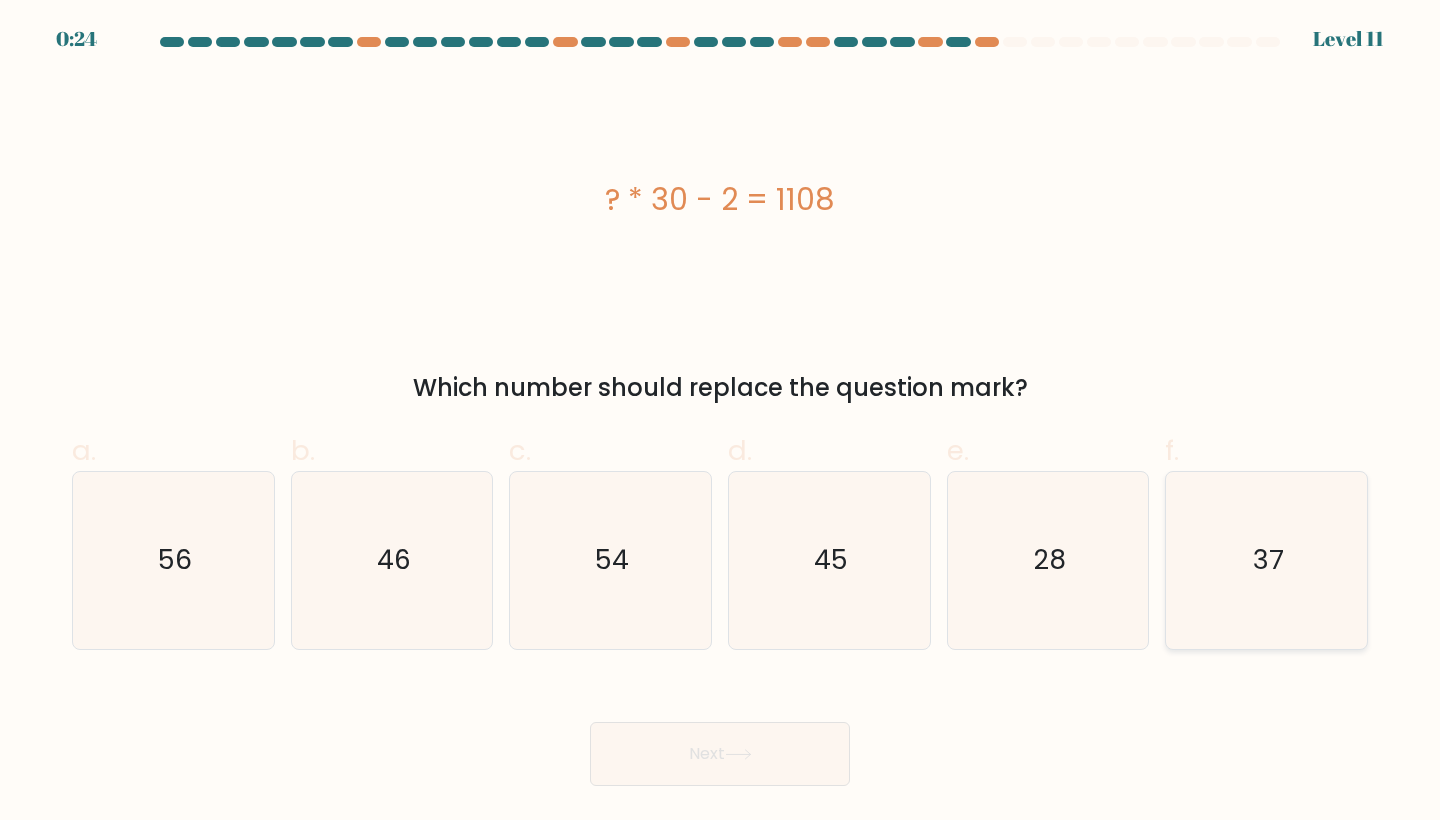 click on "37" at bounding box center [1268, 560] 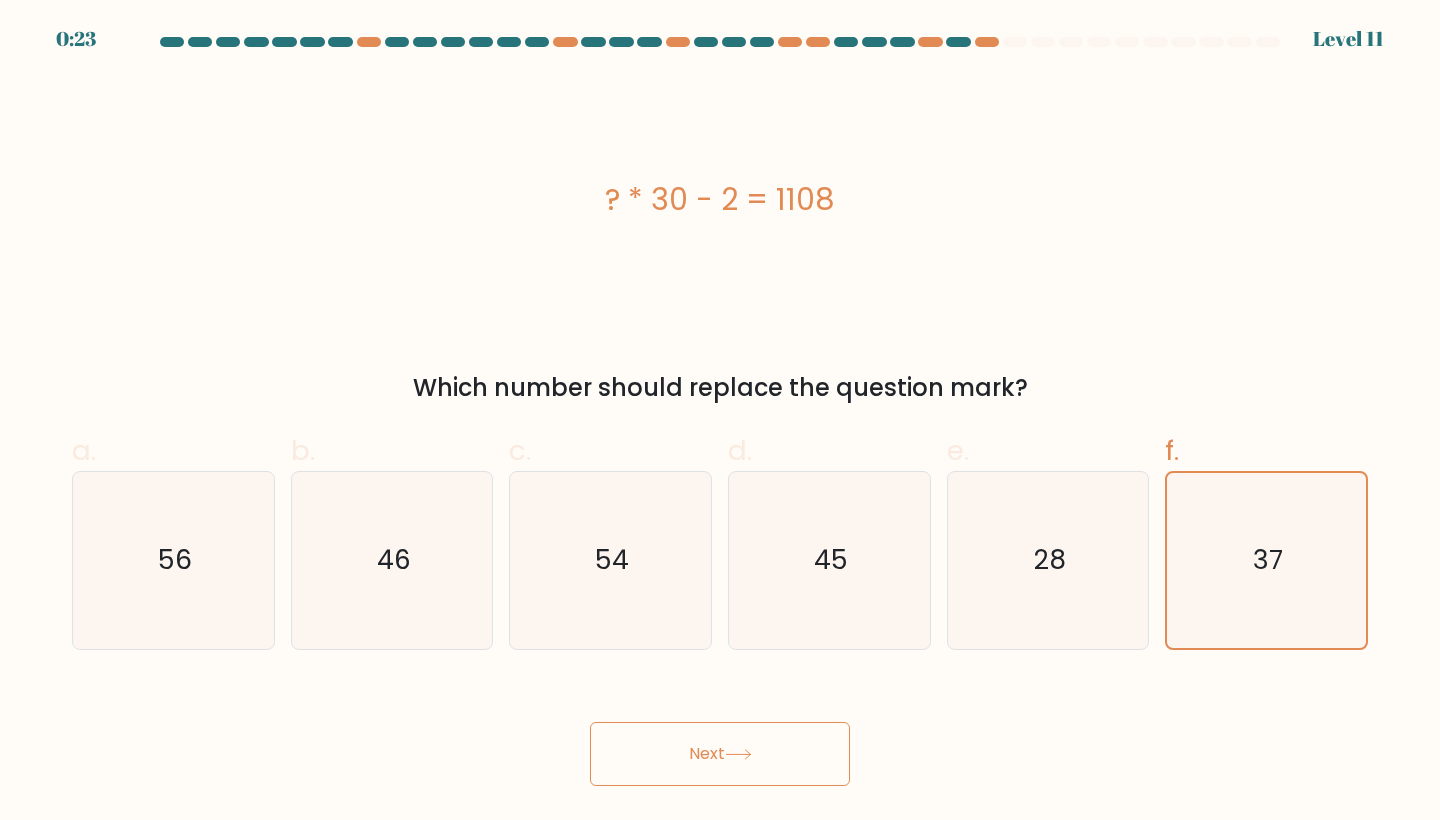 click on "Next" at bounding box center [720, 754] 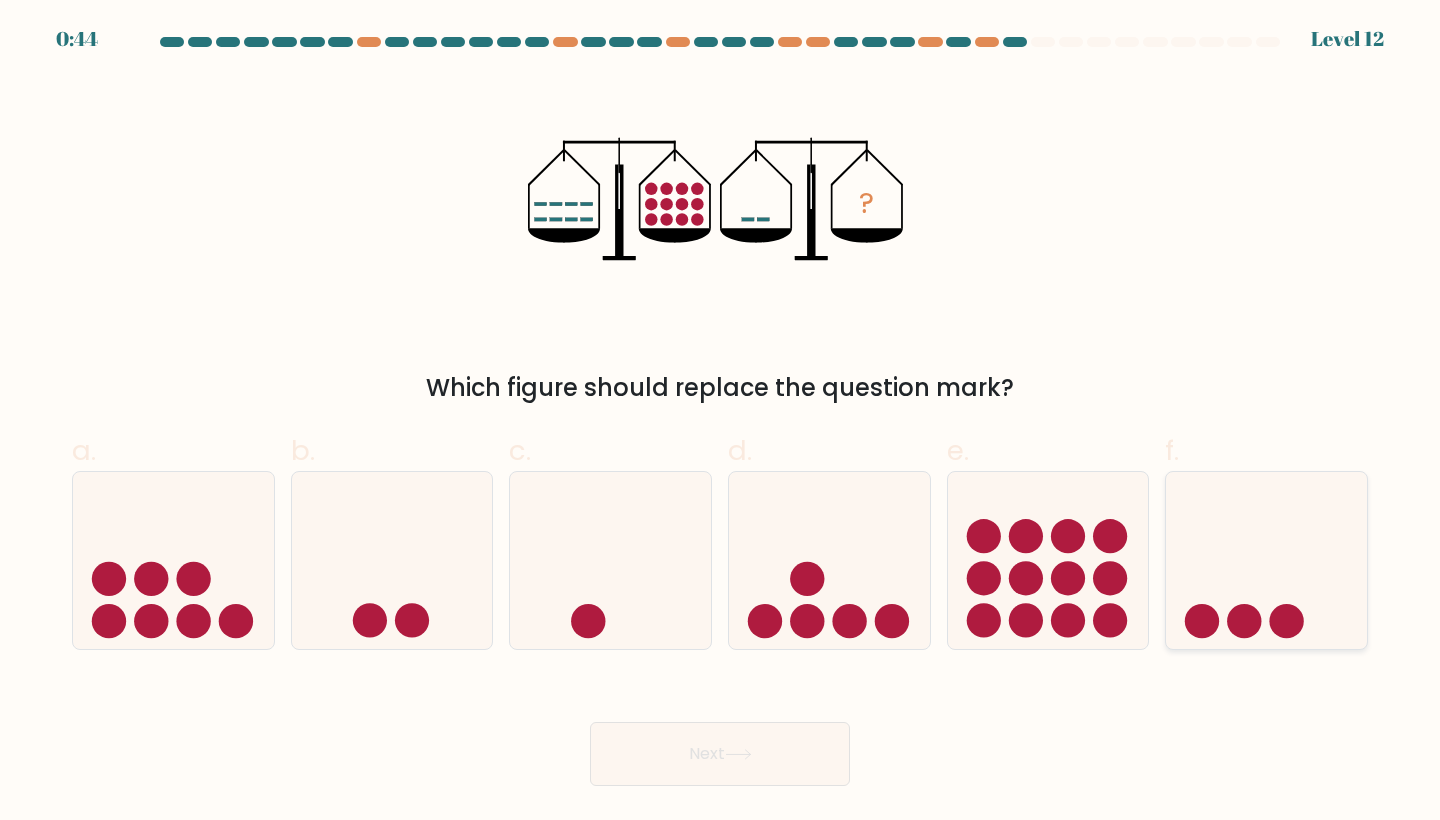 click at bounding box center [1266, 560] 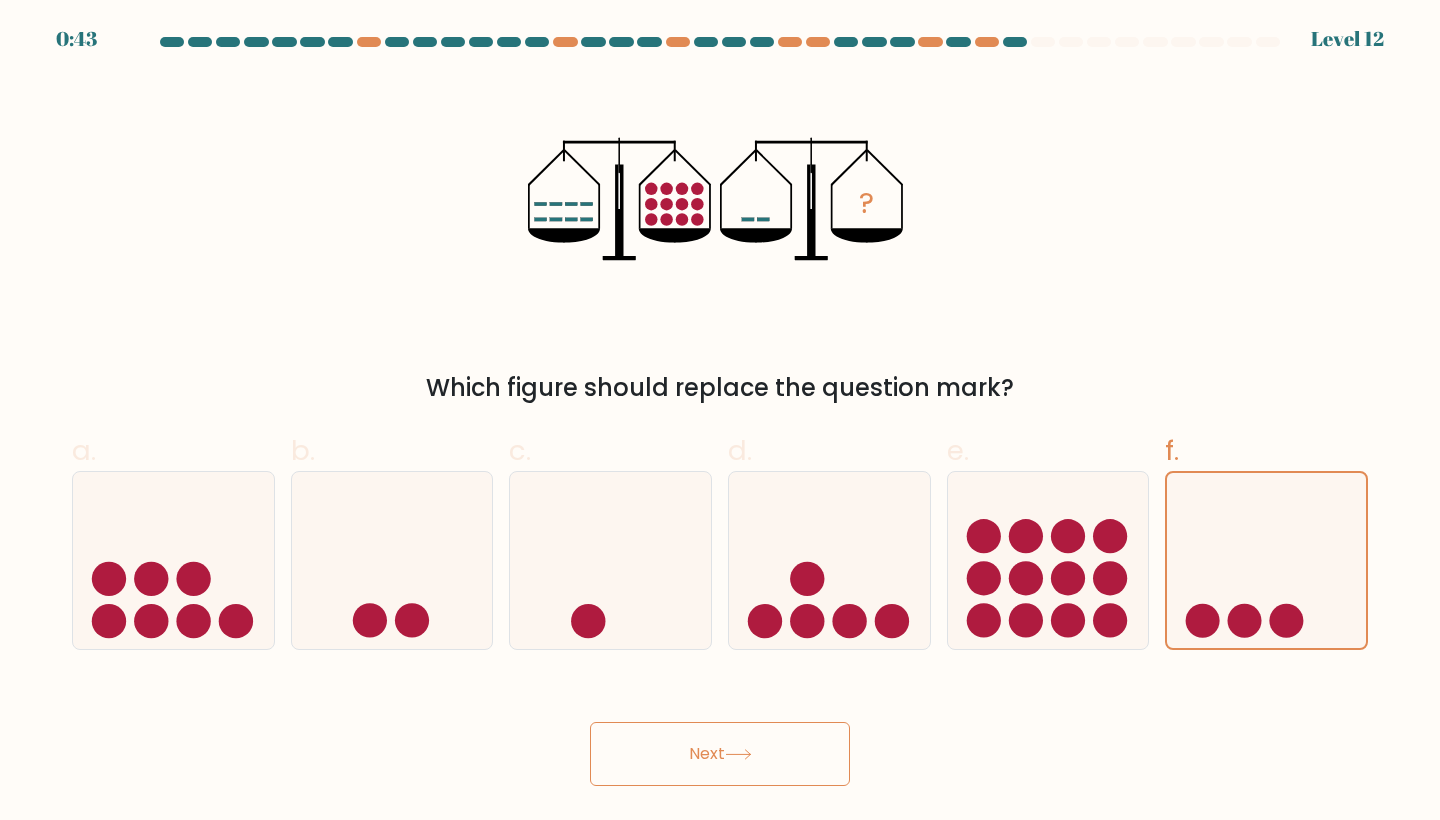 click on "Next" at bounding box center (720, 754) 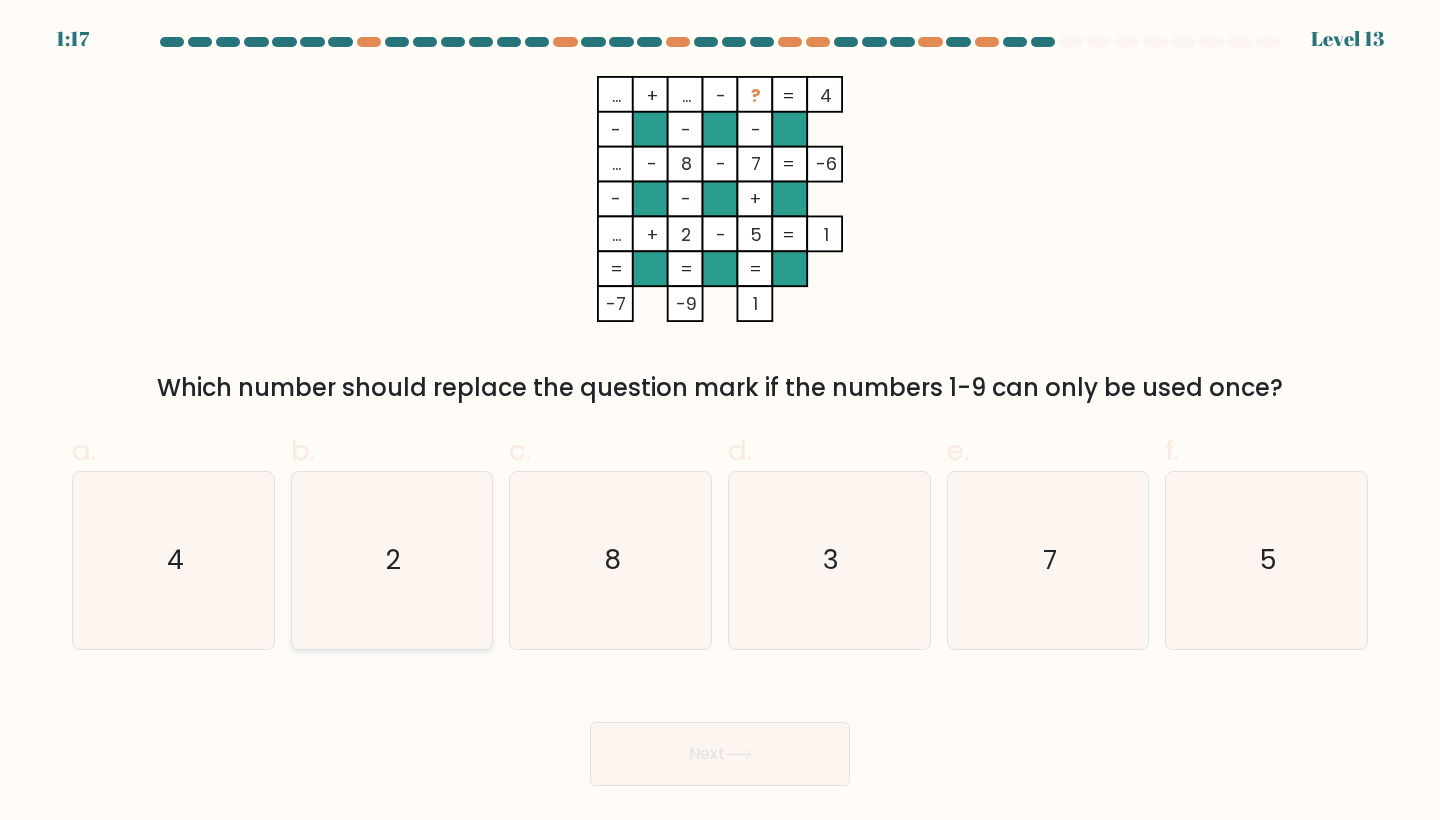click on "2" at bounding box center (392, 560) 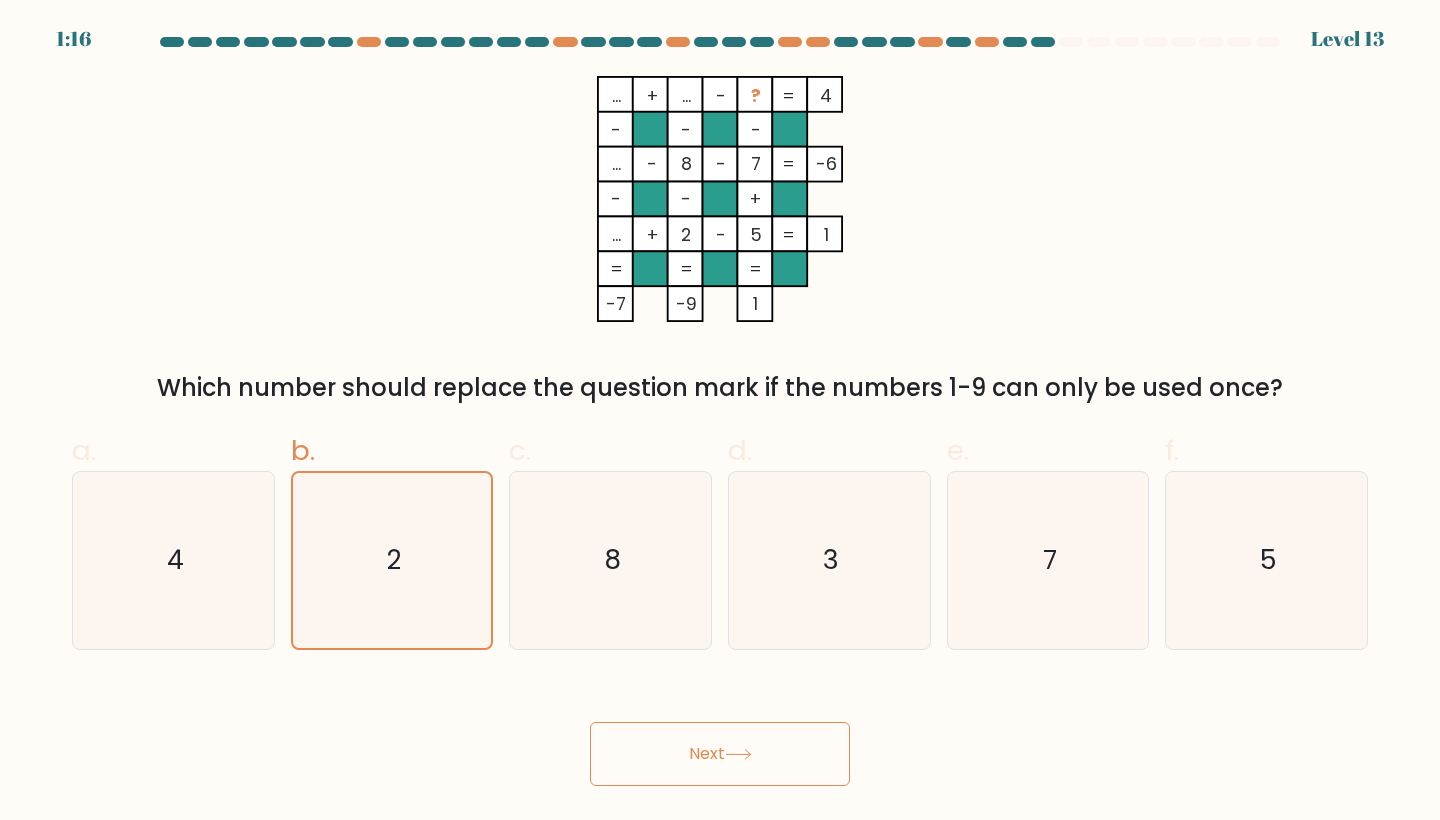 click on "Next" at bounding box center [720, 754] 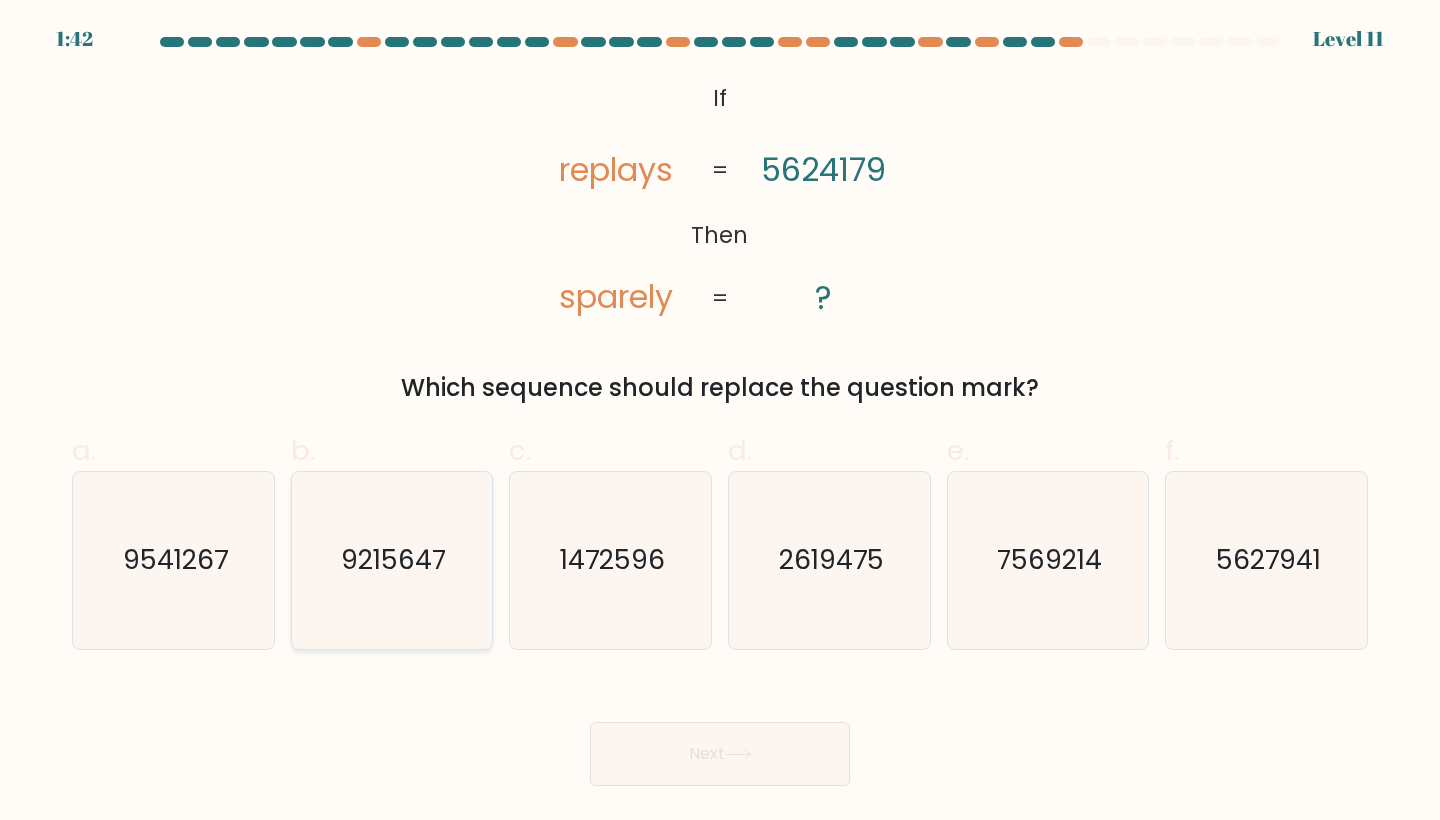click on "9215647" at bounding box center (392, 560) 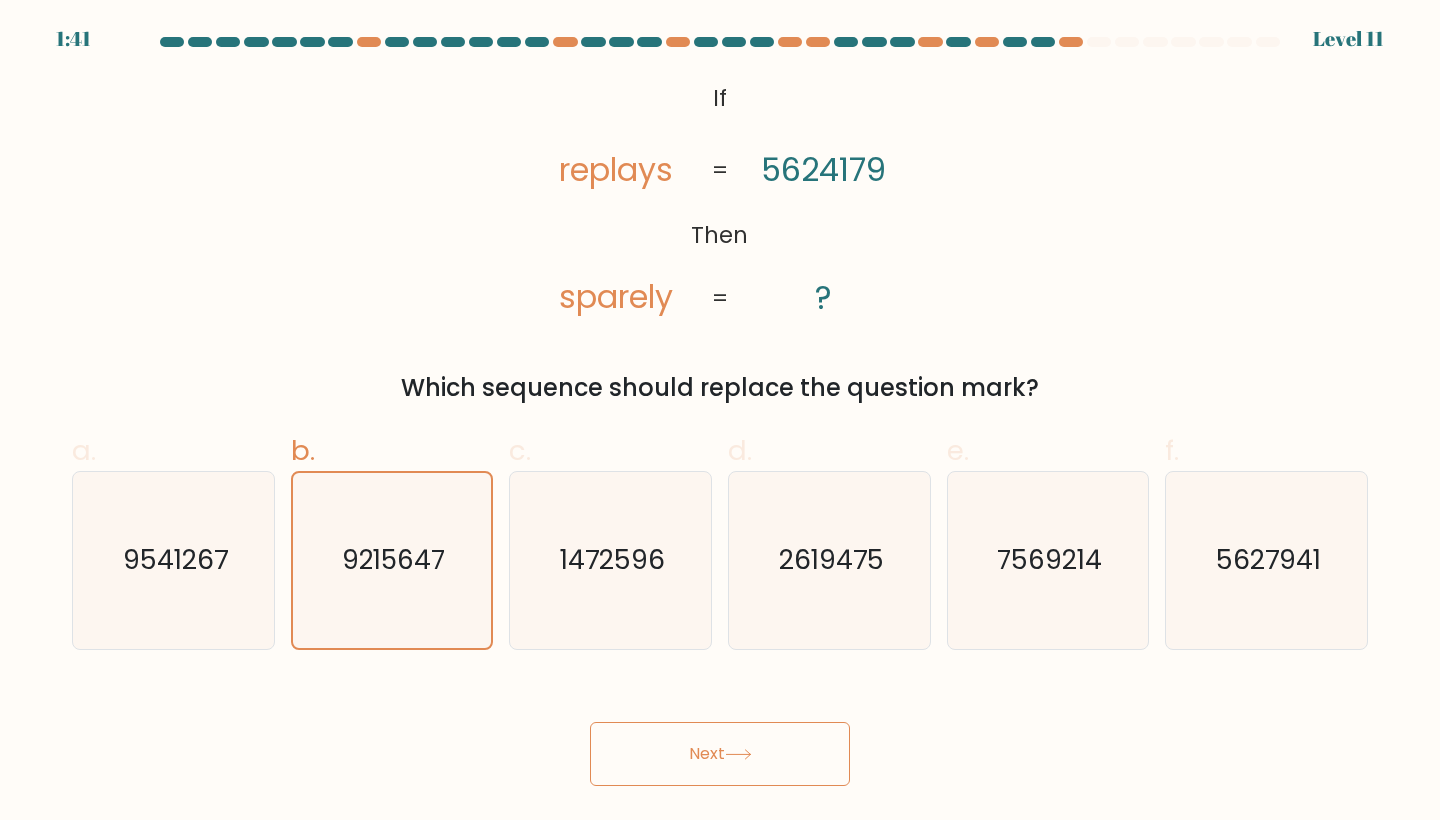 click on "Next" at bounding box center [720, 754] 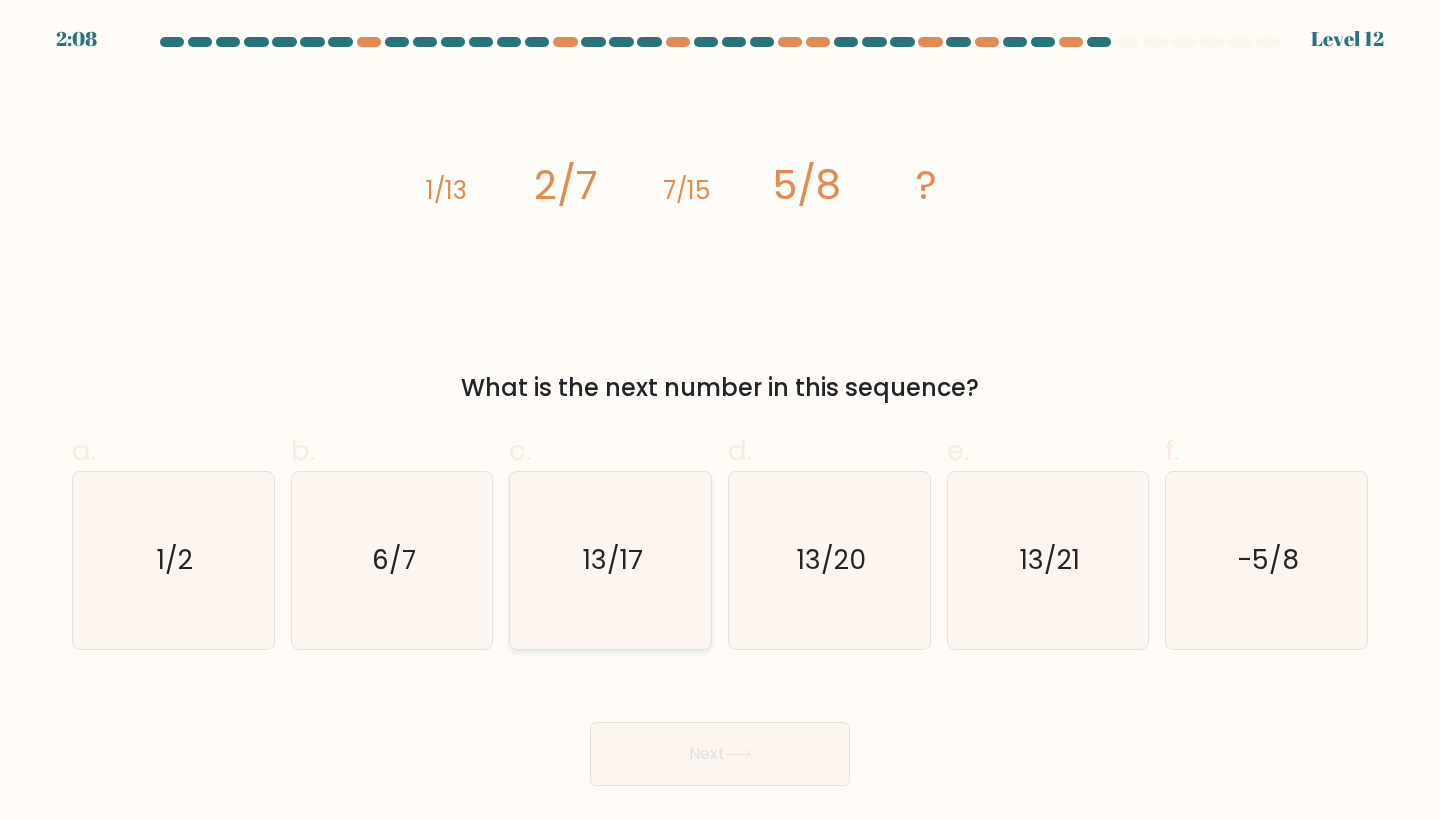 click on "13/17" at bounding box center (610, 560) 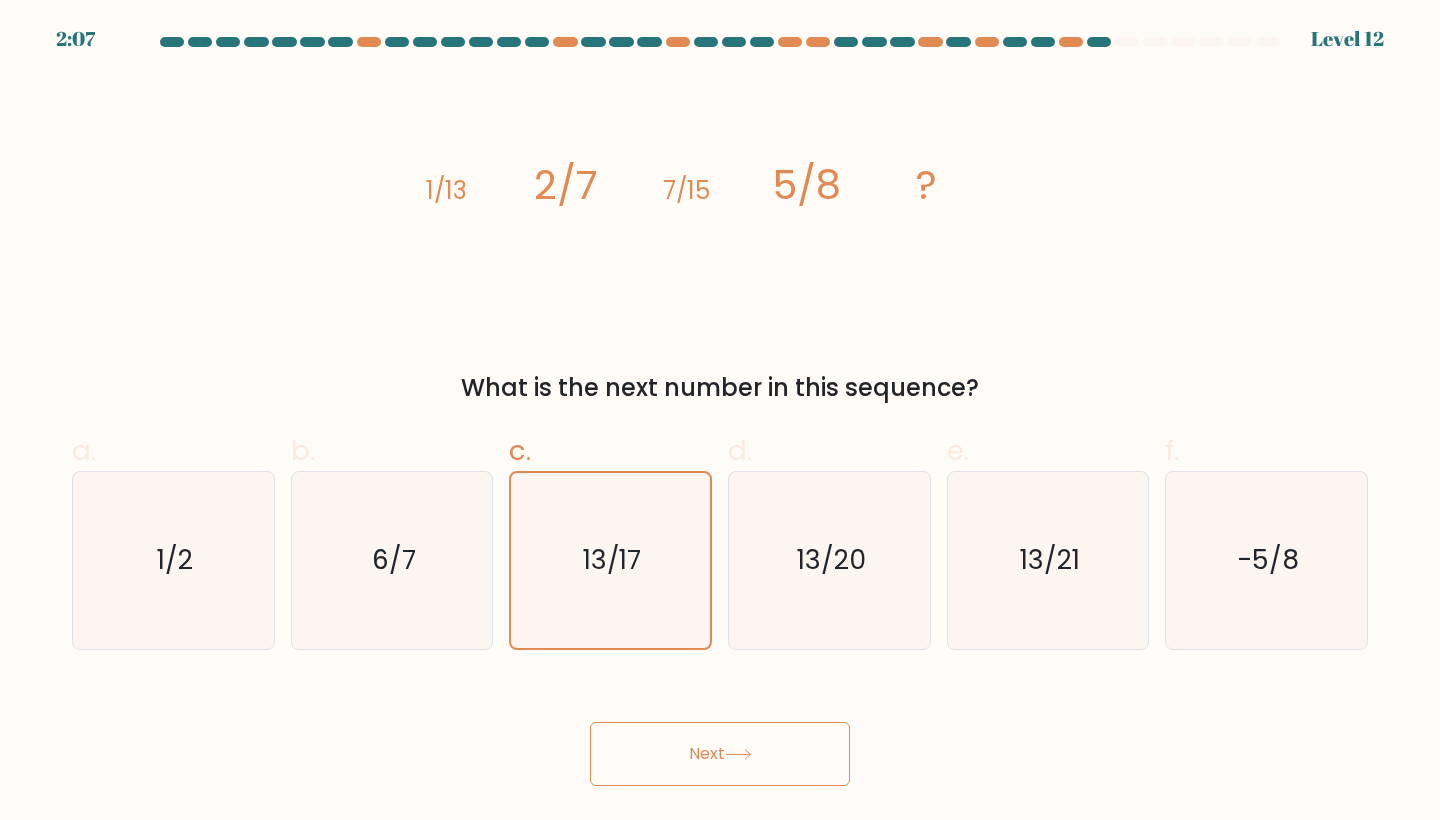 click on "Next" at bounding box center (720, 754) 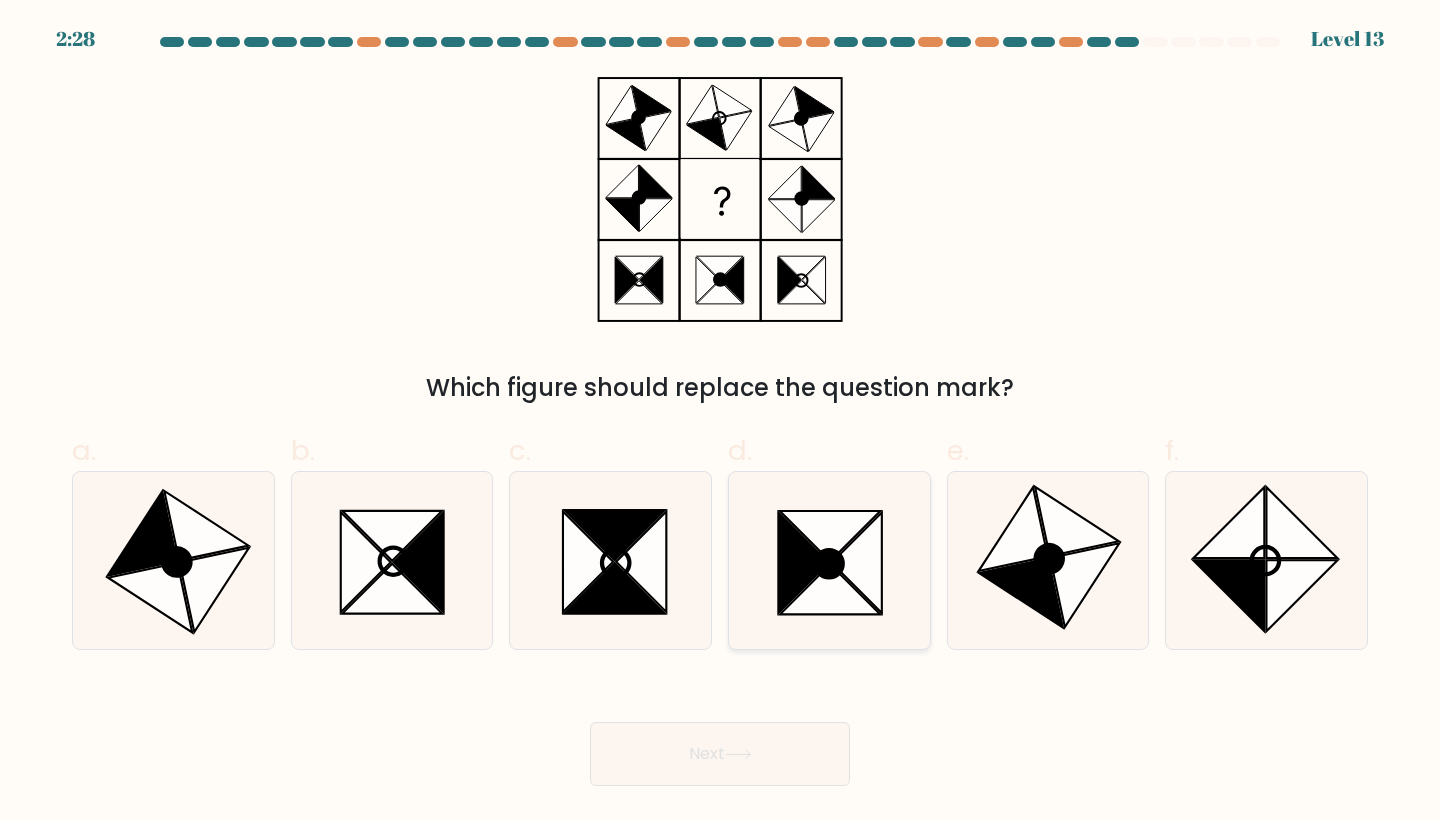 click at bounding box center [830, 536] 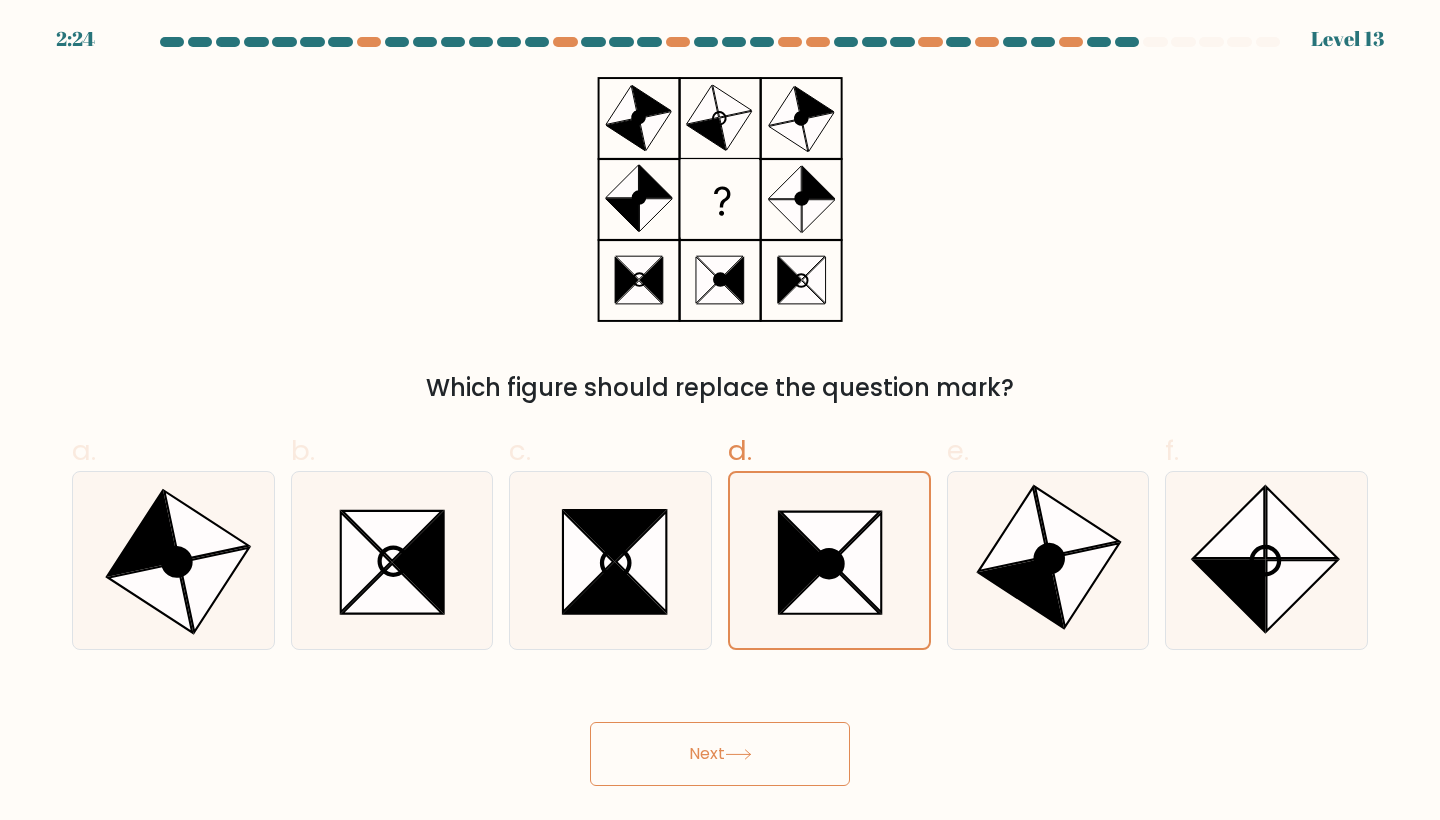 click on "Next" at bounding box center [720, 754] 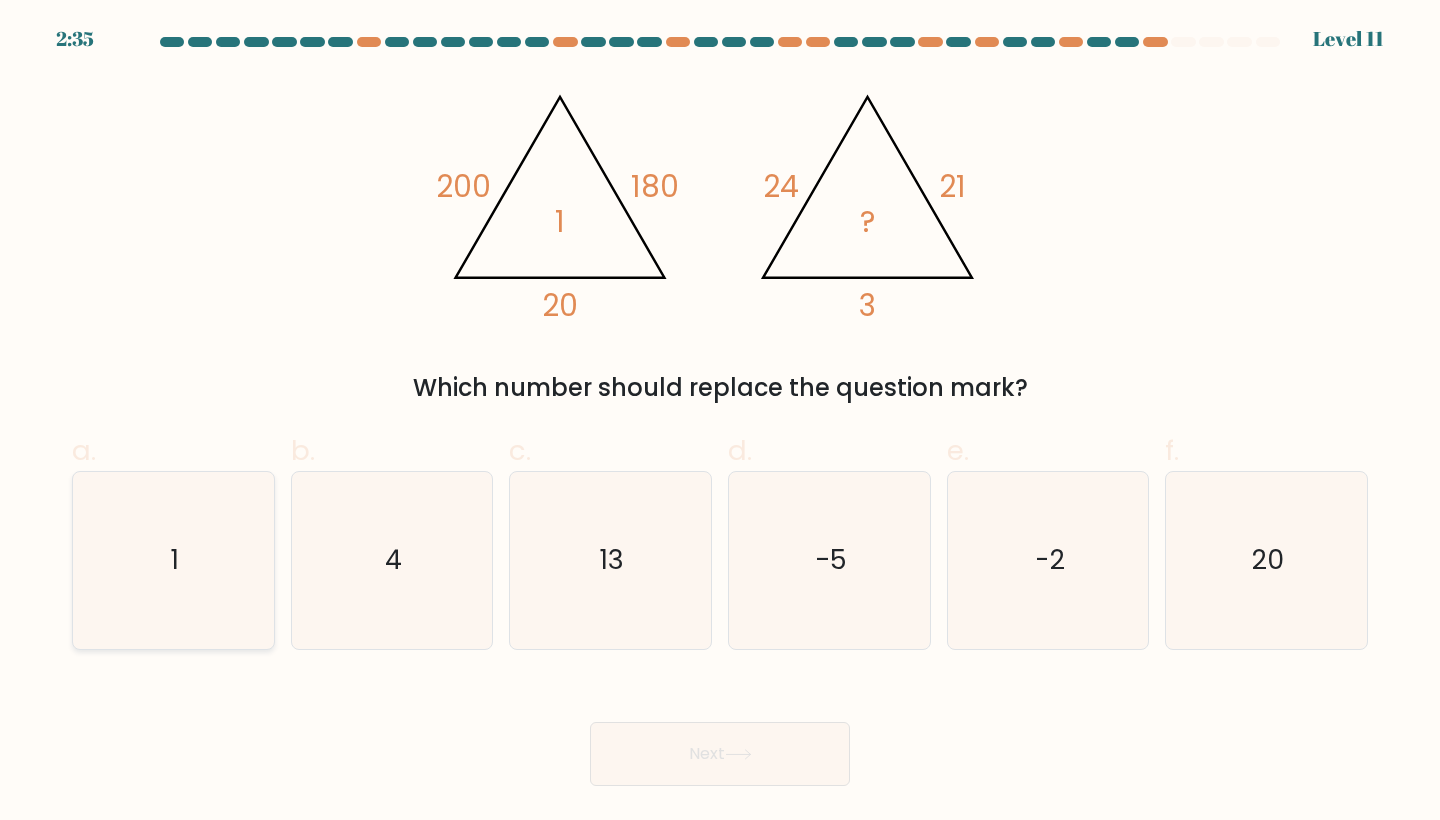 click on "1" at bounding box center (173, 560) 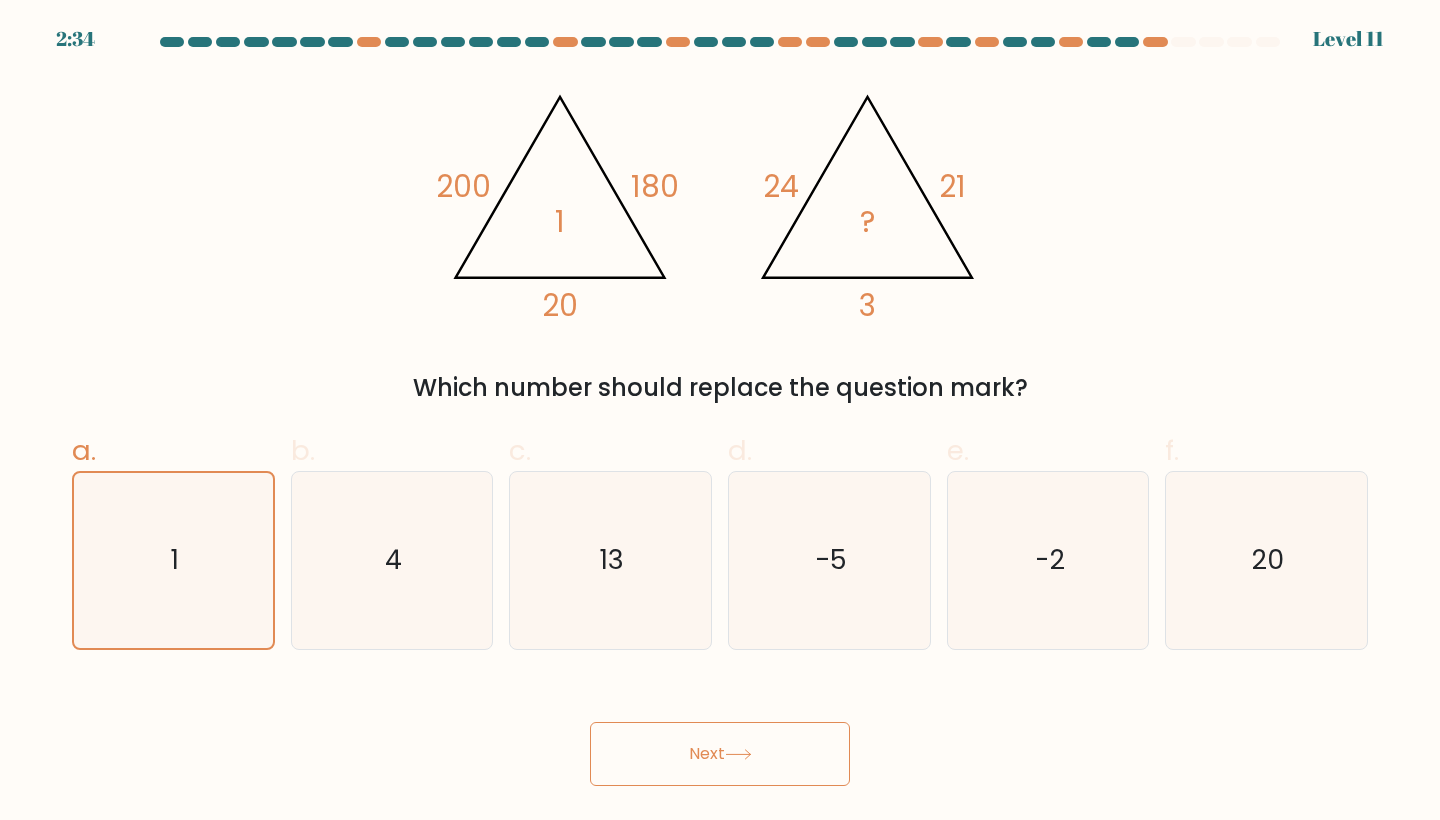 click on "Next" at bounding box center [720, 754] 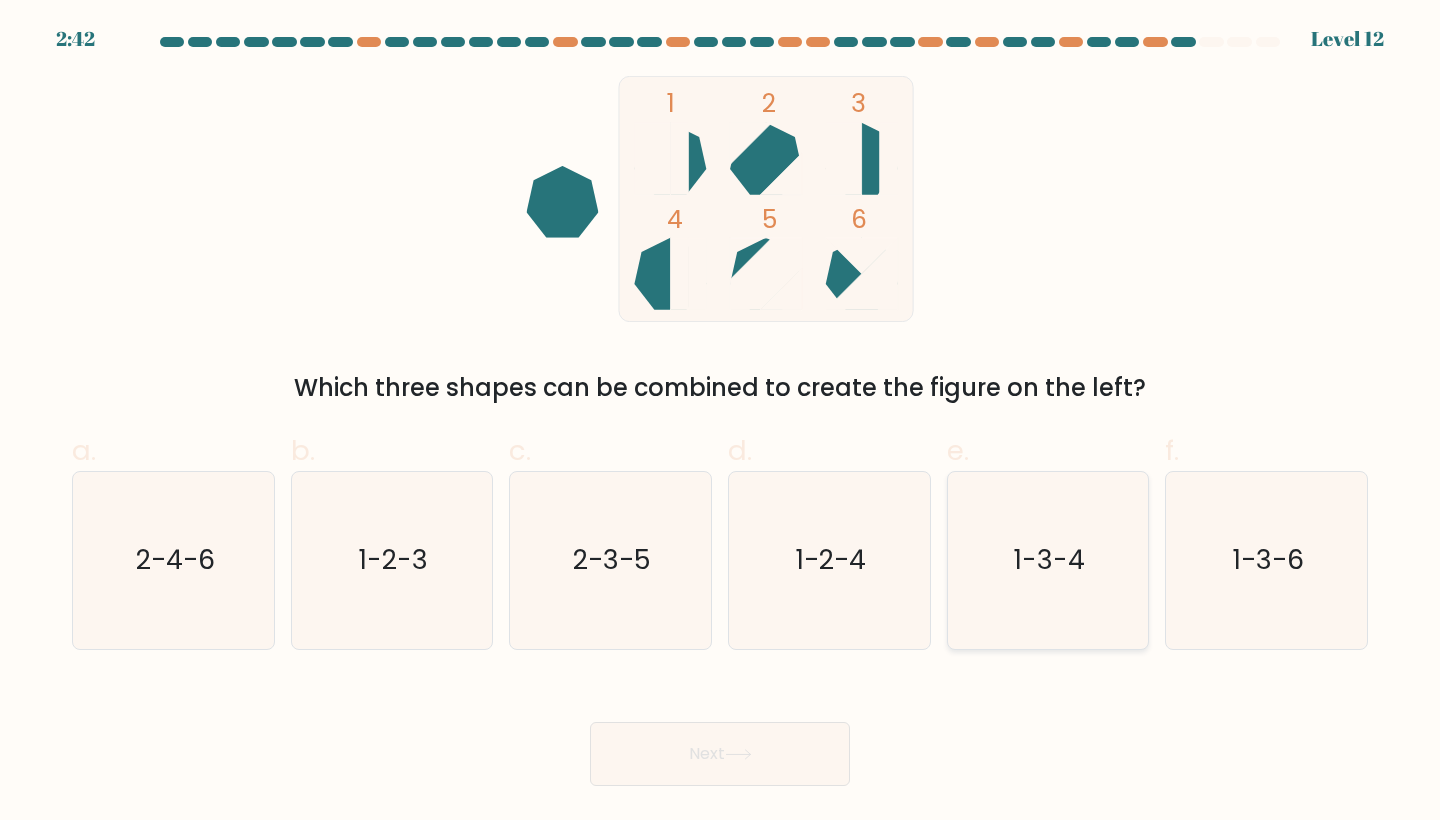 click on "1-3-4" at bounding box center [1048, 560] 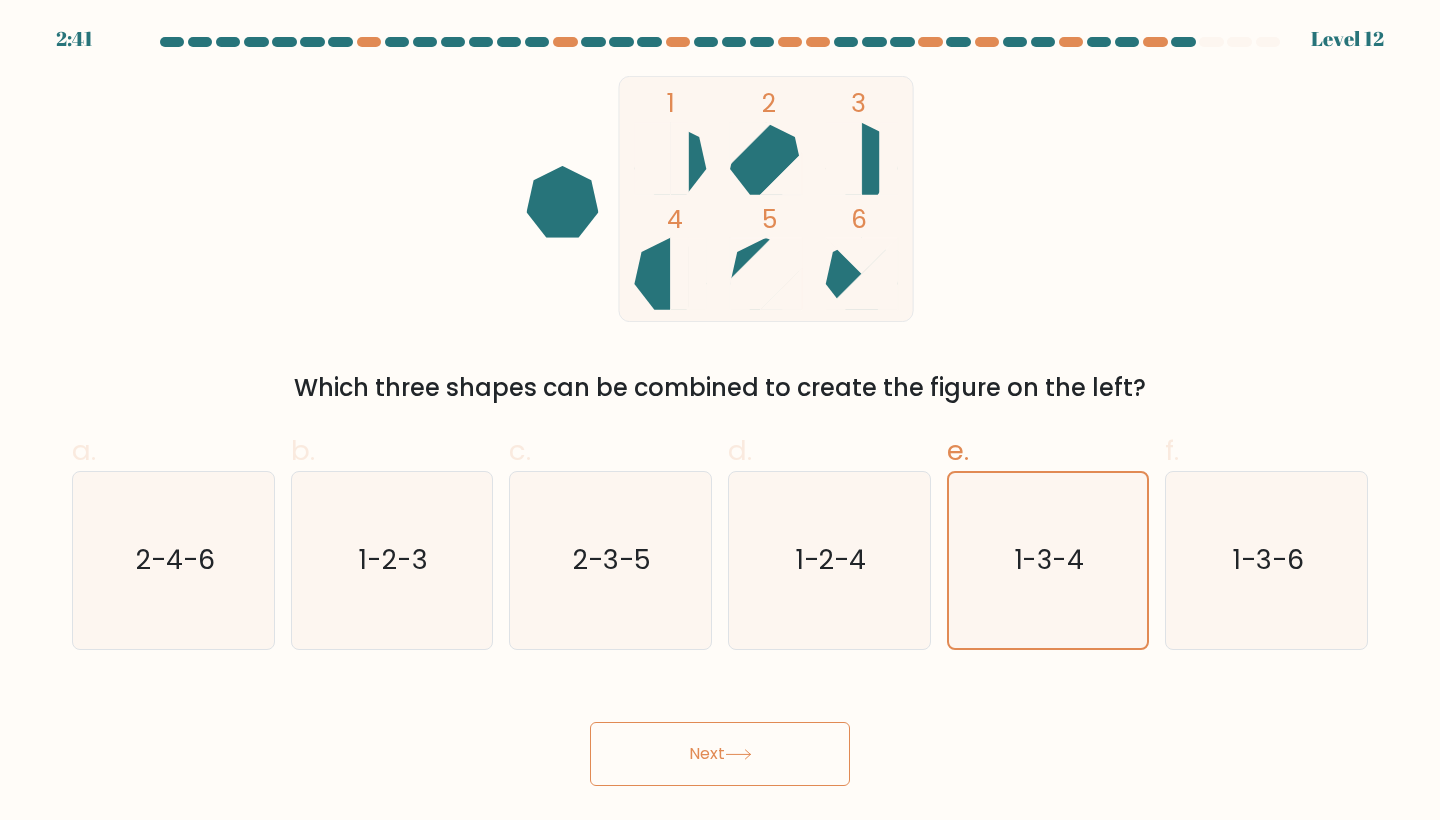 click on "Next" at bounding box center [720, 754] 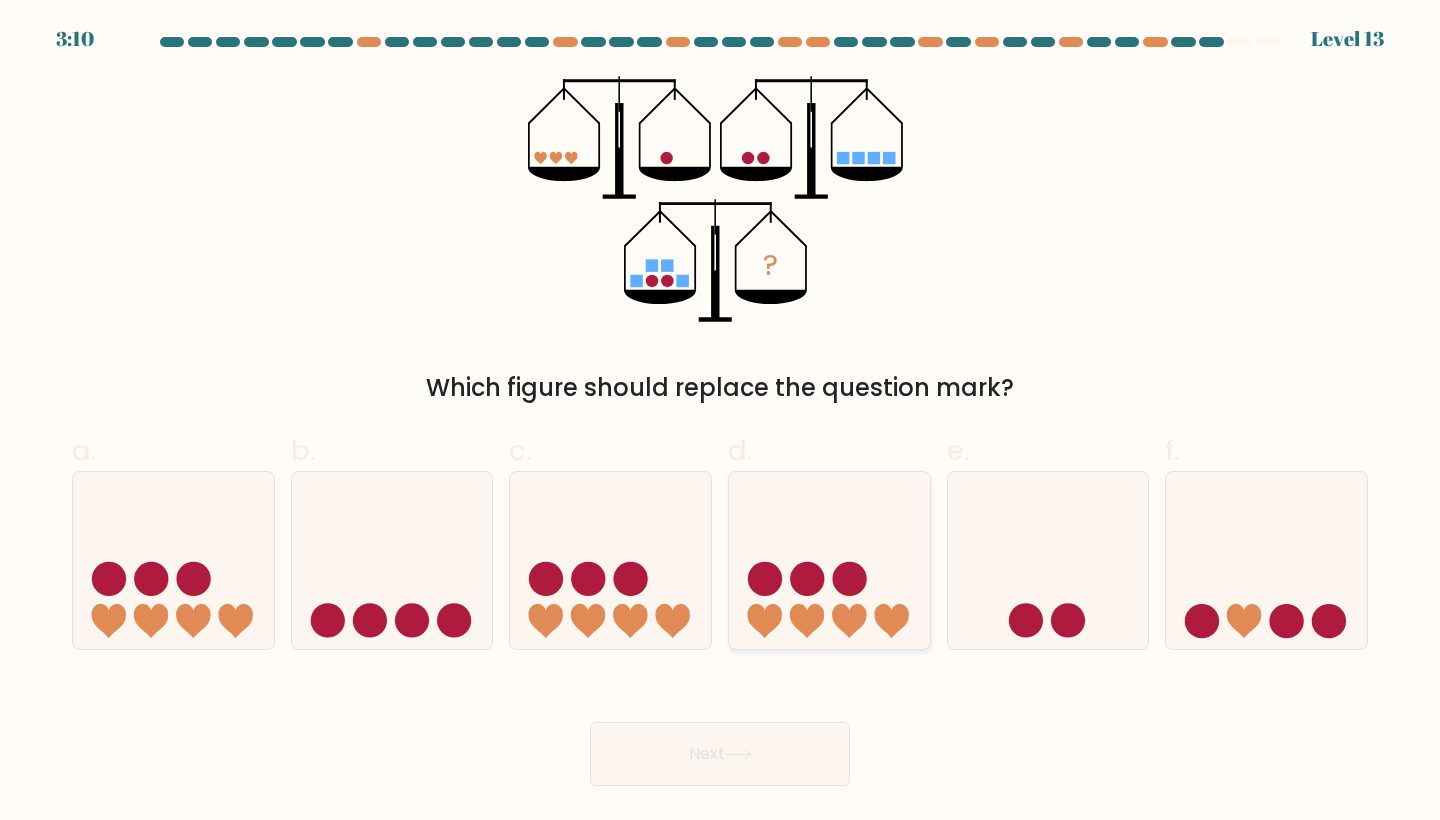 click at bounding box center [829, 560] 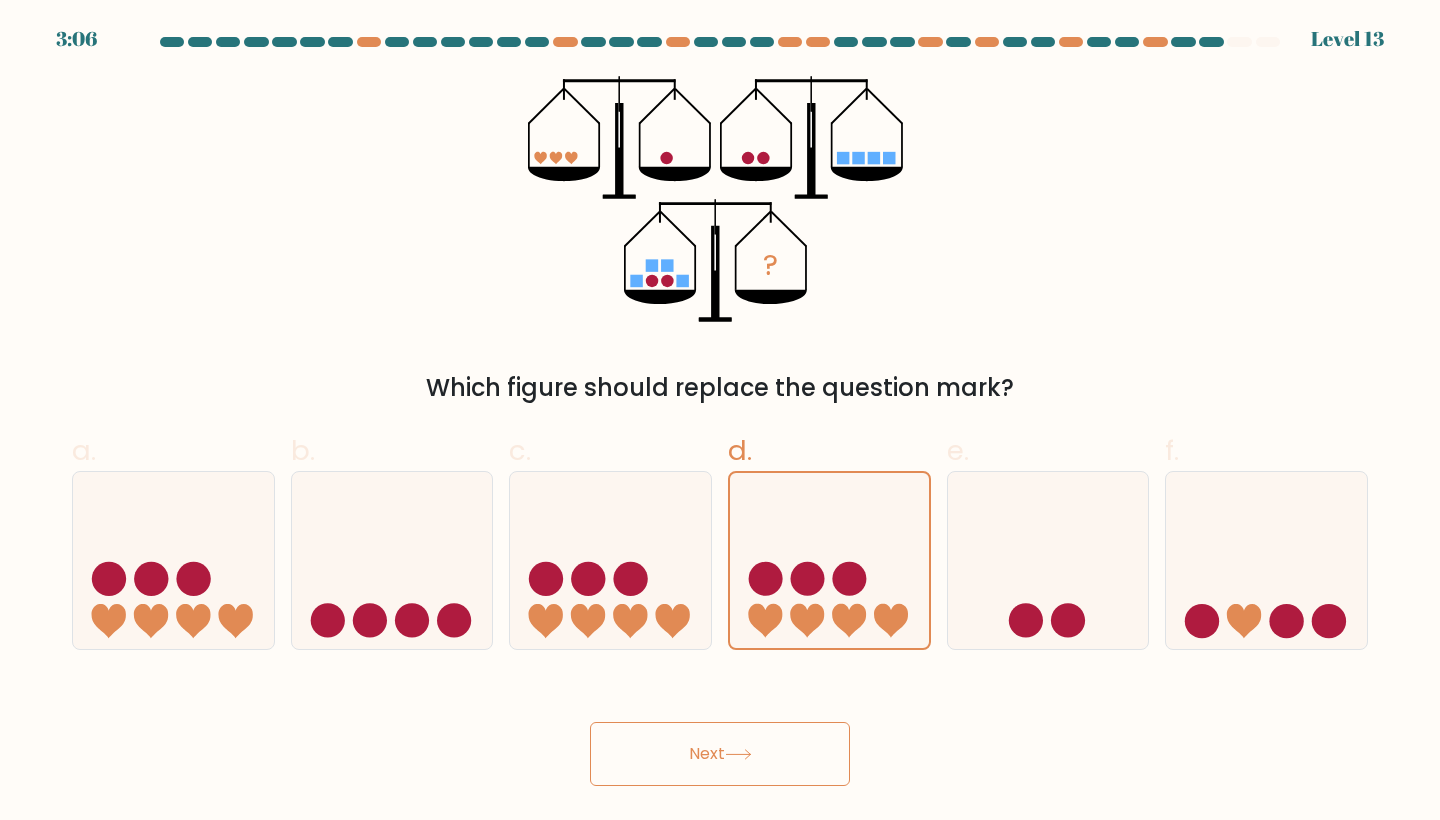 click on "Next" at bounding box center [720, 754] 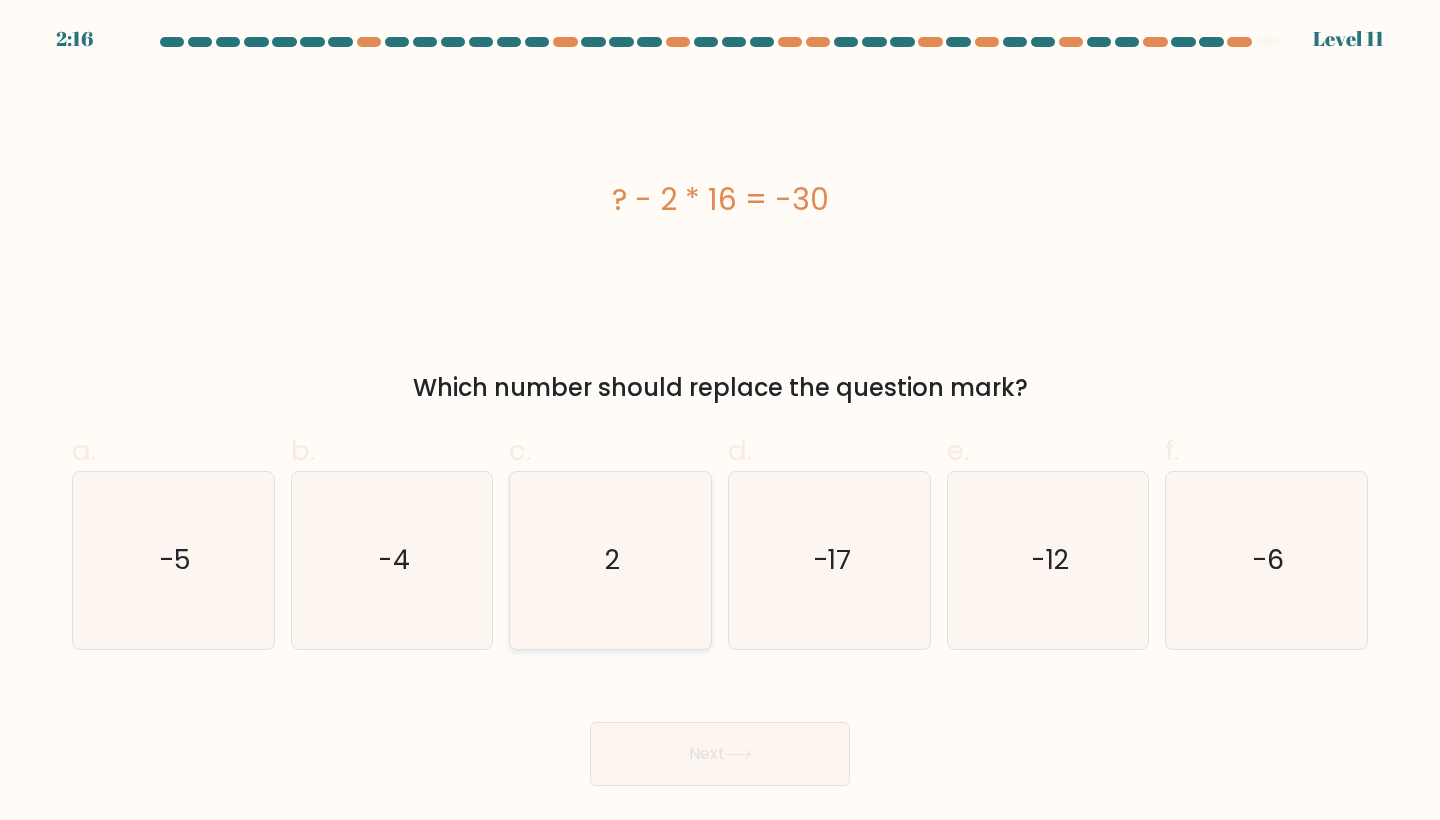 click on "2" at bounding box center (610, 560) 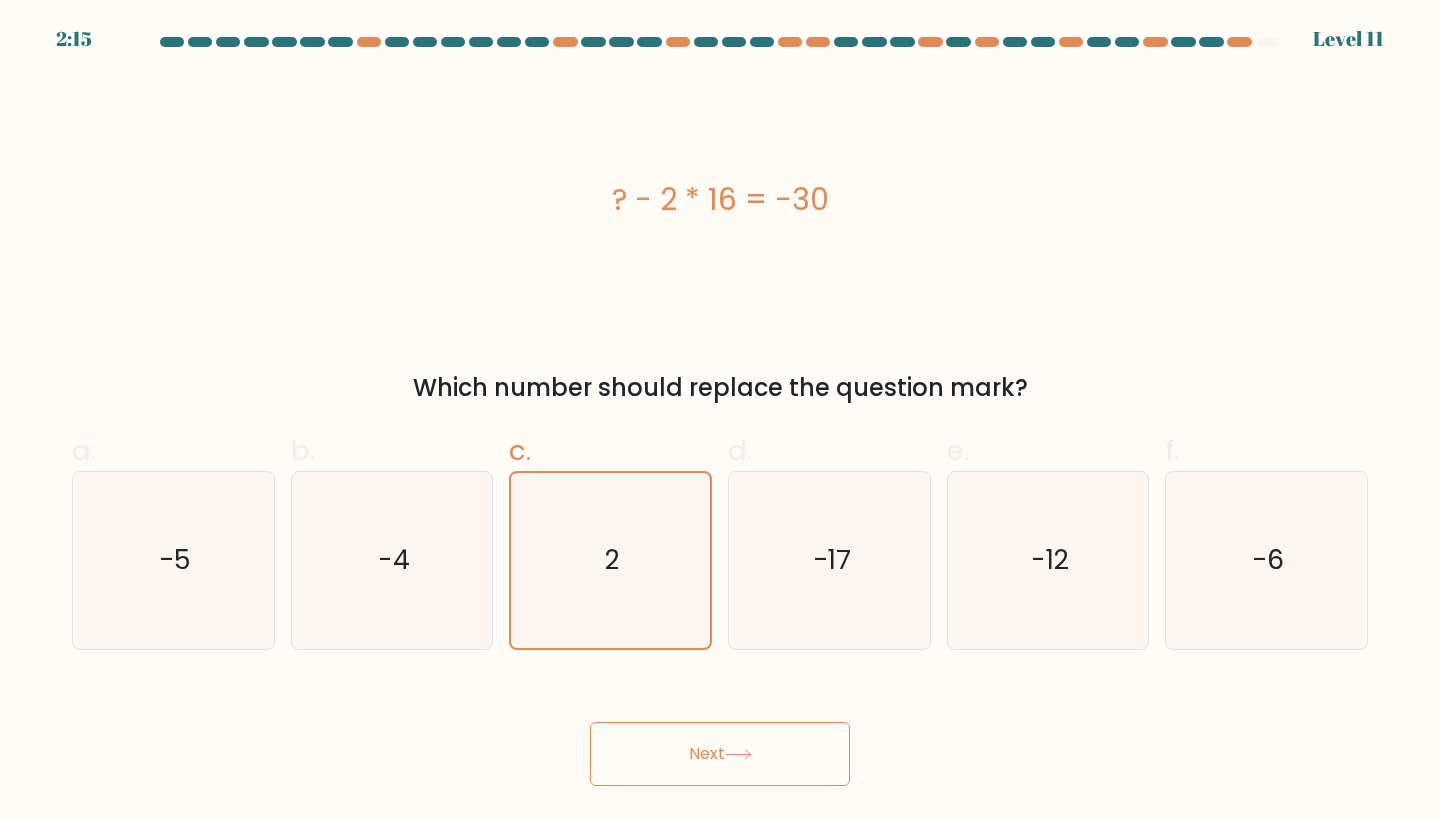 click on "Next" at bounding box center [720, 754] 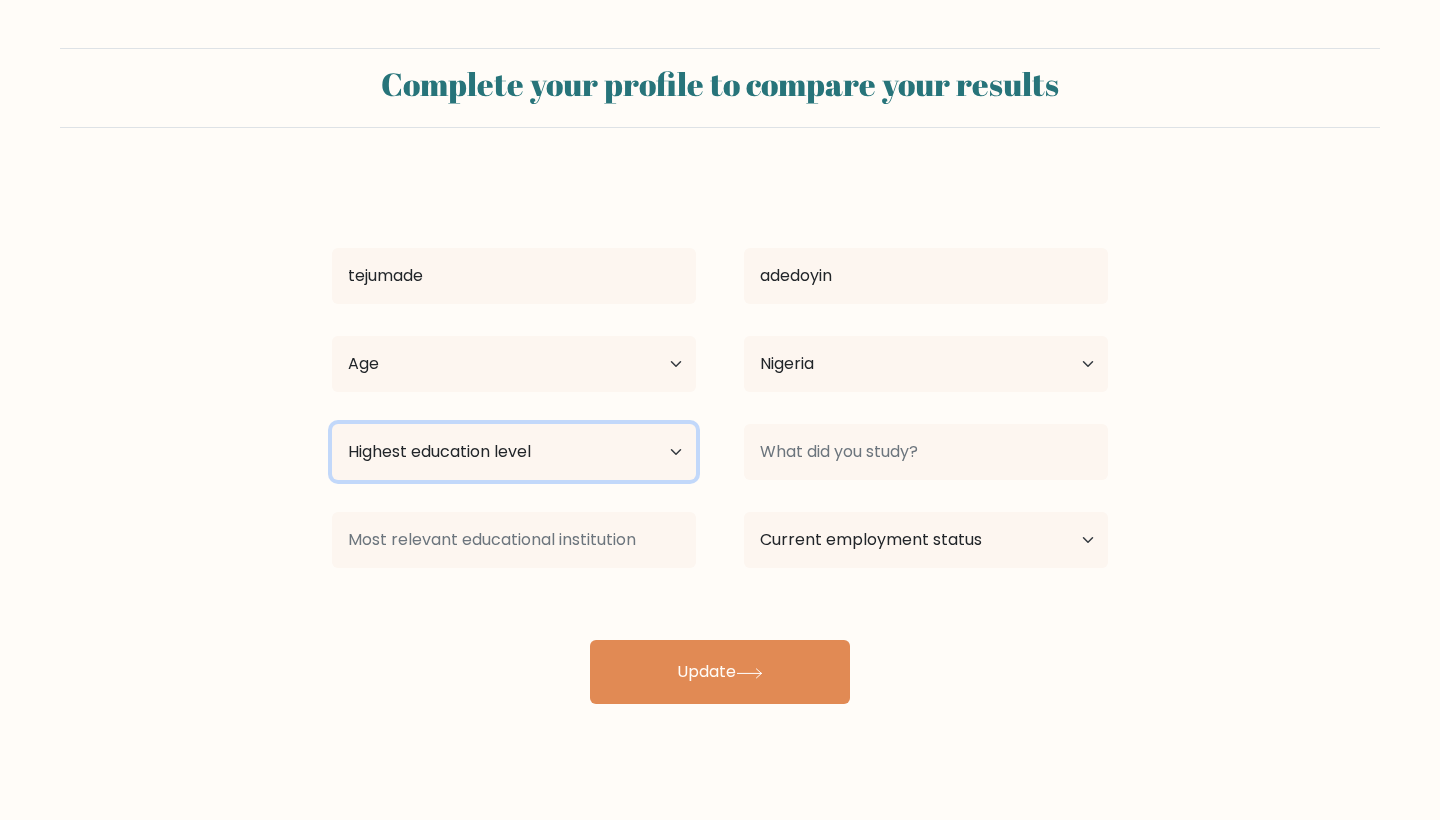 select on "upper_secondary" 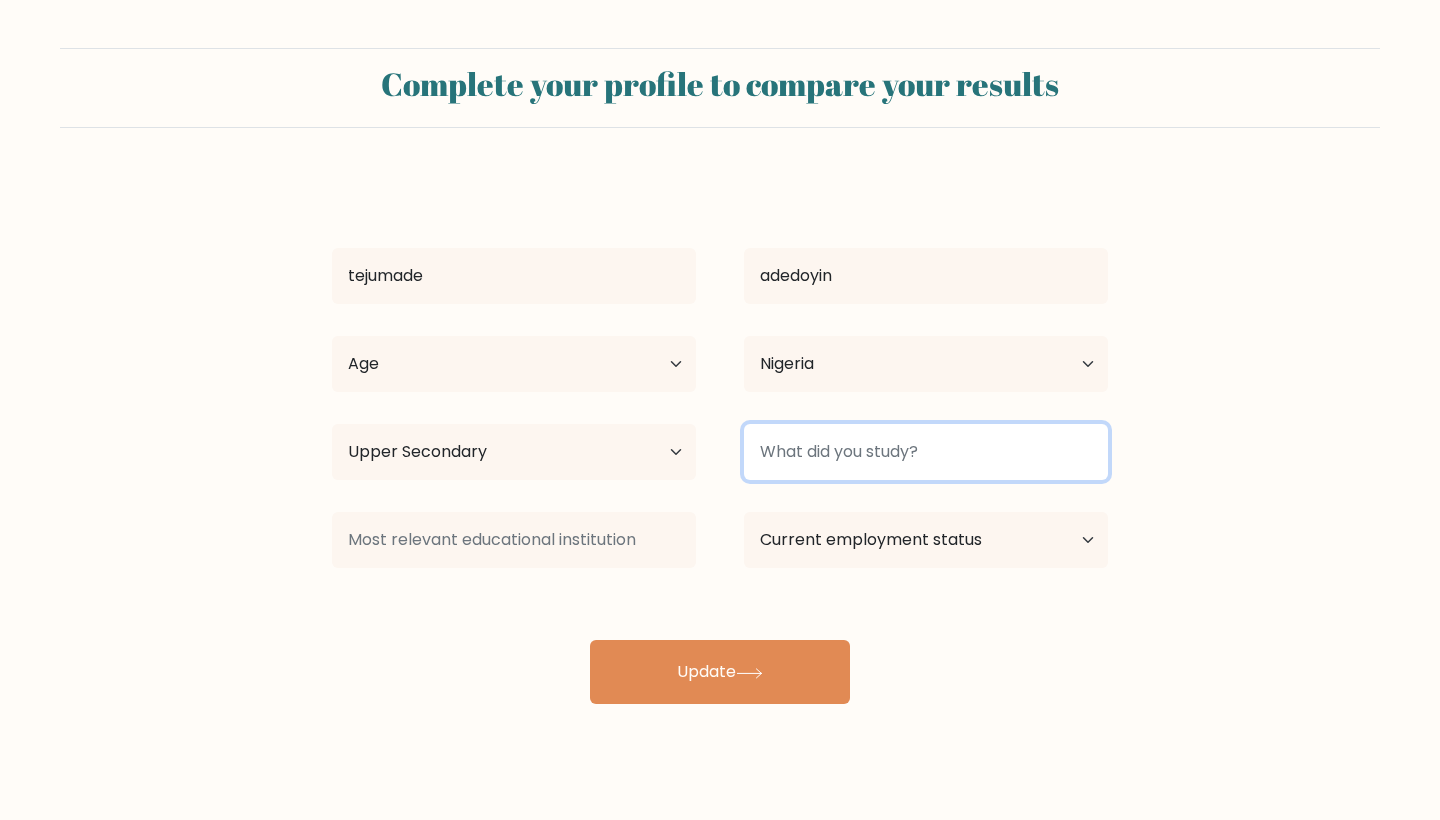 click at bounding box center (926, 452) 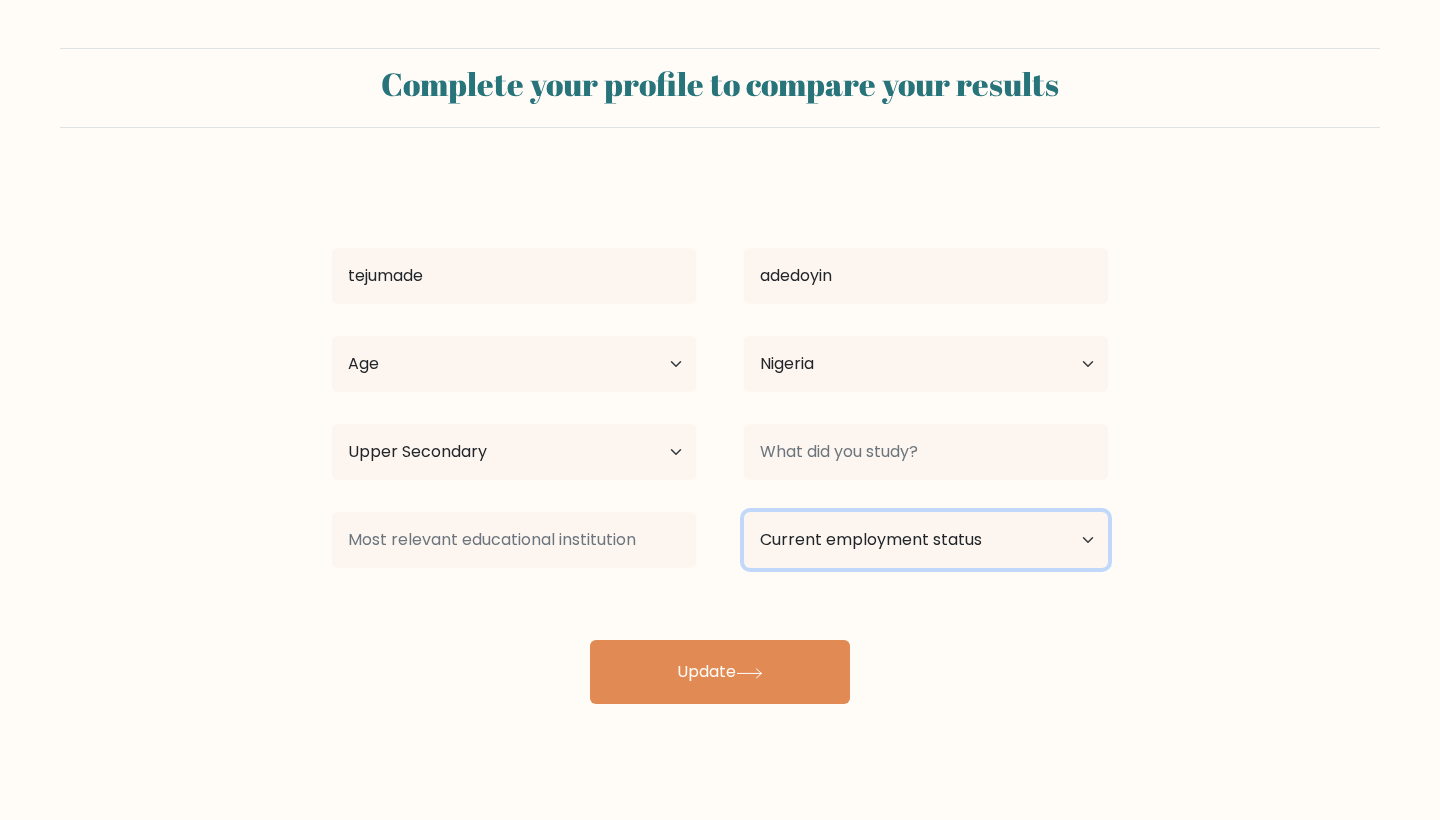 select on "student" 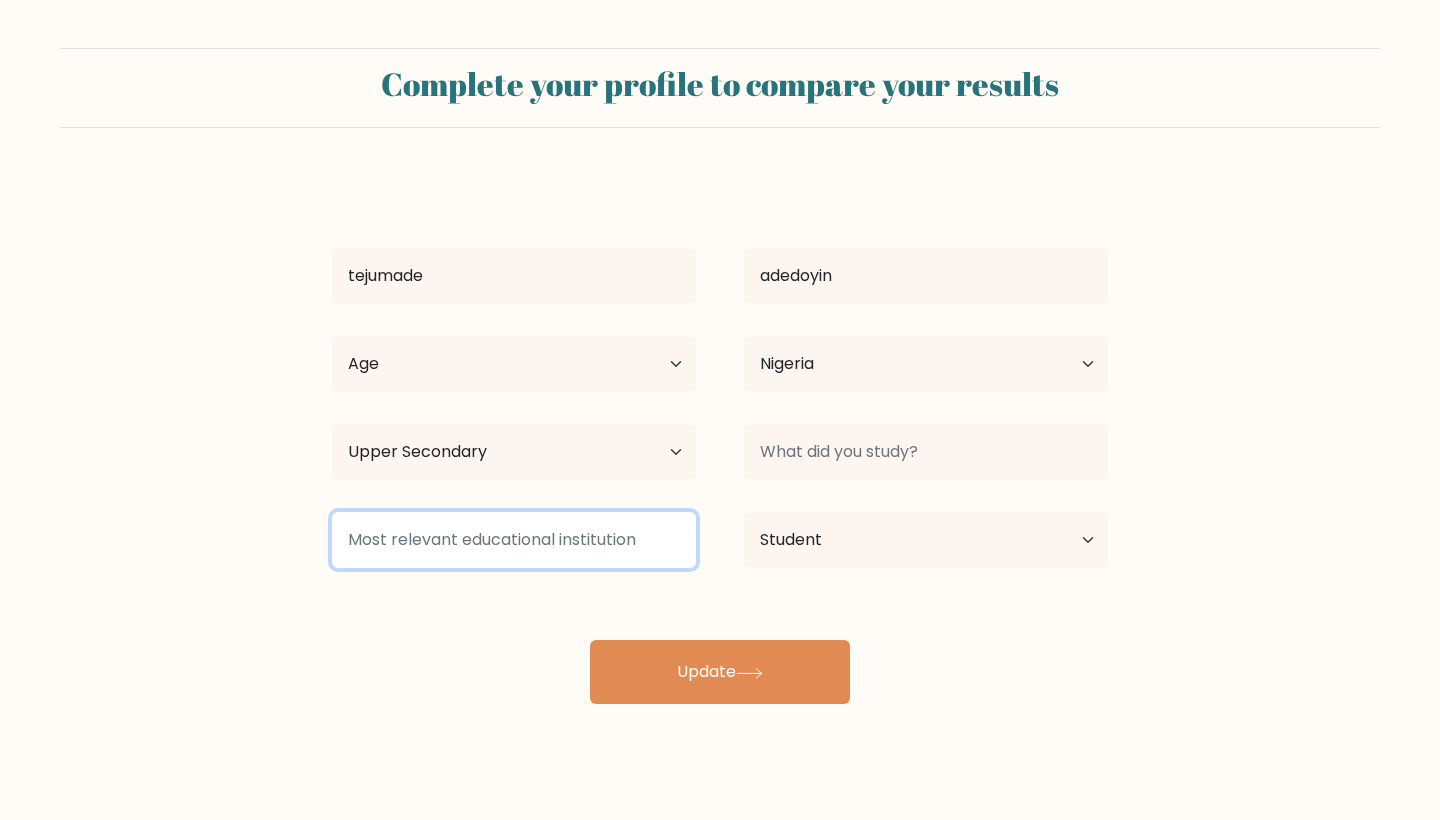 click at bounding box center [514, 540] 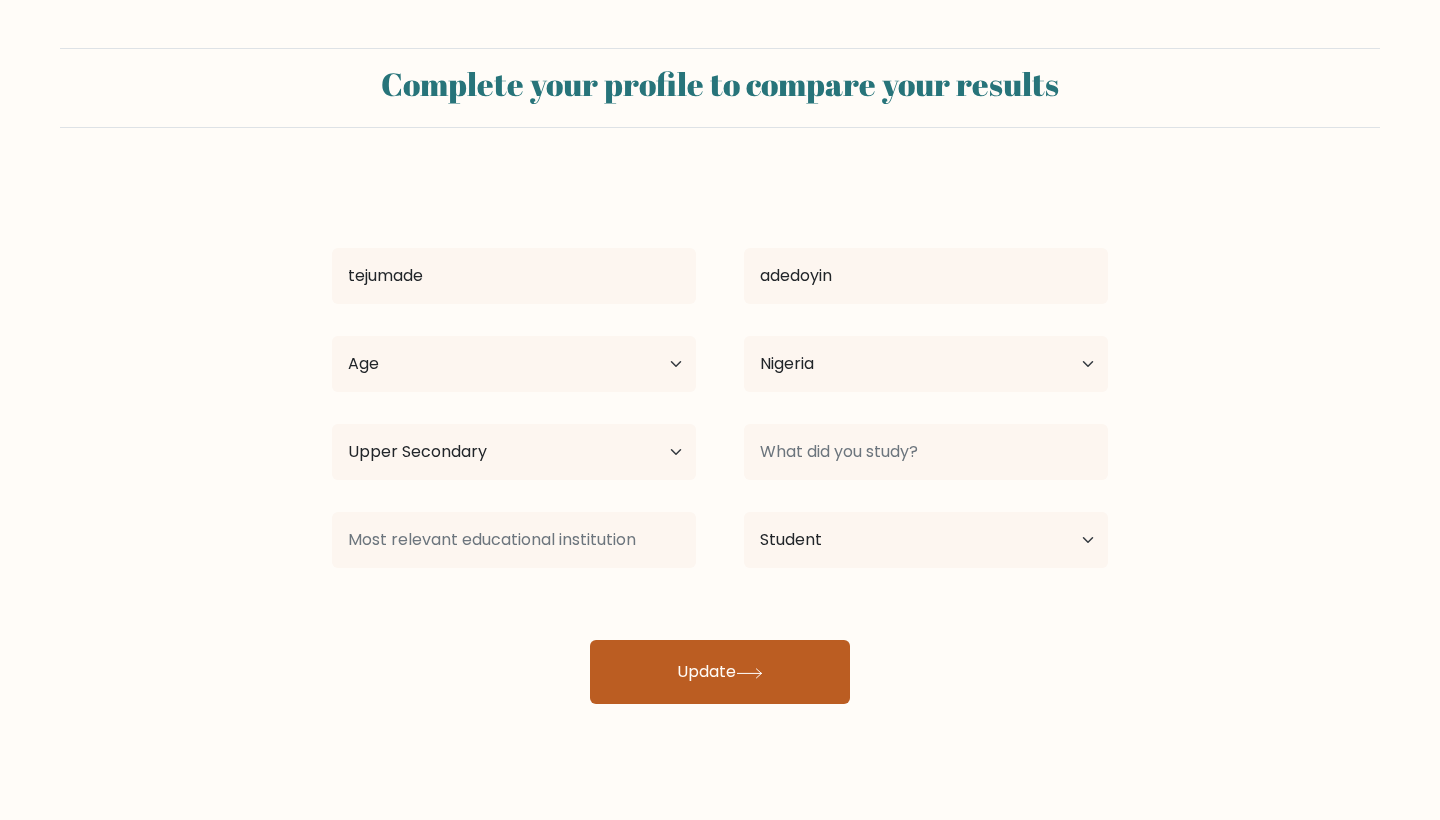 click on "Update" at bounding box center (720, 672) 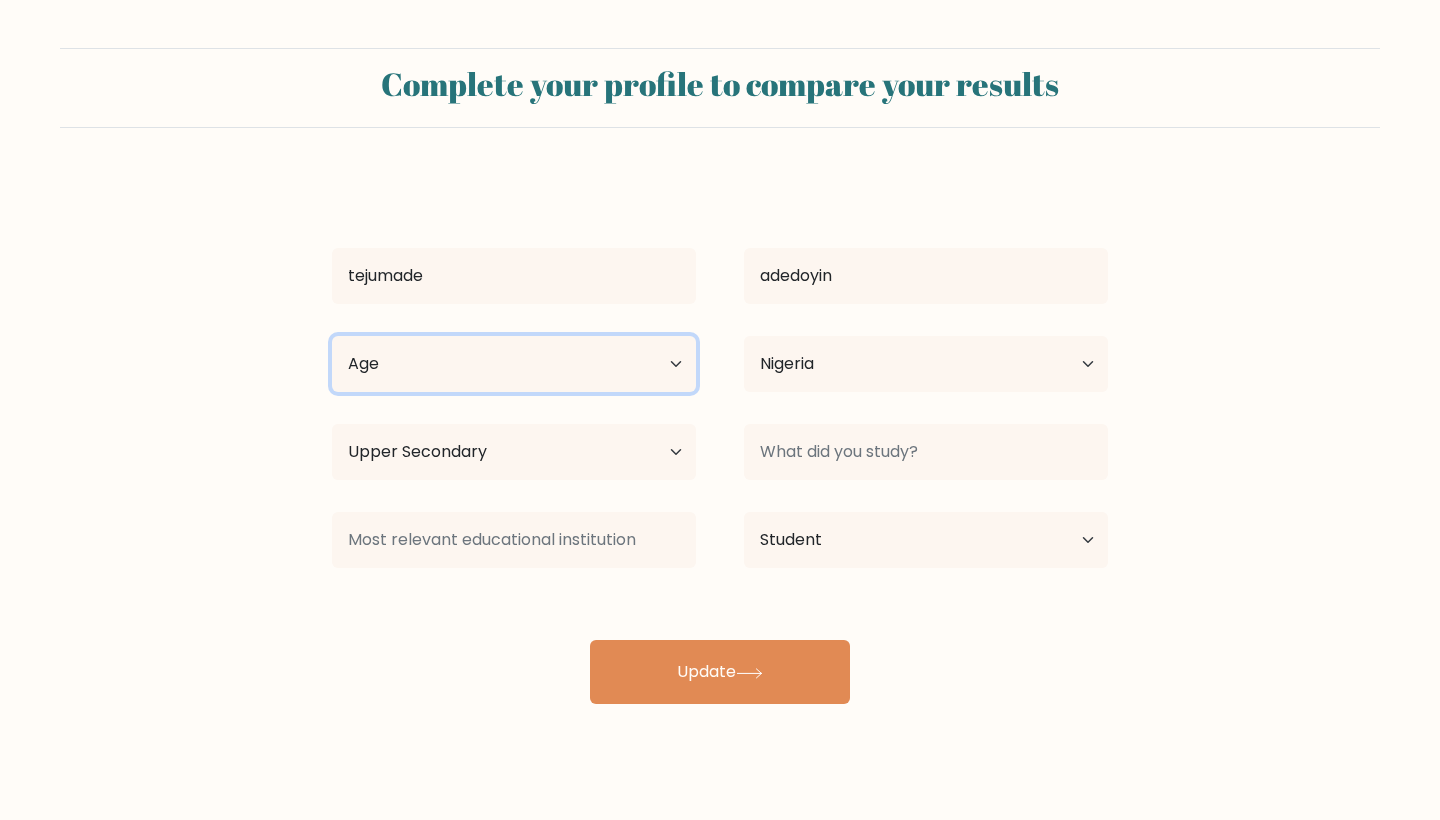 select on "25_34" 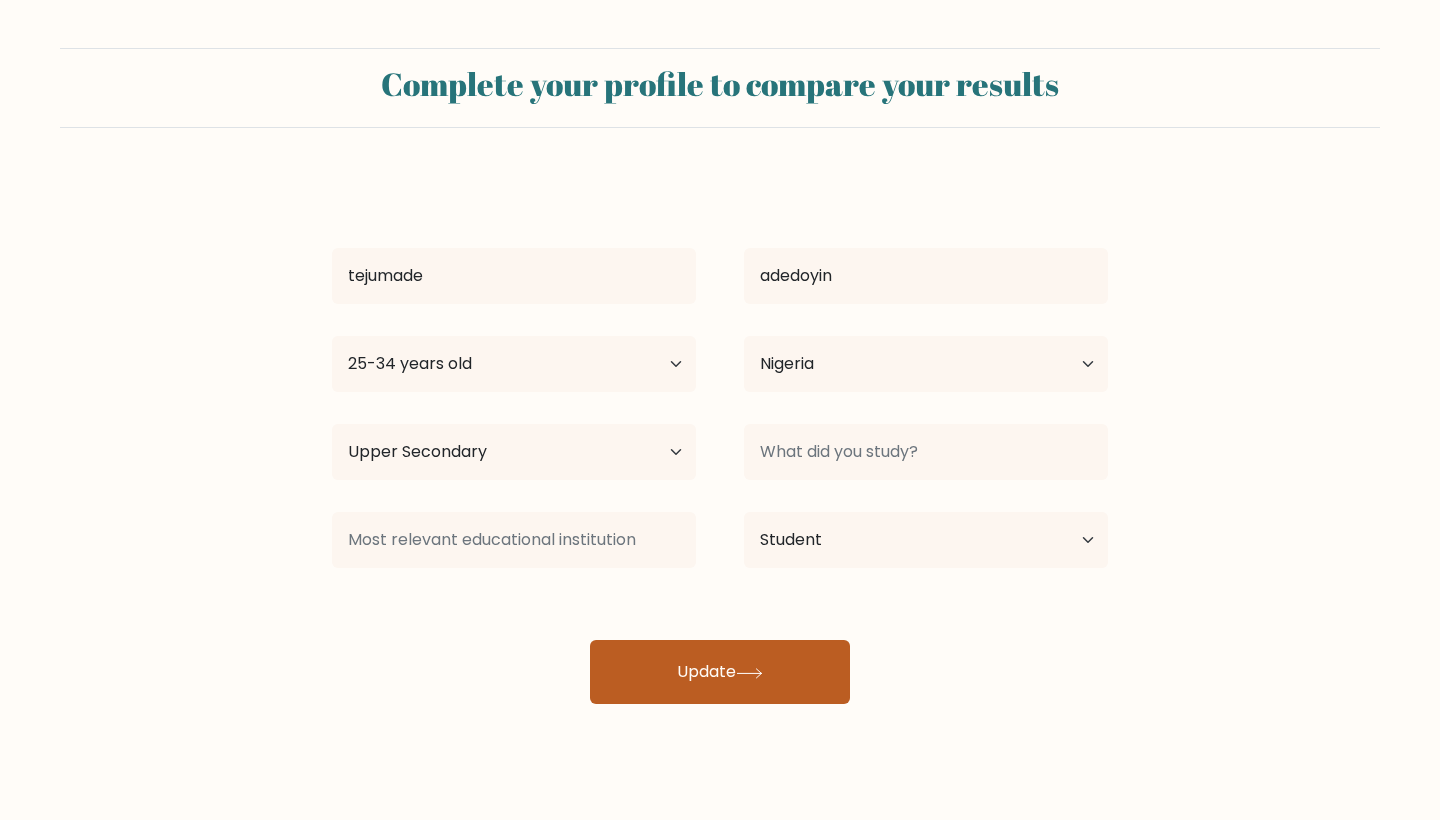 click at bounding box center (749, 673) 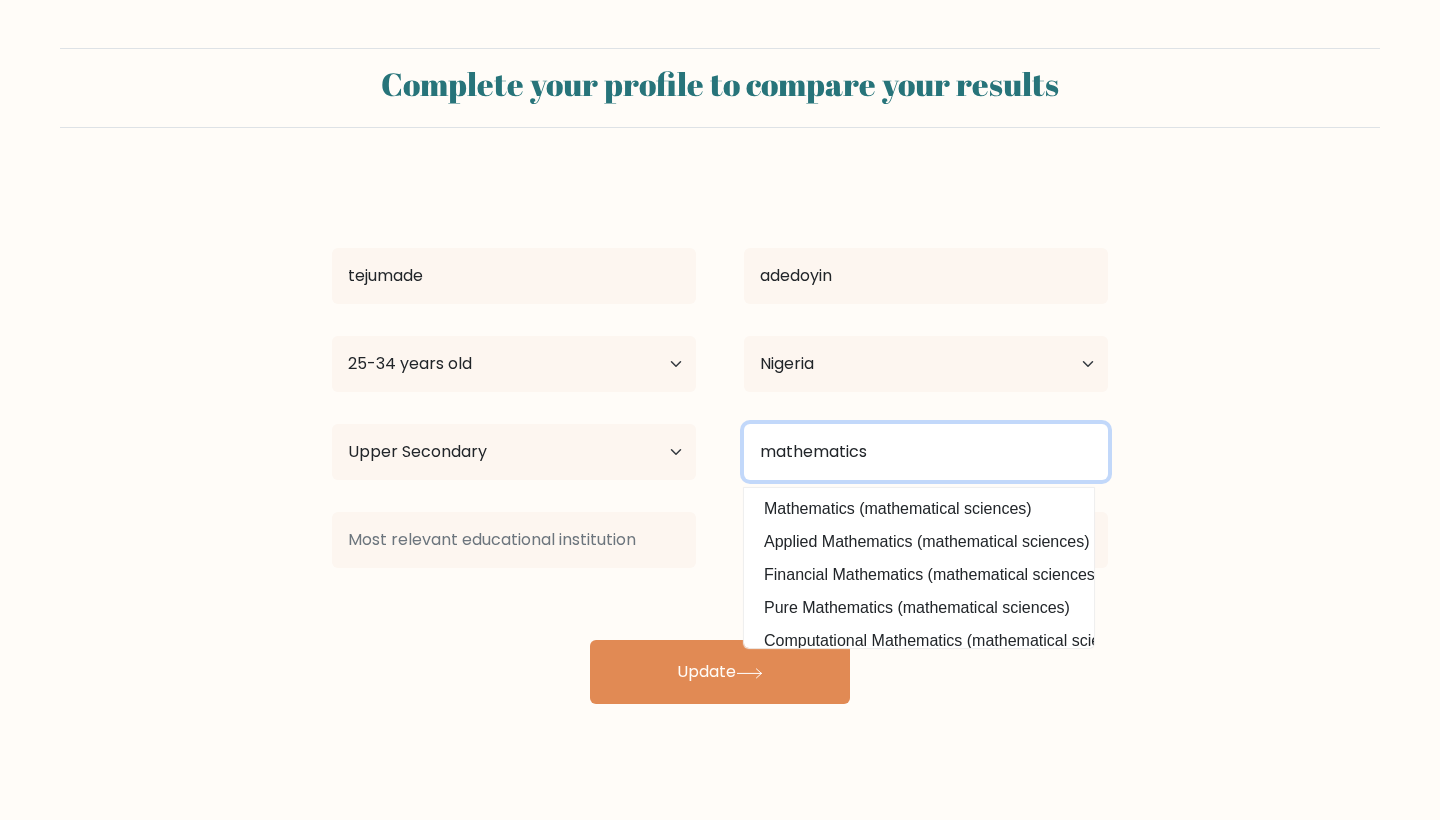 type on "mathematics" 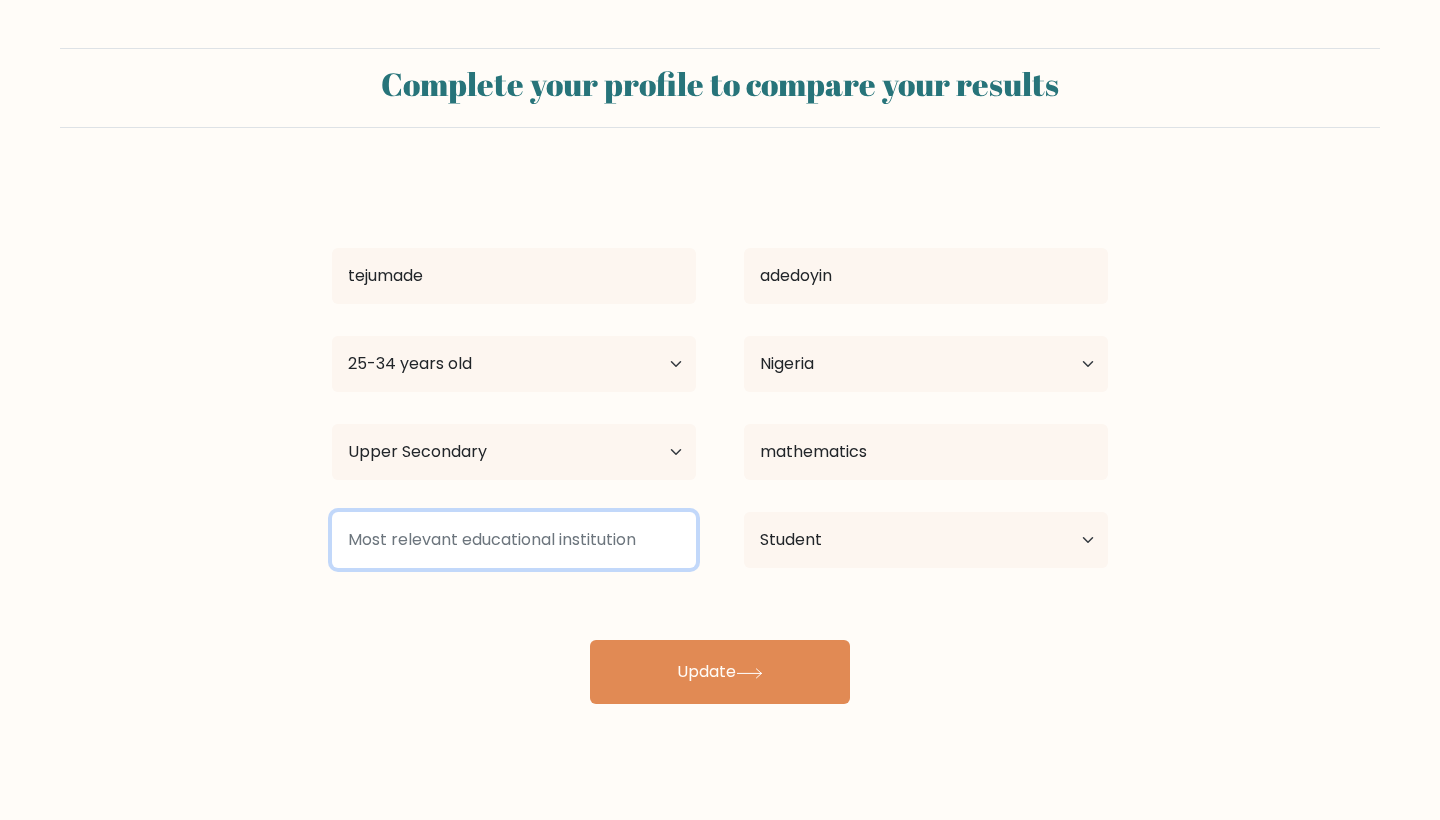 click at bounding box center [514, 540] 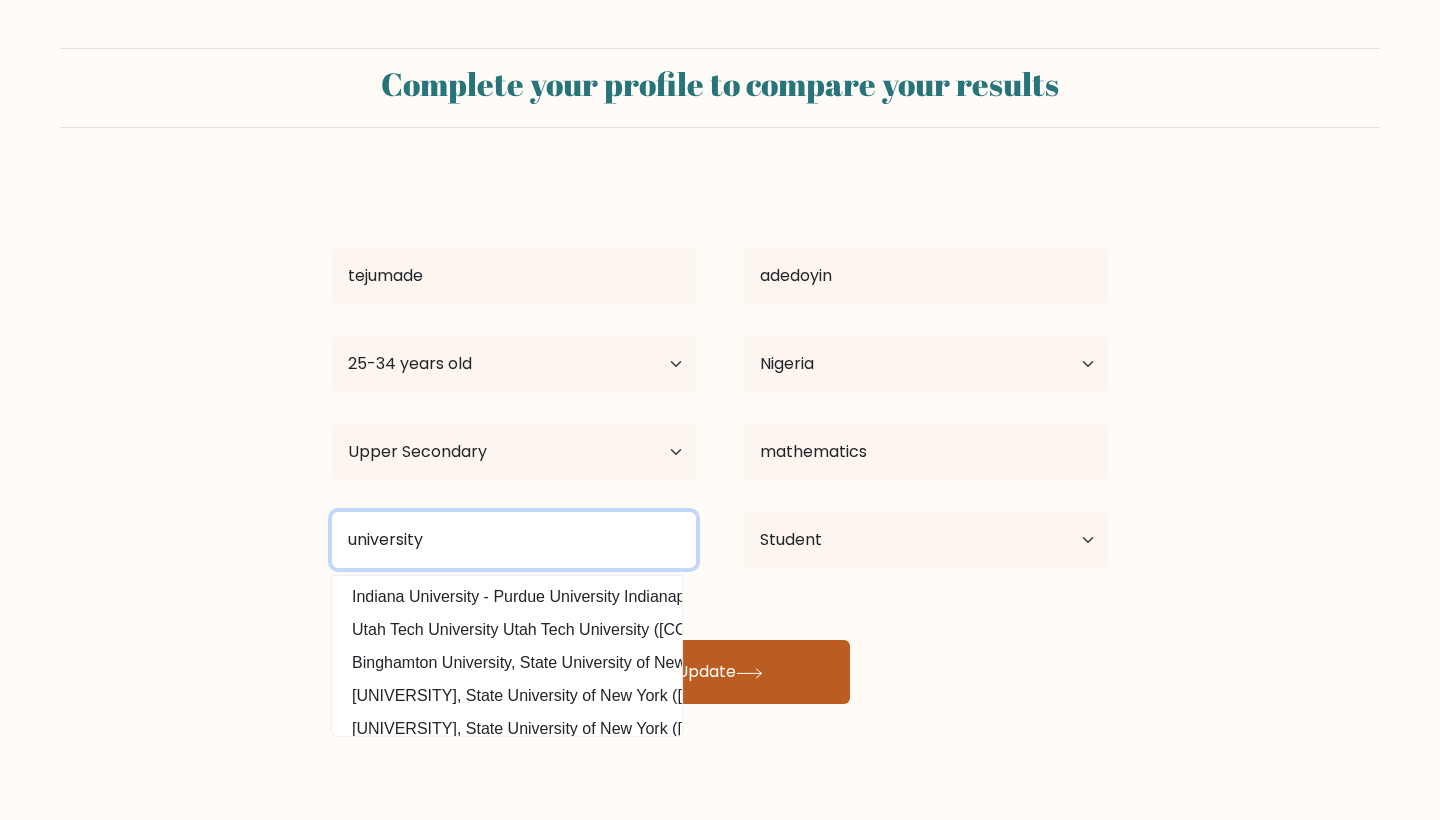 type on "university" 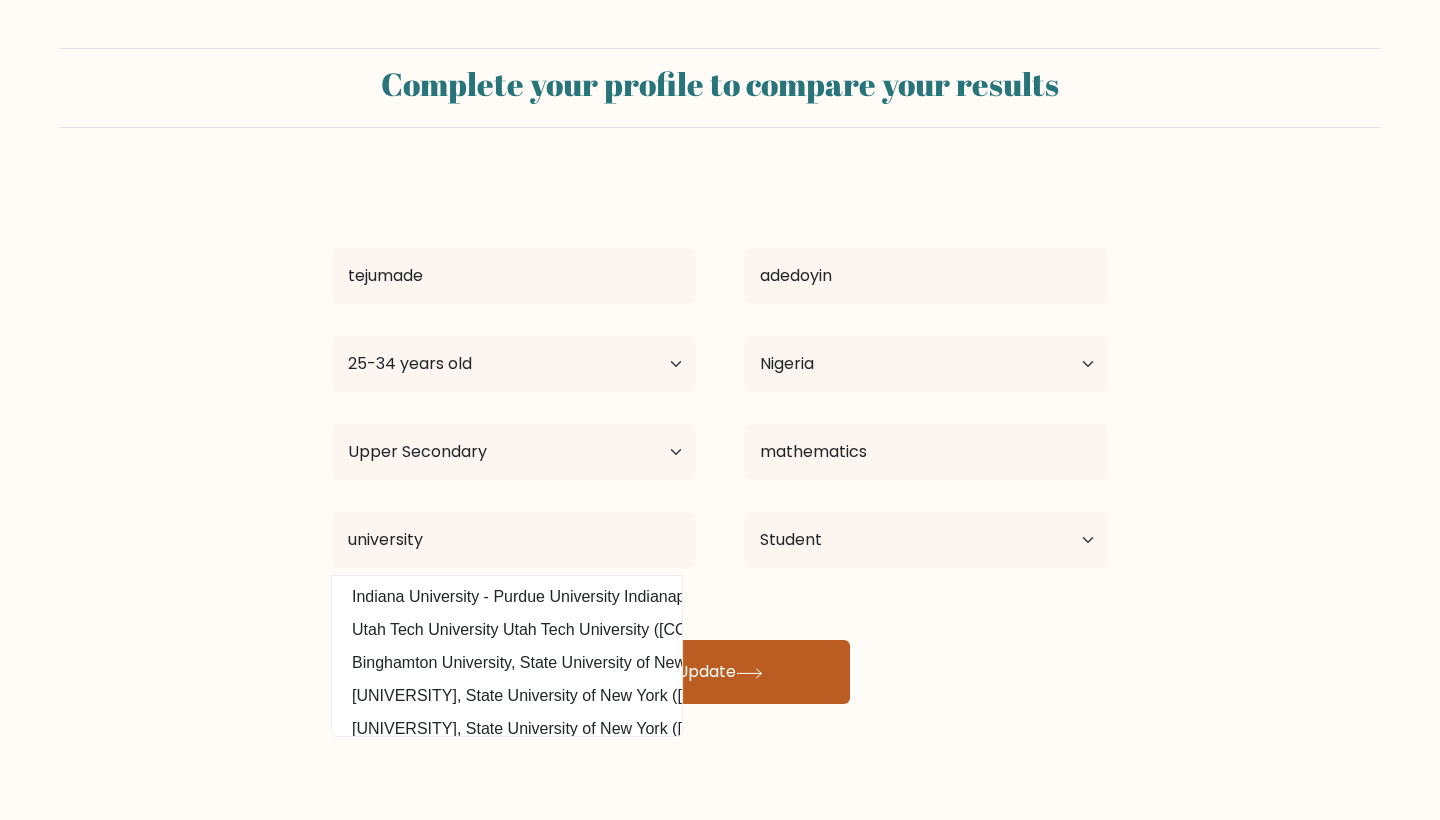 click on "Update" at bounding box center (720, 672) 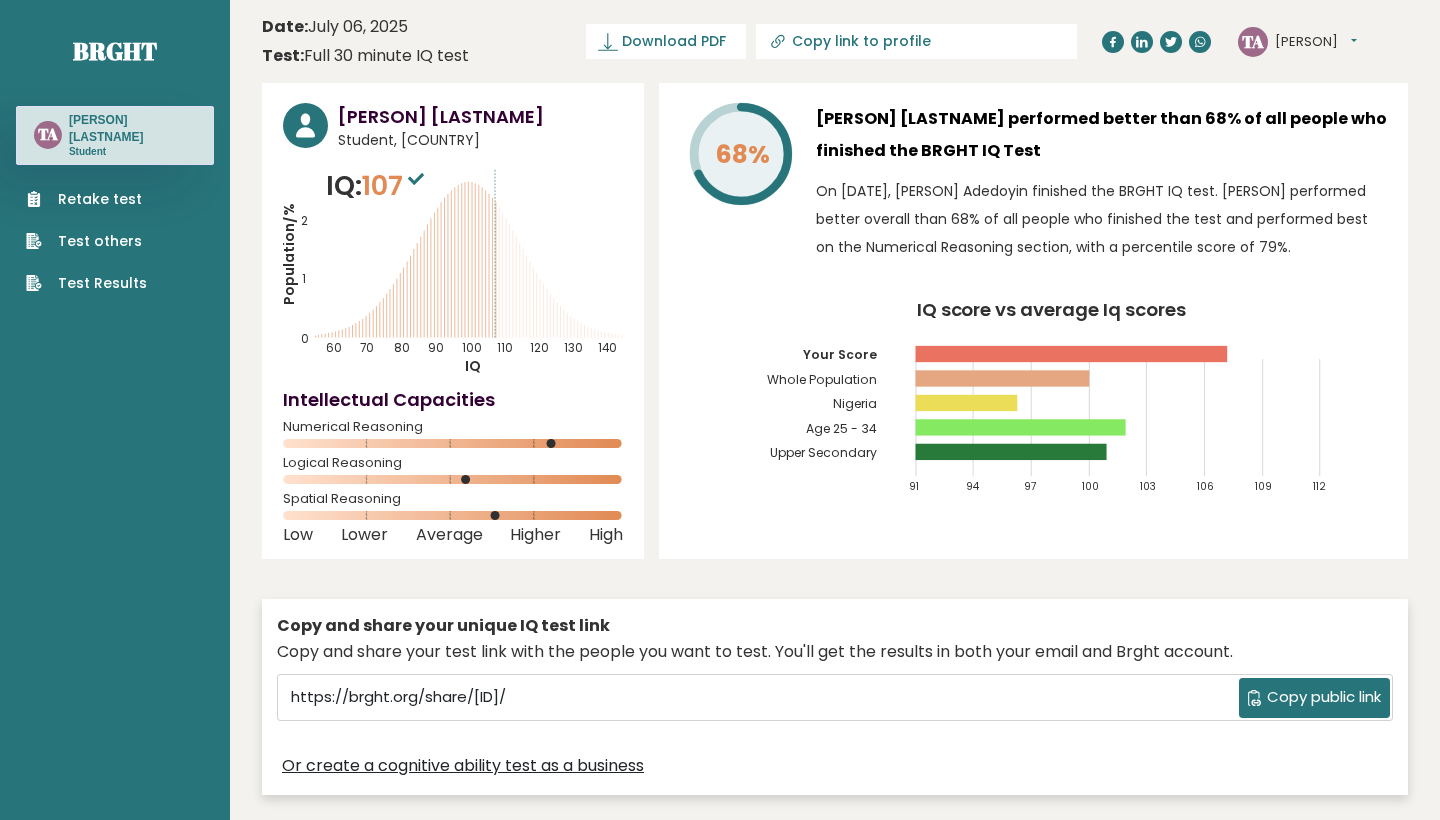 scroll, scrollTop: 0, scrollLeft: 0, axis: both 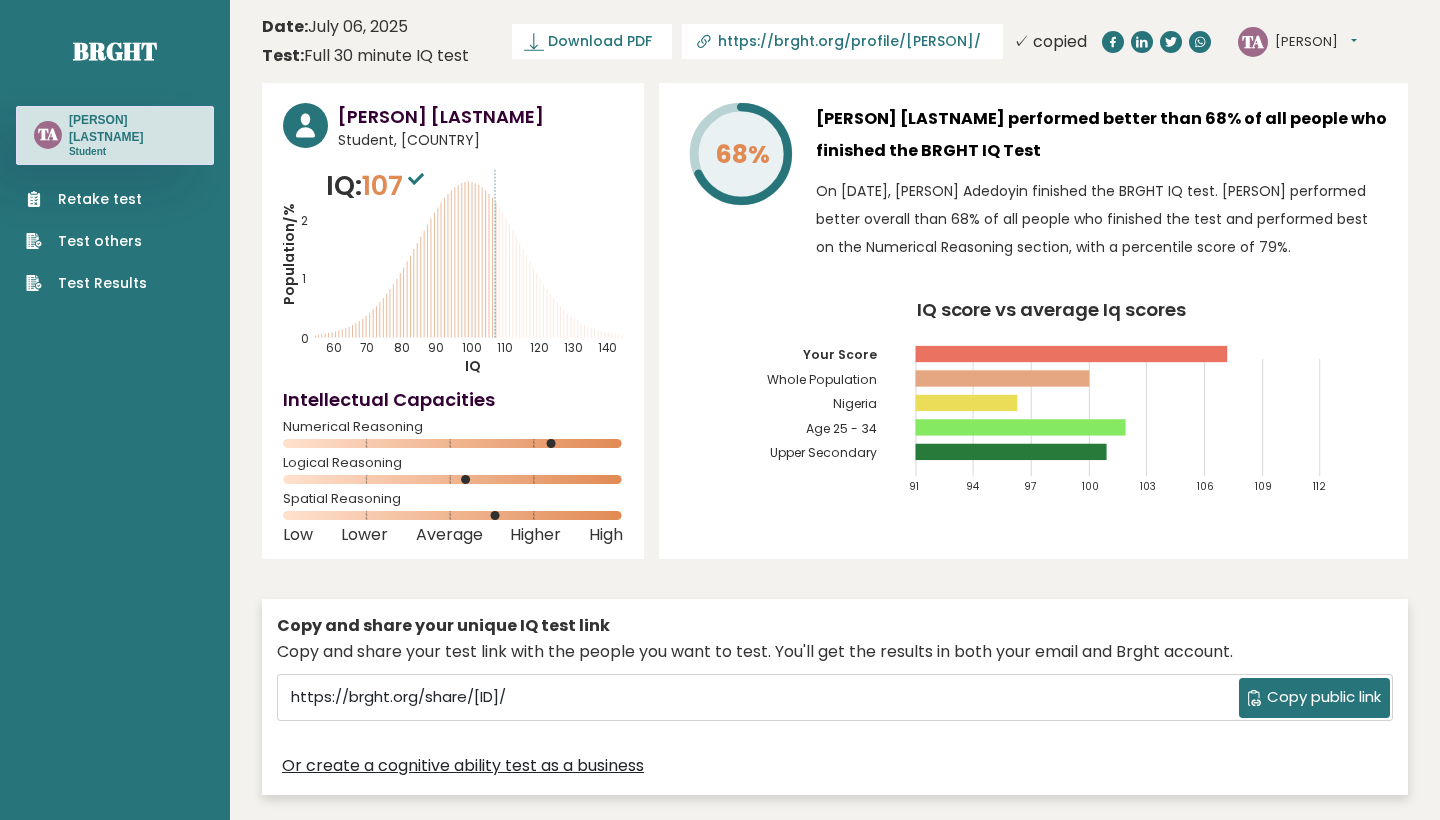click on "Date:  [DATE]
Test:   Full 30 minute IQ test
Download PDF
Downloading...
Downloading
✓ Your PDF is downloaded...
https://brght.org/profile/[PERSON]/
✓ copied
TA
[FIRST]
Dashboard
Profile
Settings
Logout
[FIRST] [LAST]
Student,
[COUNTRY]
IQ:  107" at bounding box center [835, 2907] 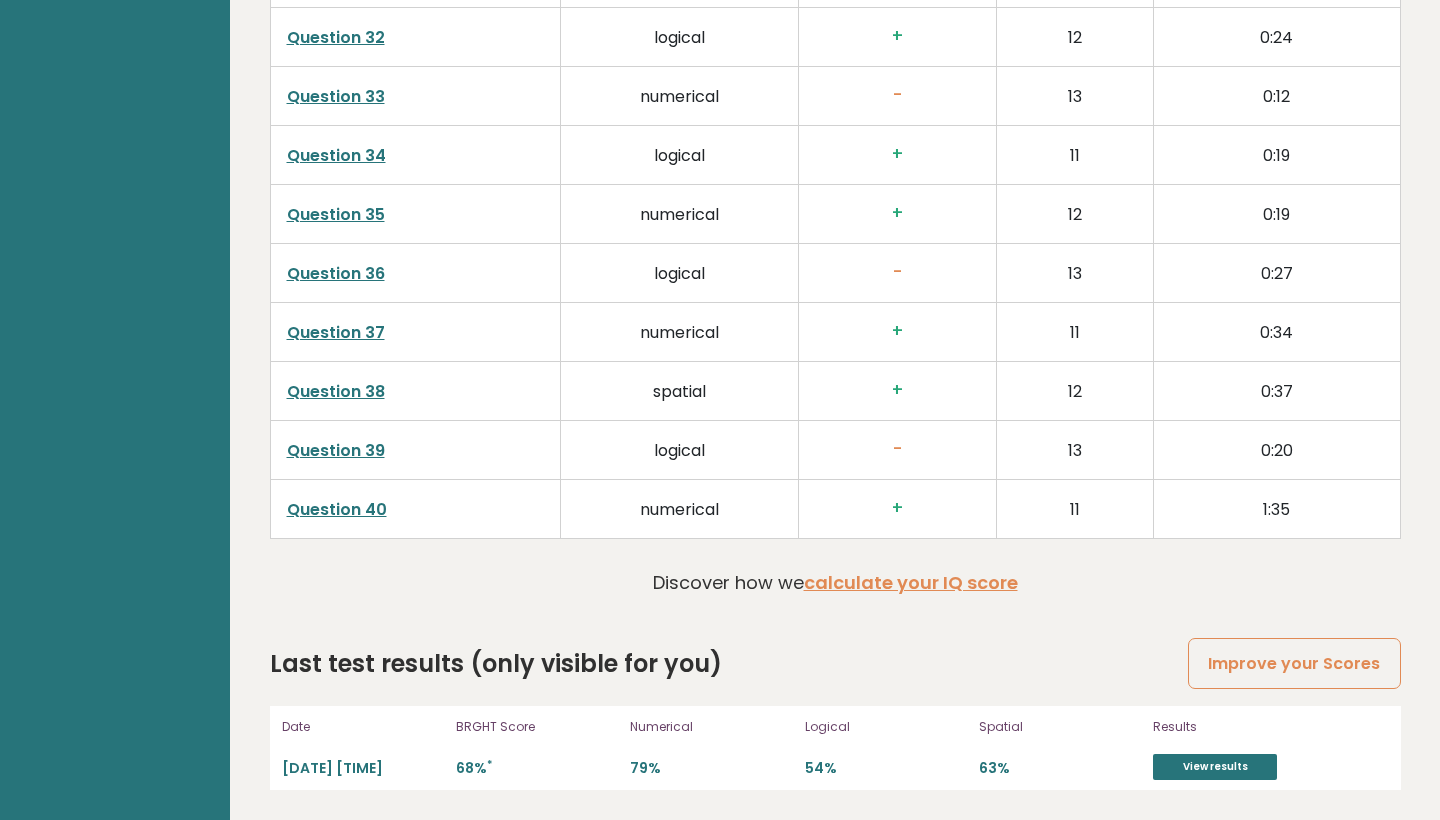 scroll, scrollTop: 4996, scrollLeft: 0, axis: vertical 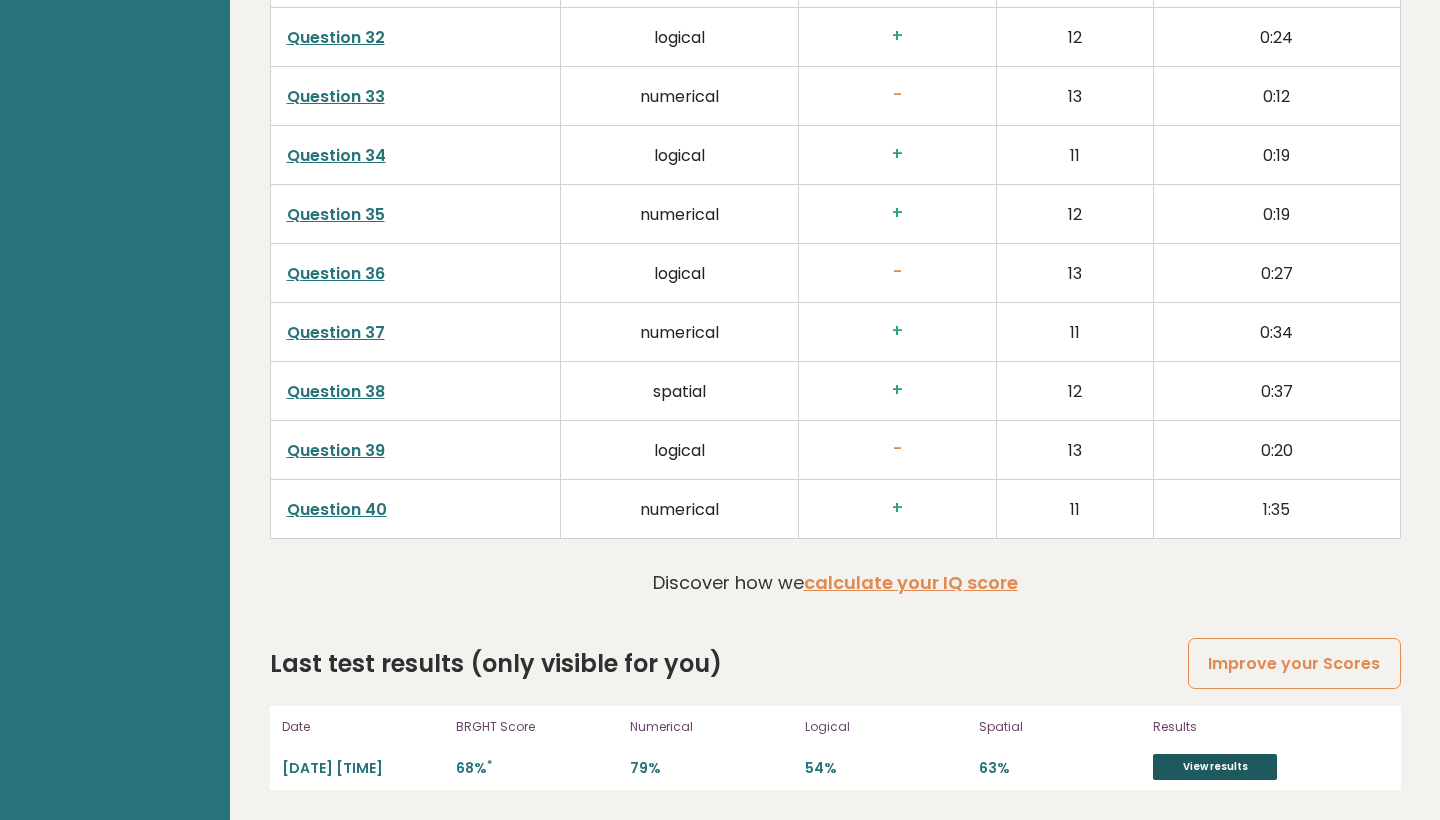 click on "View results" at bounding box center (1215, 767) 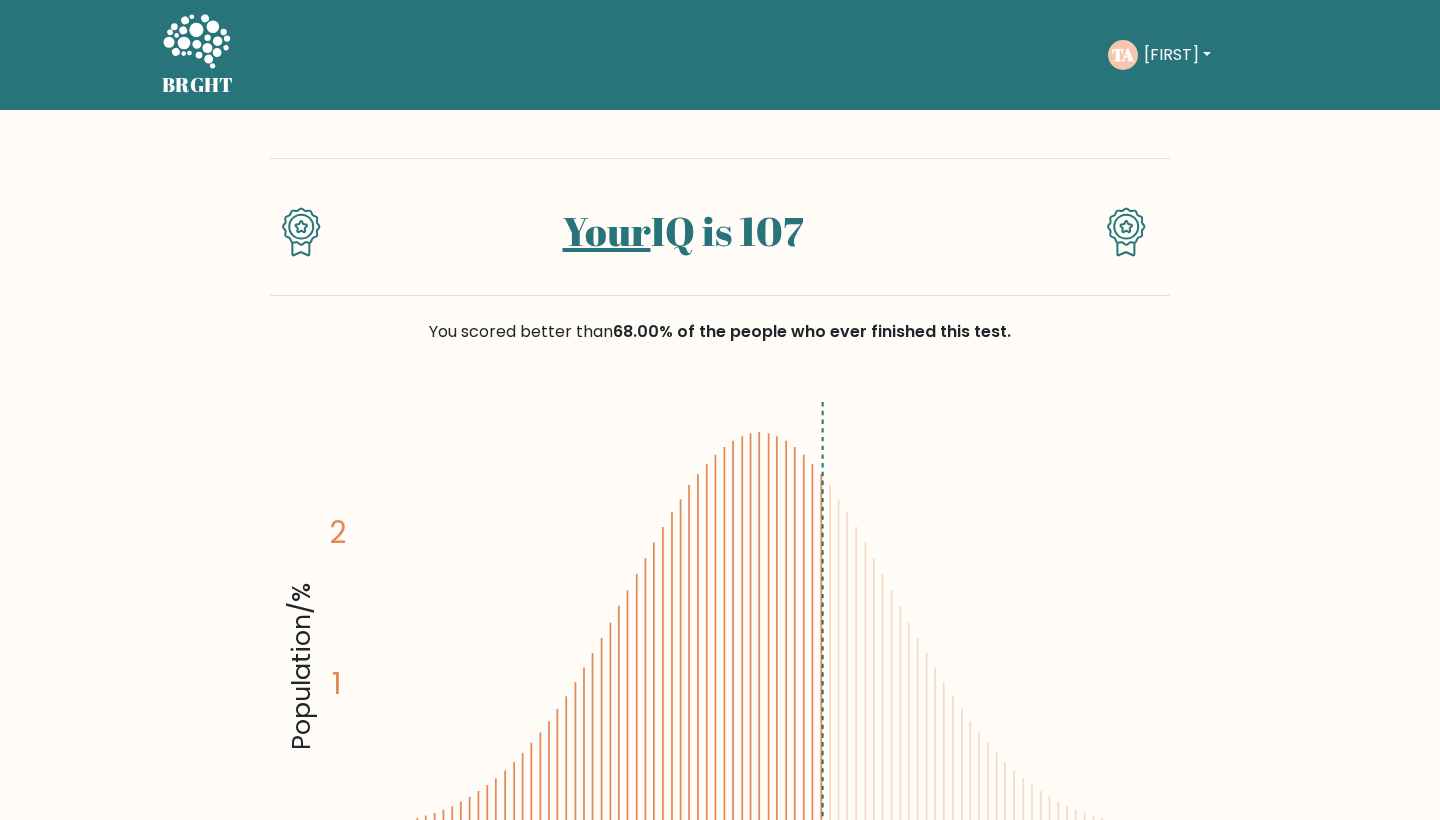 scroll, scrollTop: 0, scrollLeft: 0, axis: both 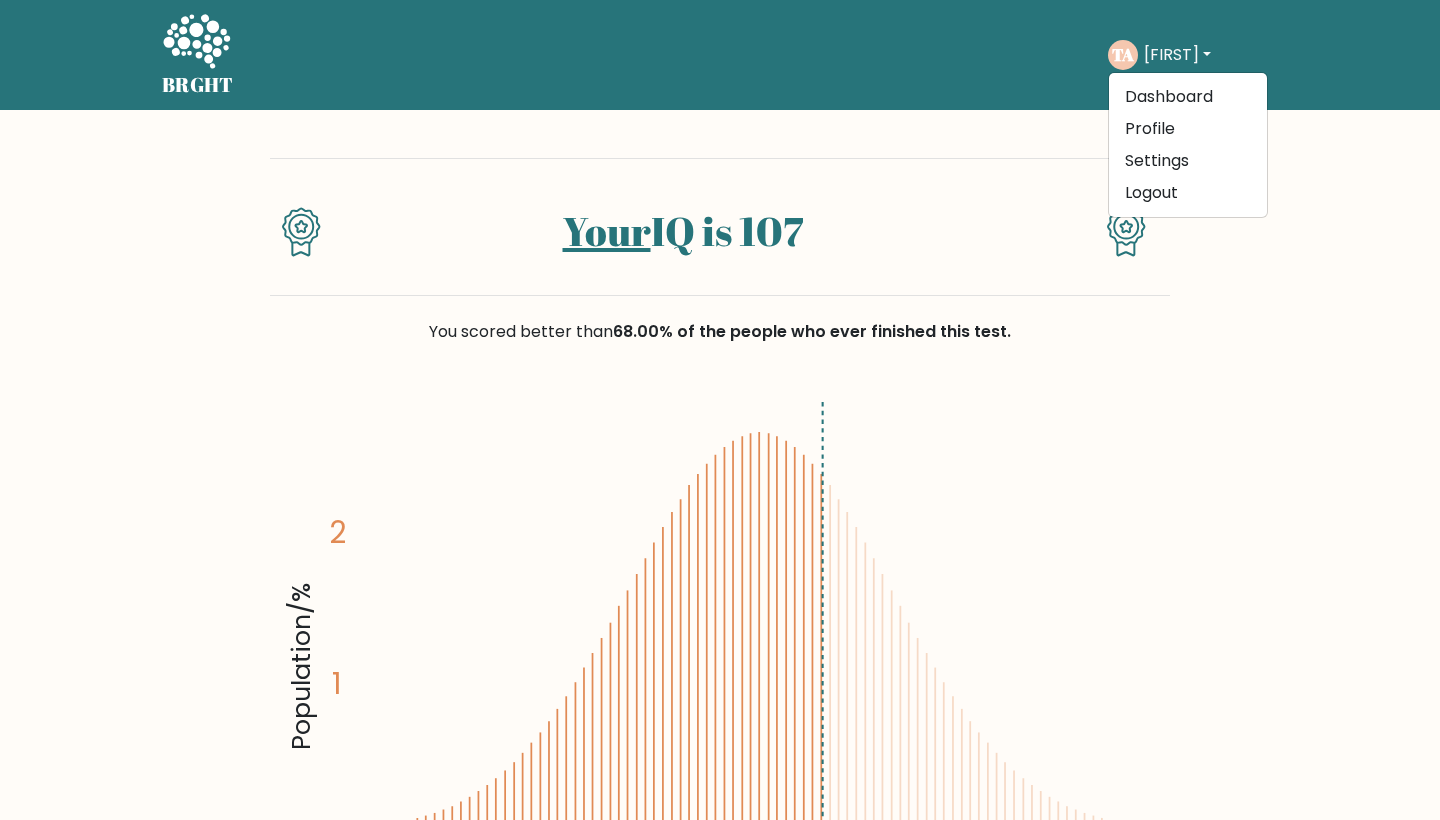 click on "140" at bounding box center [732, 620] 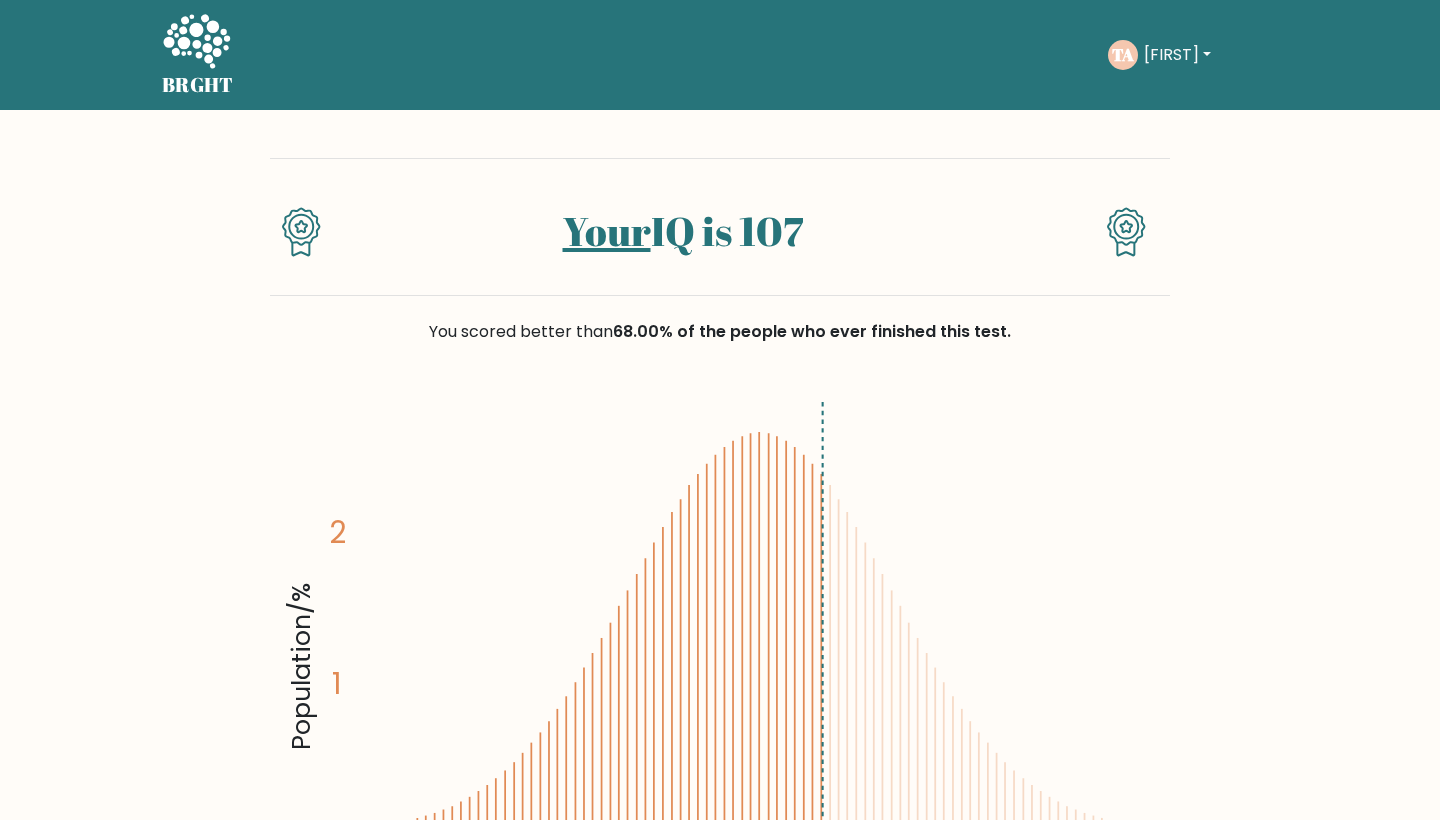 scroll, scrollTop: 0, scrollLeft: 0, axis: both 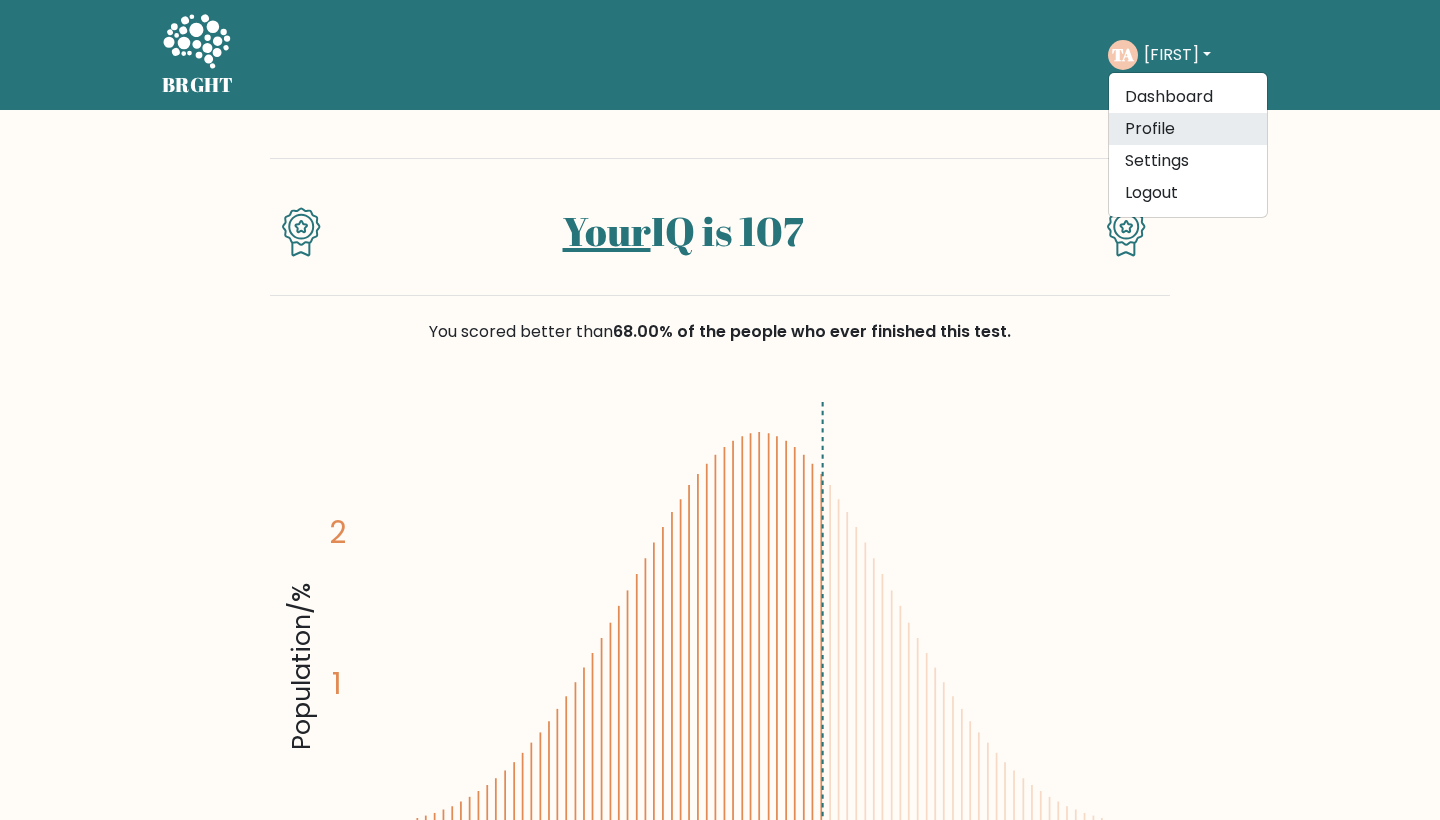 click on "Profile" at bounding box center [1188, 129] 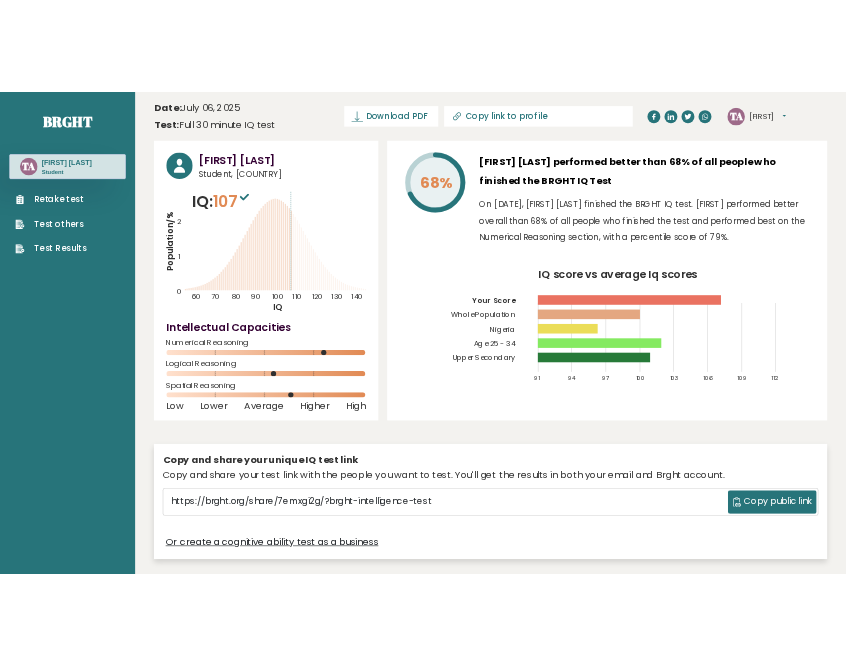 scroll, scrollTop: 0, scrollLeft: 0, axis: both 